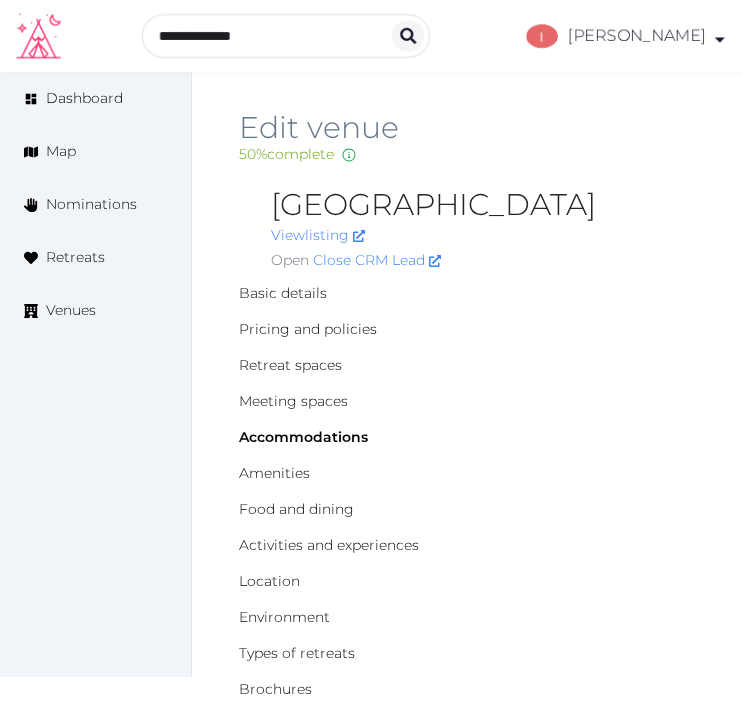 scroll, scrollTop: 4662, scrollLeft: 0, axis: vertical 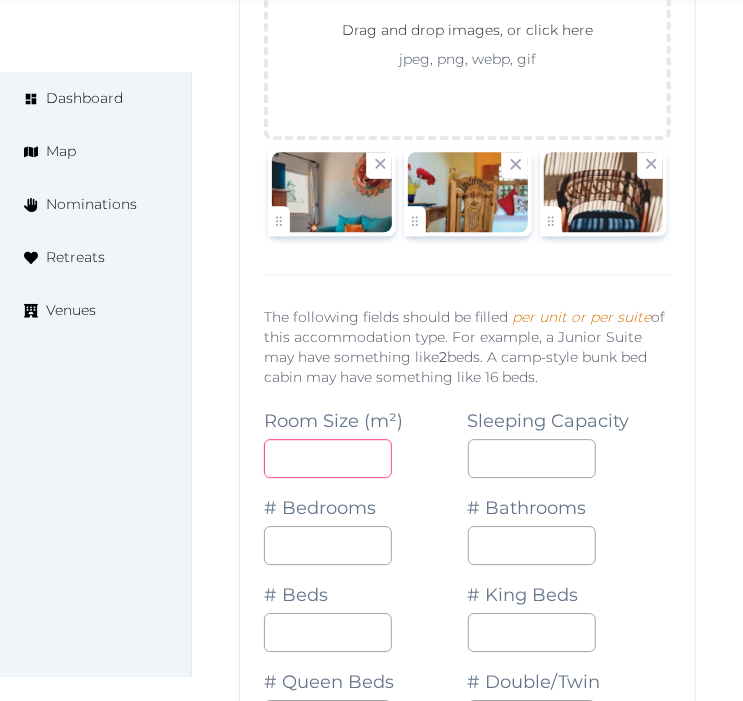 click at bounding box center (328, 458) 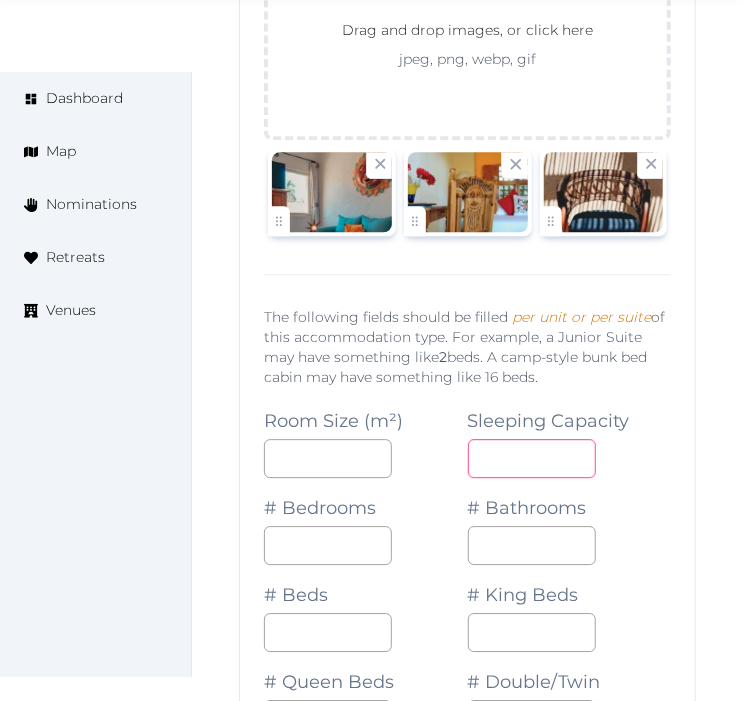 click at bounding box center (532, 458) 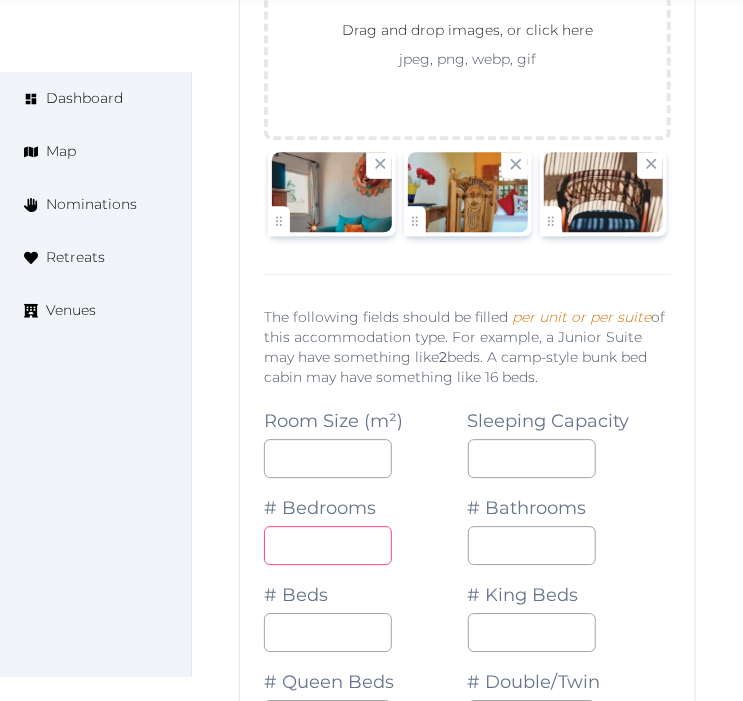 click on "*" at bounding box center (328, 545) 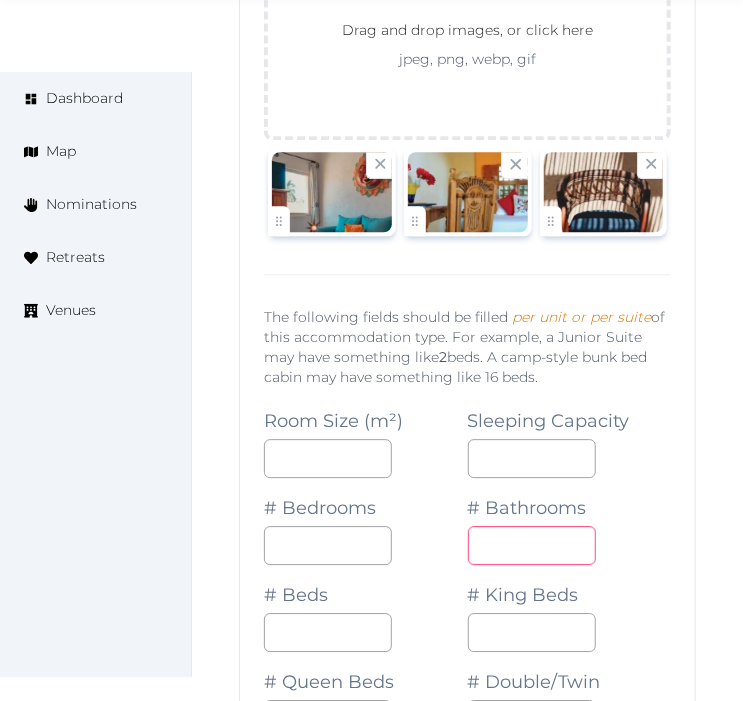 click on "*" at bounding box center (532, 545) 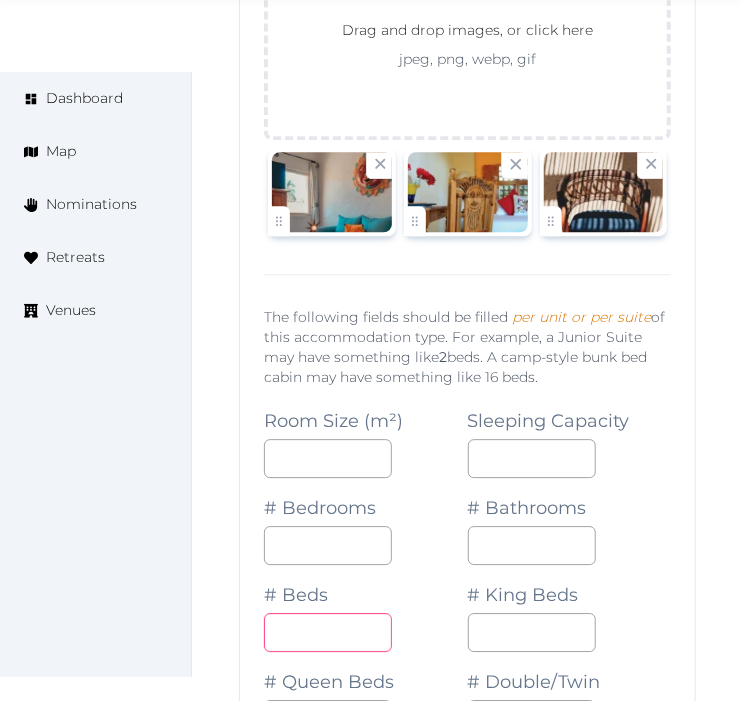 click at bounding box center (328, 632) 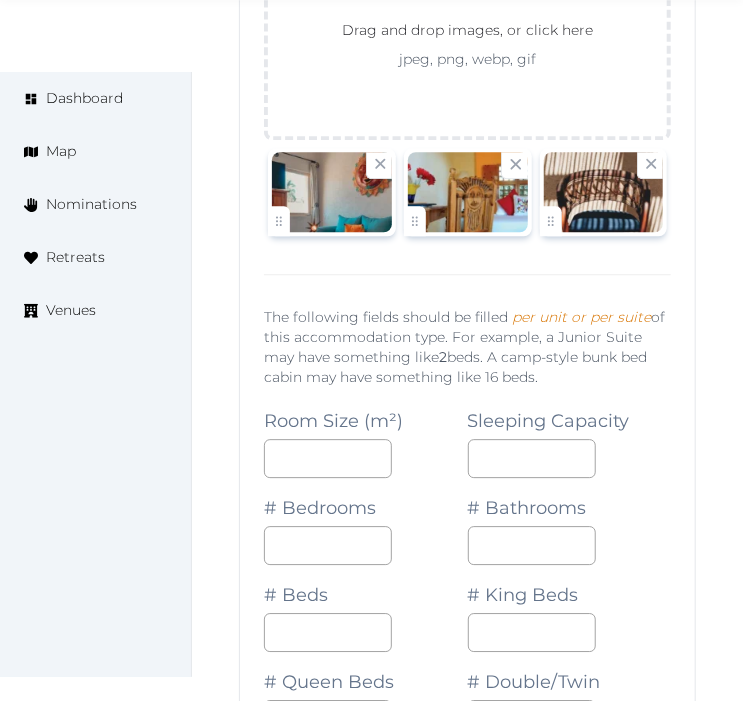 click on "# Double/Twin" at bounding box center [570, 695] 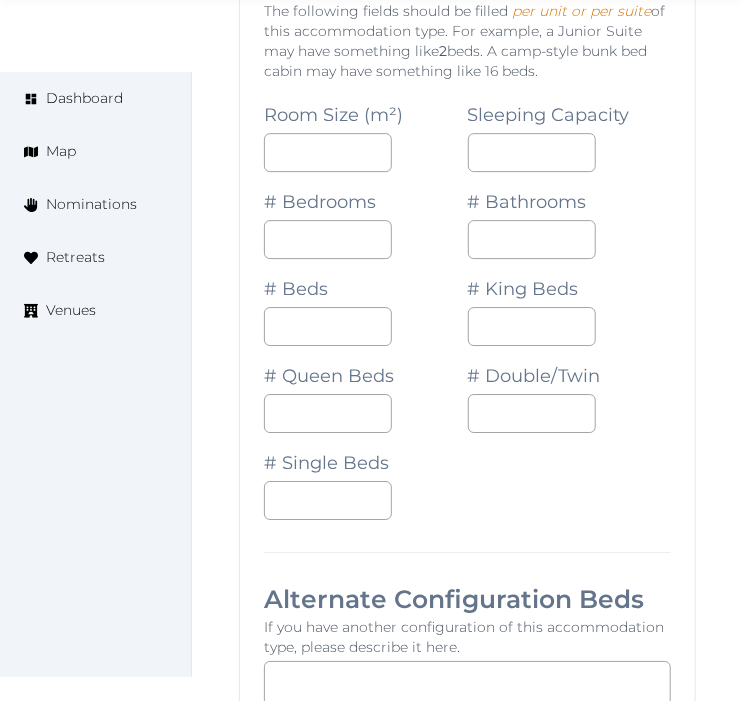 scroll, scrollTop: 6242, scrollLeft: 0, axis: vertical 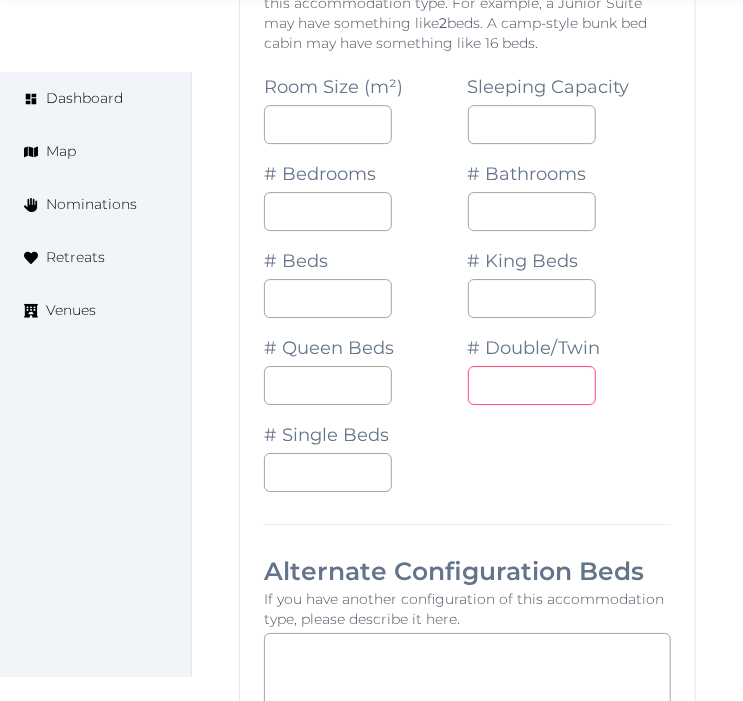 click at bounding box center [532, 385] 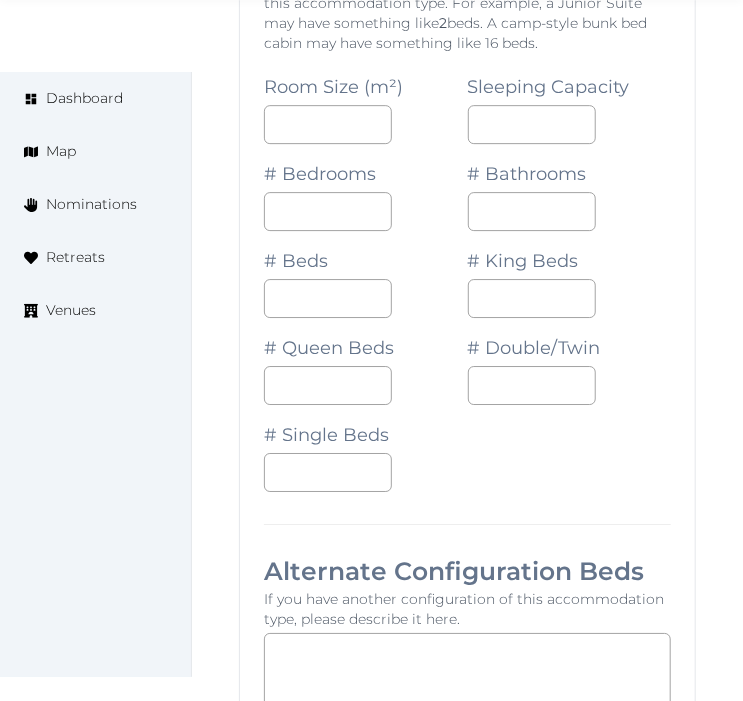 click on "Room Size (m²) Sleeping Capacity * # Bedrooms * # Bathrooms * # Beds * # King Beds # Queen Beds # Double/Twin * # Single Beds" at bounding box center [467, 274] 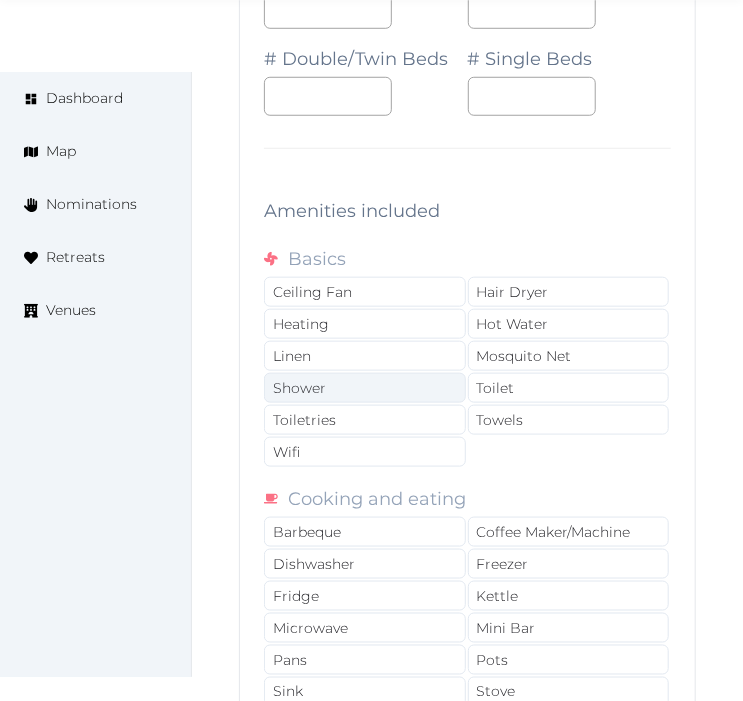 scroll, scrollTop: 7131, scrollLeft: 0, axis: vertical 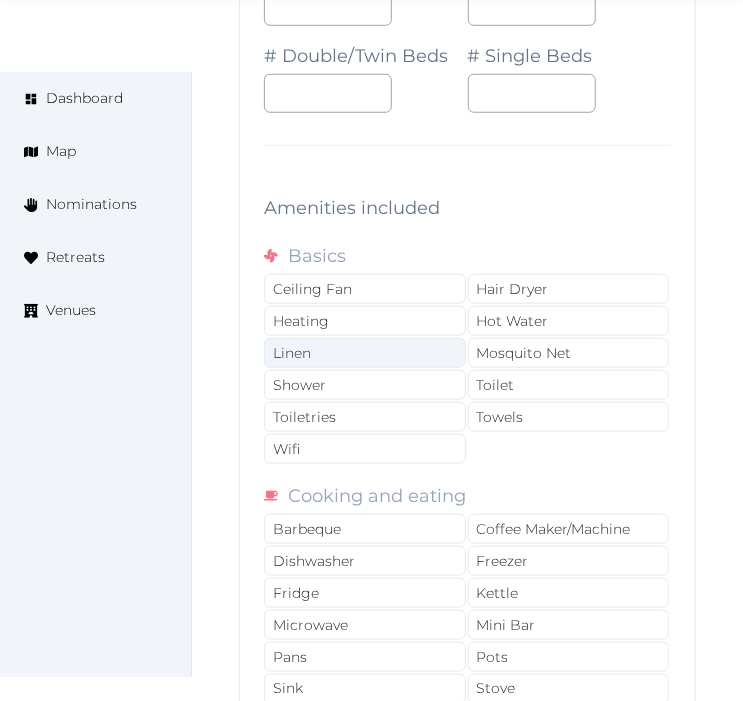 click on "Linen" at bounding box center [365, 353] 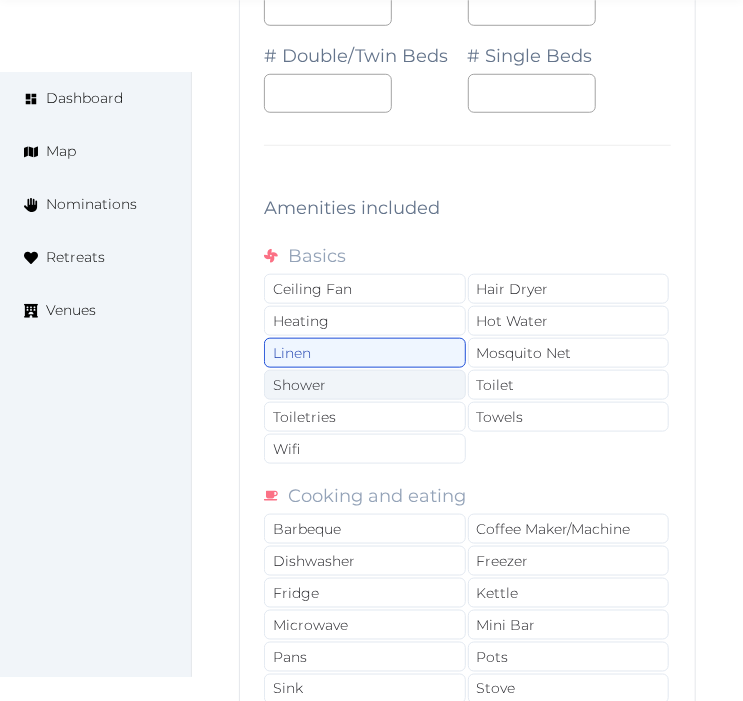 click on "Shower" at bounding box center [365, 385] 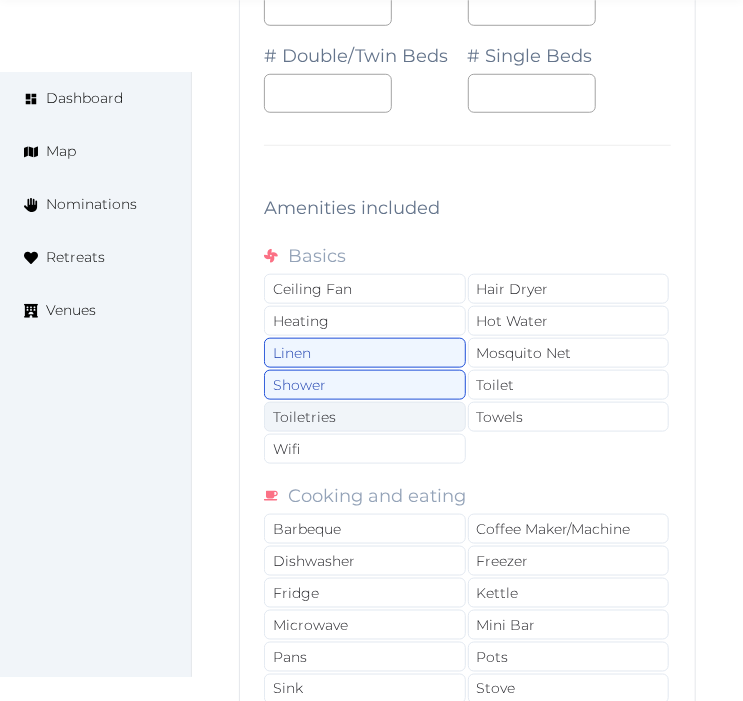 drag, startPoint x: 393, startPoint y: 407, endPoint x: 387, endPoint y: 398, distance: 10.816654 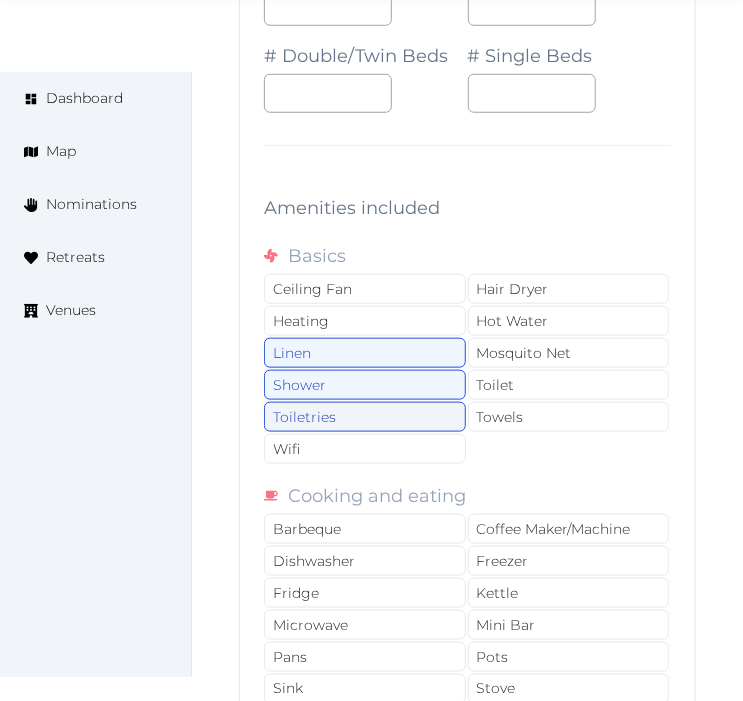 drag, startPoint x: 322, startPoint y: 430, endPoint x: 408, endPoint y: 415, distance: 87.29834 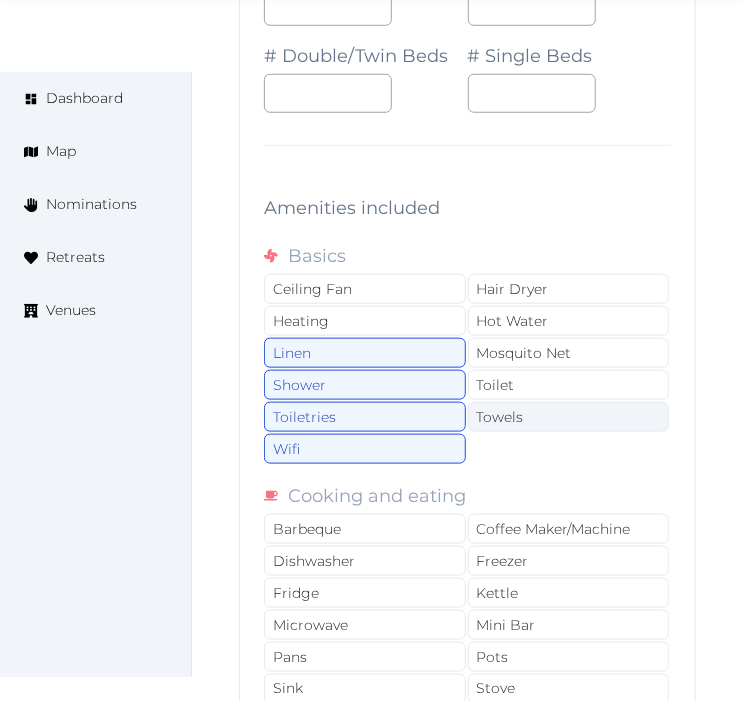 click on "Towels" at bounding box center (569, 417) 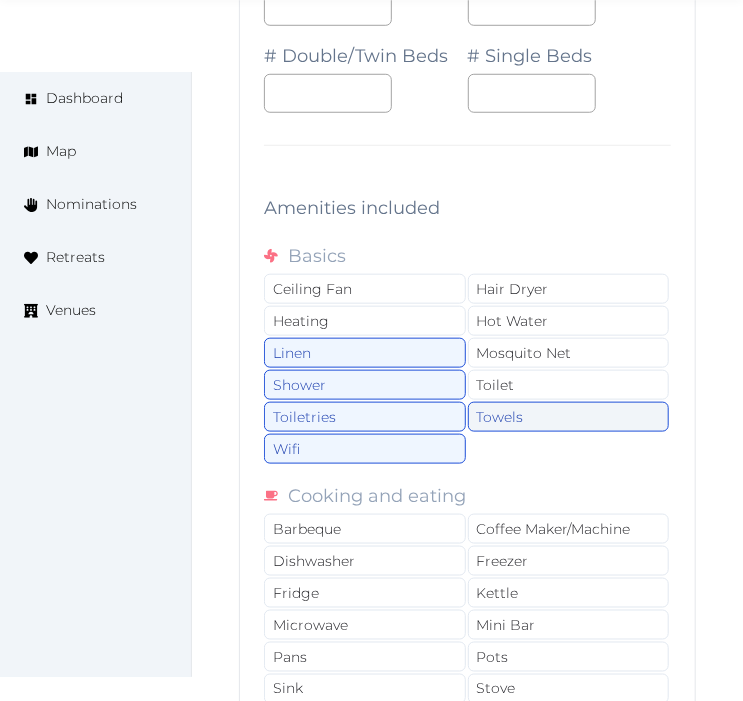 click on "Towels" at bounding box center (569, 417) 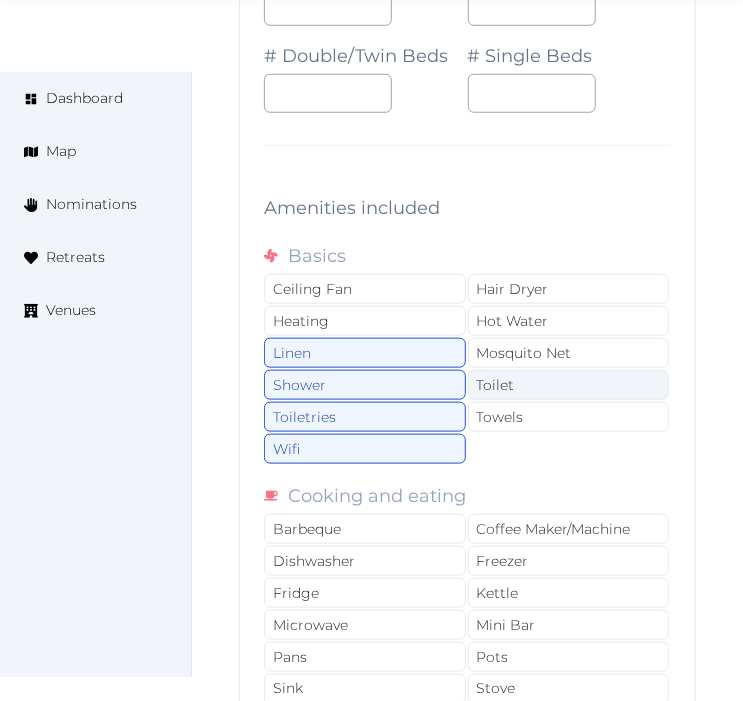 click on "Toilet" at bounding box center [569, 385] 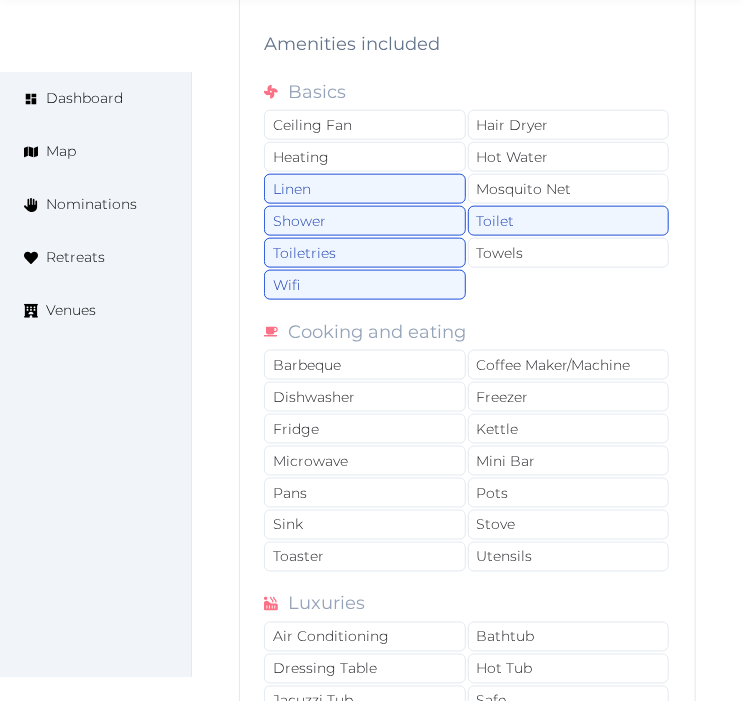 scroll, scrollTop: 7575, scrollLeft: 0, axis: vertical 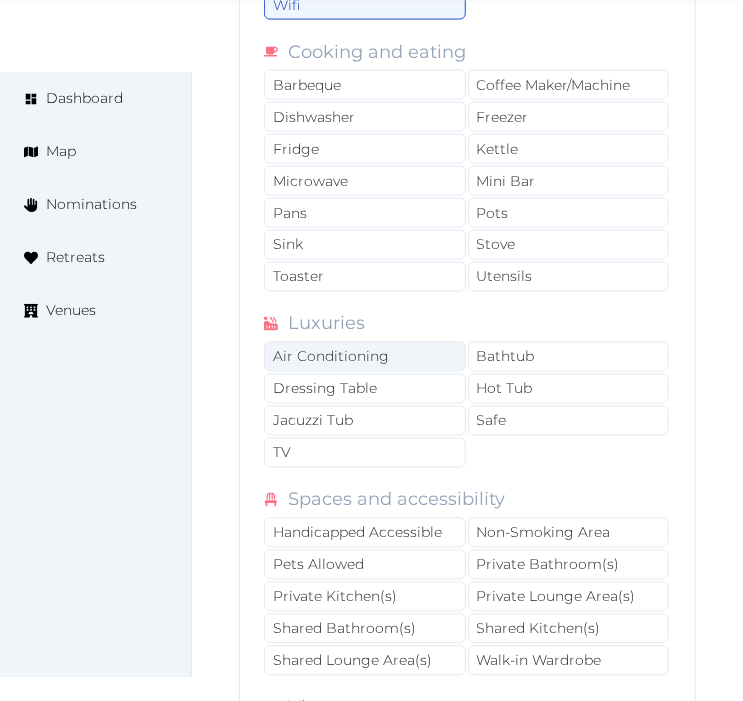 click on "Air Conditioning" at bounding box center (365, 357) 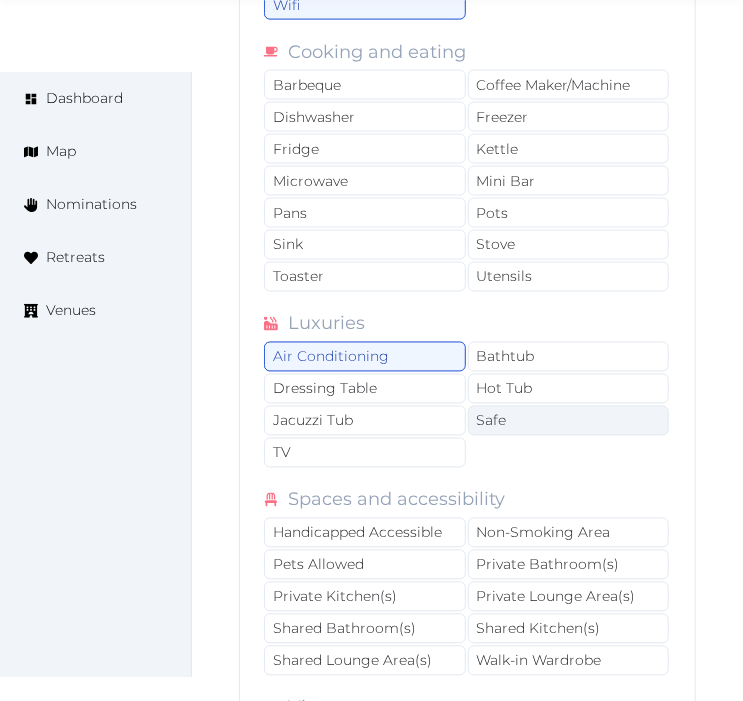 click on "Safe" at bounding box center (569, 421) 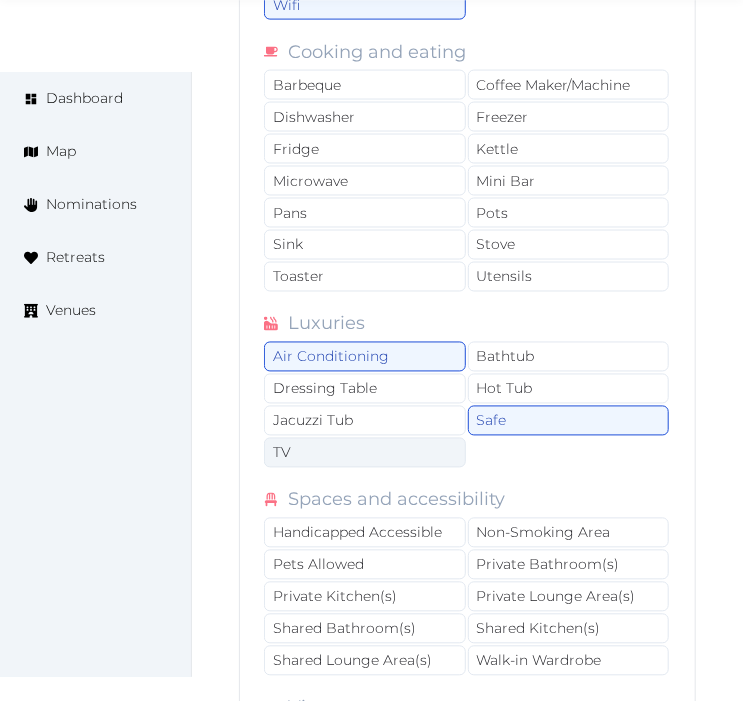 click on "TV" at bounding box center [365, 453] 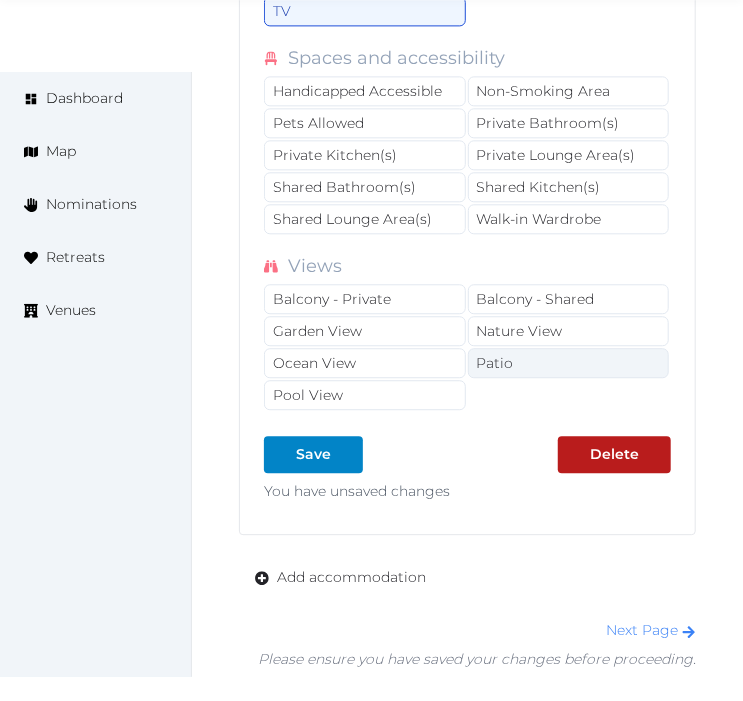 scroll, scrollTop: 8020, scrollLeft: 0, axis: vertical 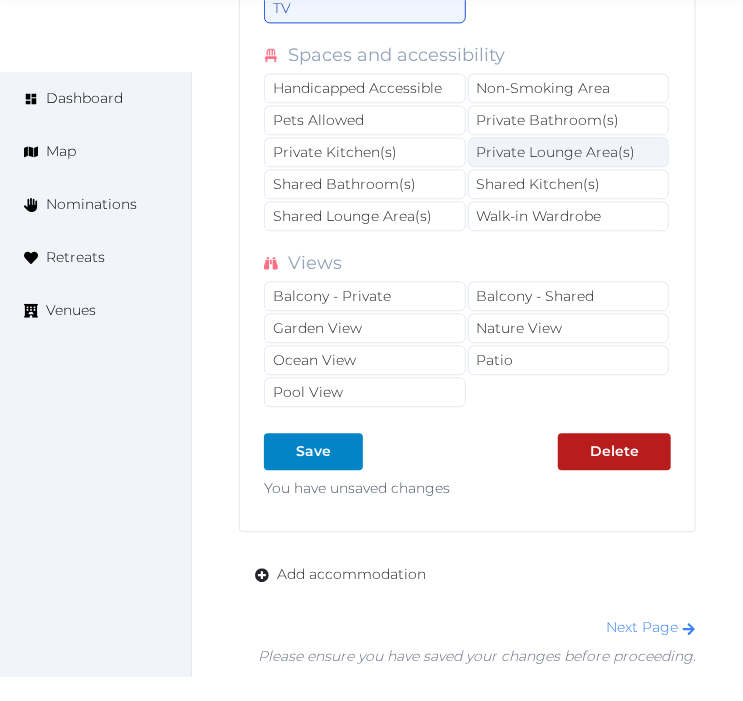 drag, startPoint x: 567, startPoint y: 103, endPoint x: 552, endPoint y: 141, distance: 40.853397 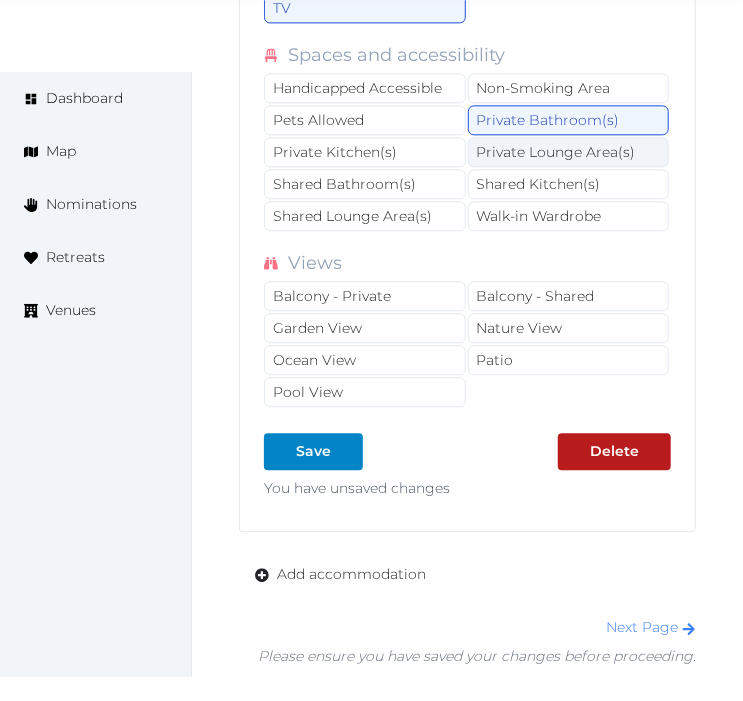 click on "Private Lounge Area(s)" at bounding box center [569, 152] 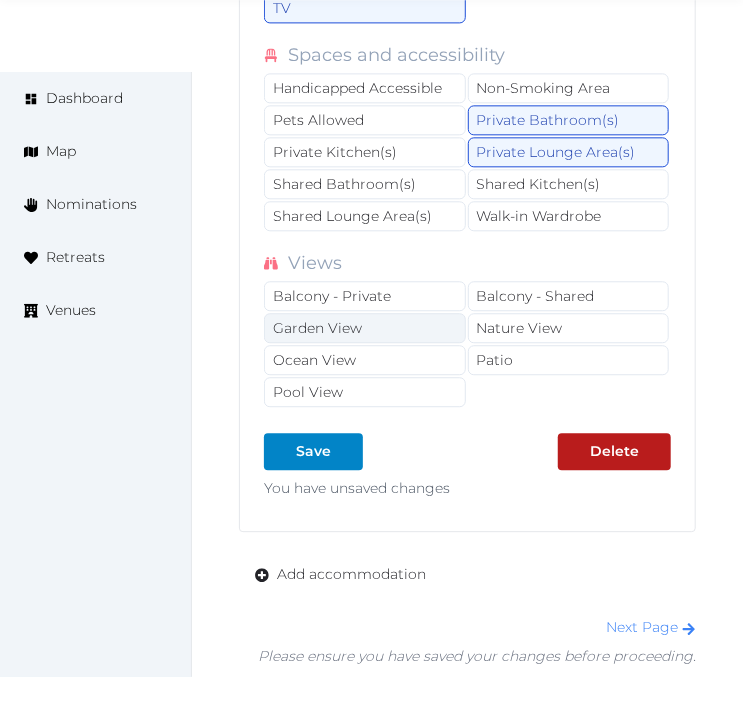 drag, startPoint x: 423, startPoint y: 315, endPoint x: 443, endPoint y: 326, distance: 22.825424 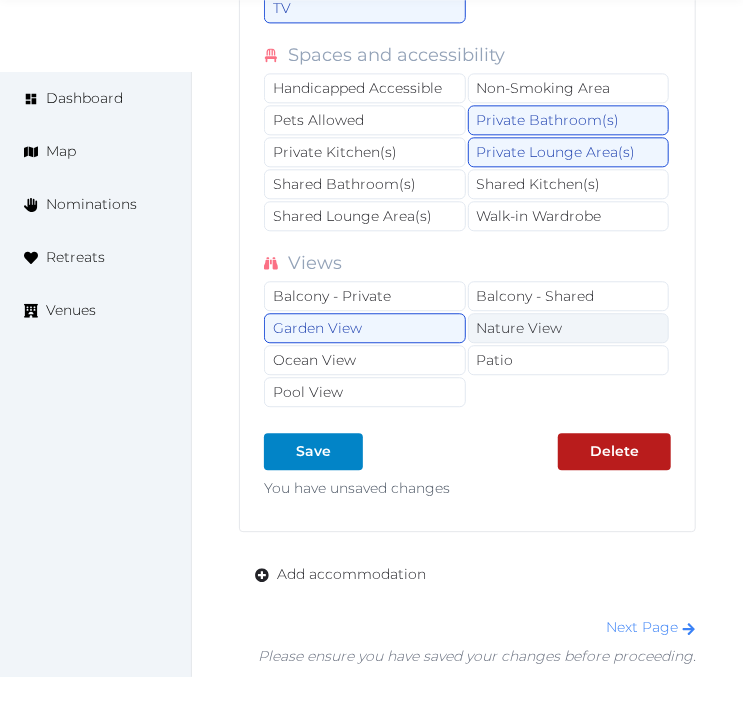 drag, startPoint x: 474, startPoint y: 323, endPoint x: 452, endPoint y: 344, distance: 30.413813 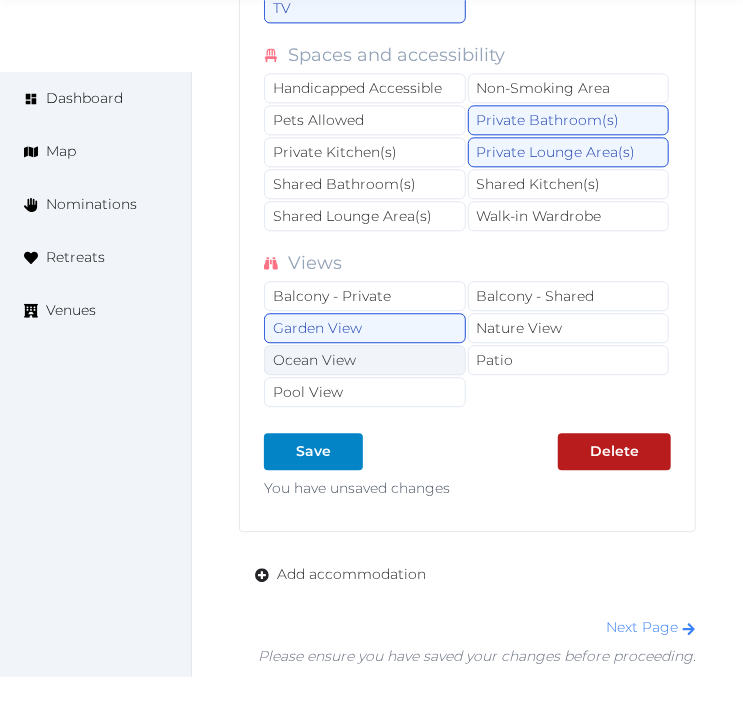 click on "Nature View" at bounding box center [569, 328] 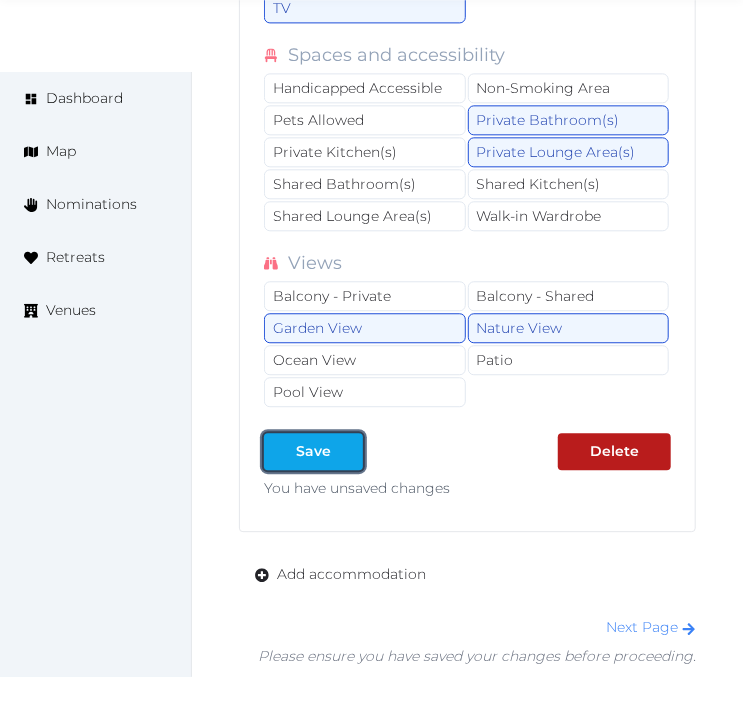 click on "Save" at bounding box center [313, 451] 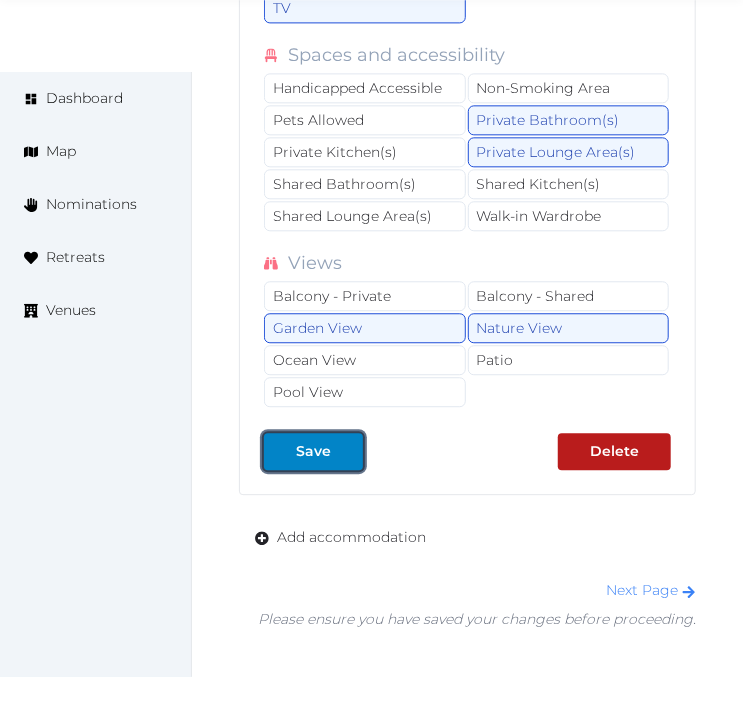 drag, startPoint x: 285, startPoint y: 448, endPoint x: 298, endPoint y: 494, distance: 47.801674 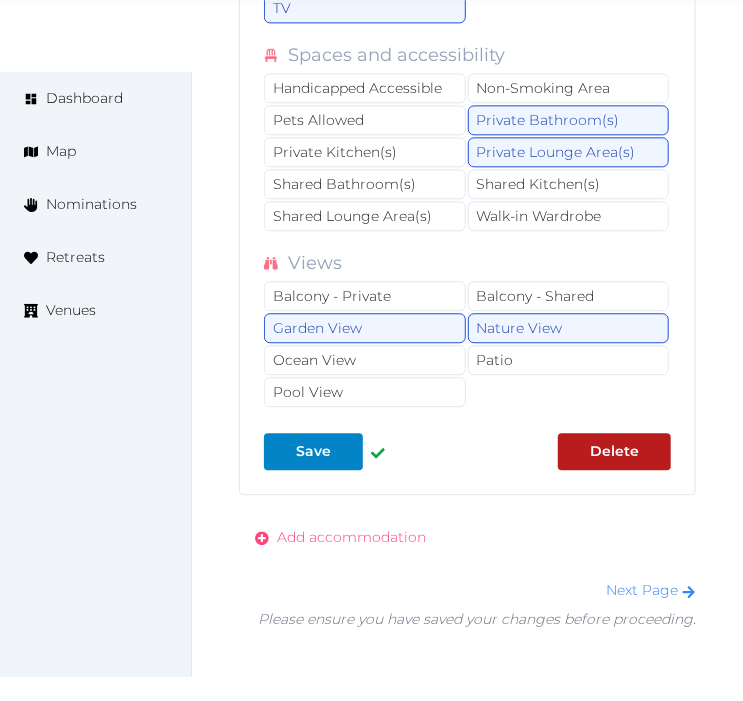click on "Add accommodation" at bounding box center [351, 537] 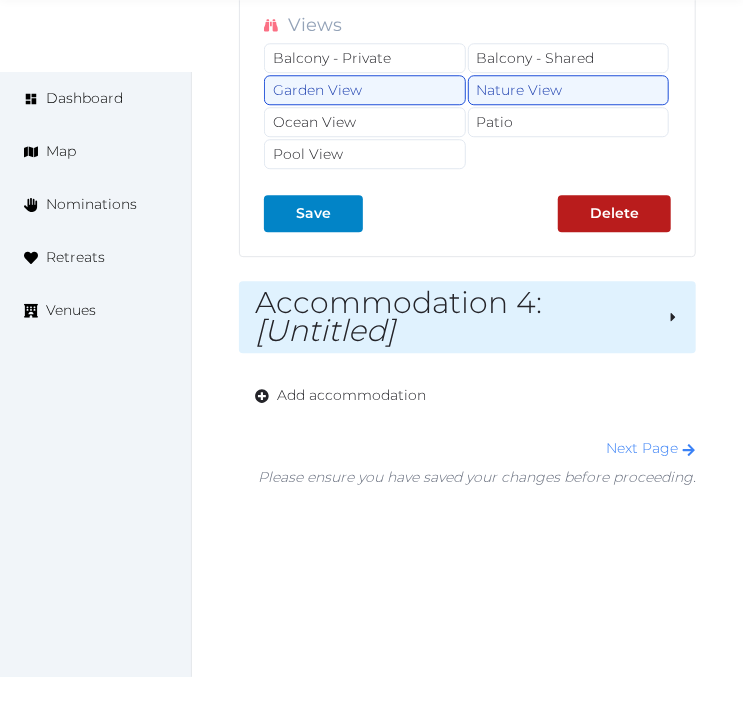 click on "Accommodation 4 :  [Untitled]" at bounding box center (453, 317) 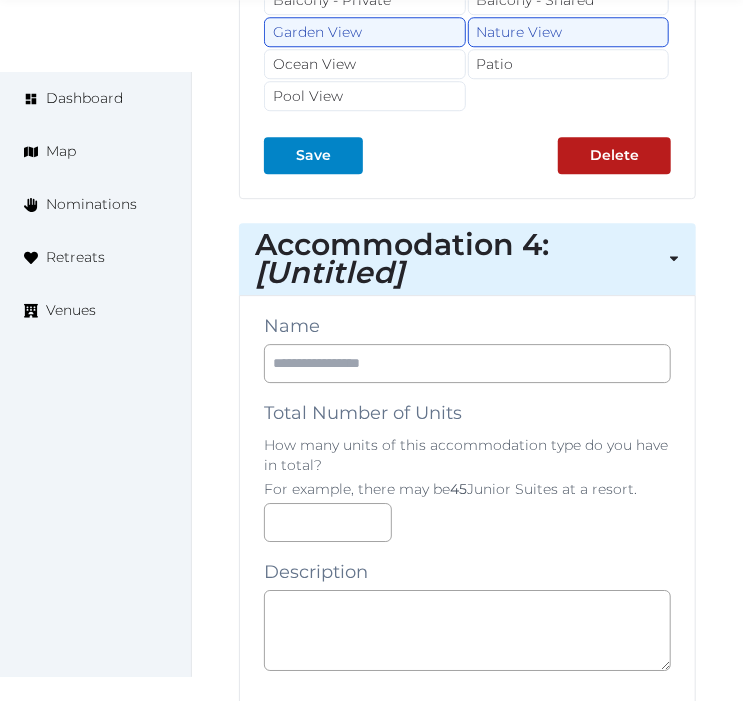 scroll, scrollTop: 8370, scrollLeft: 0, axis: vertical 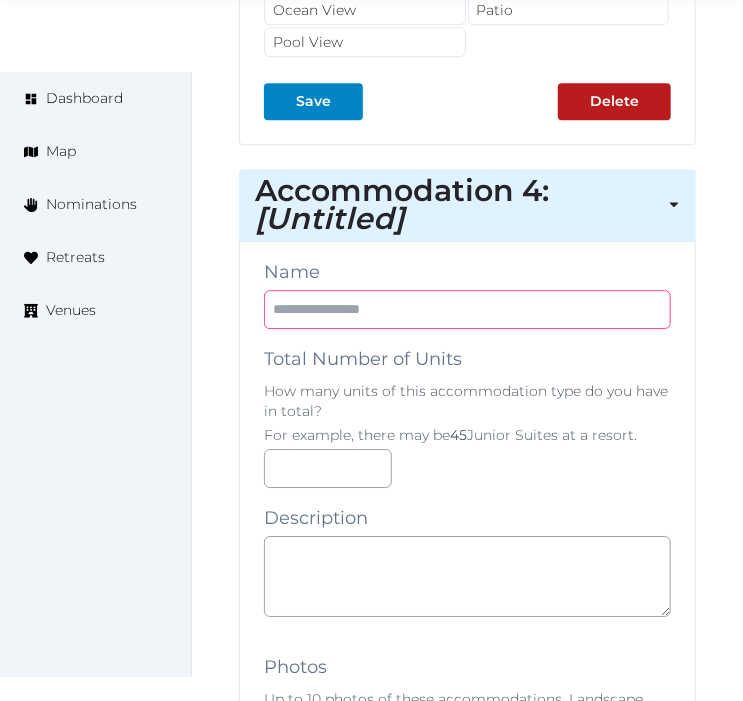 click at bounding box center (467, 309) 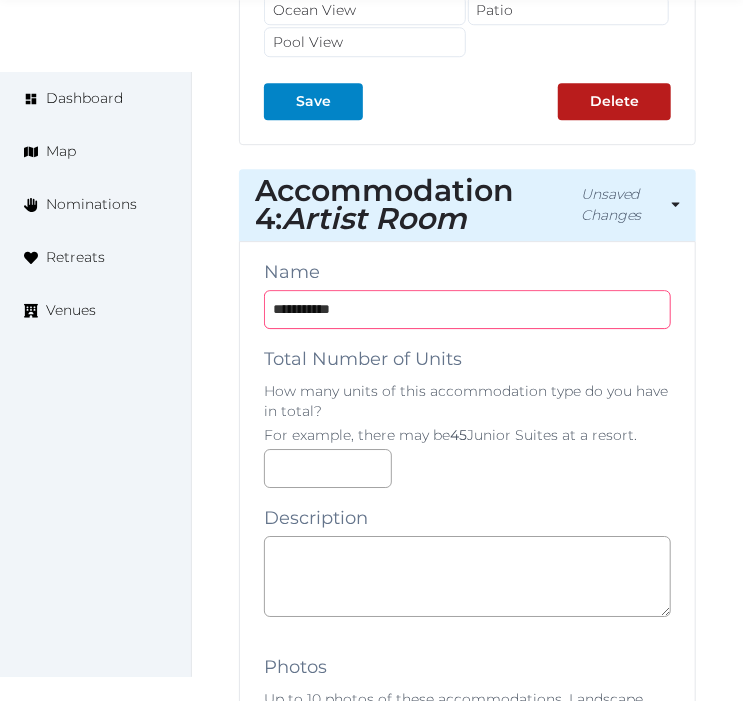 type on "**********" 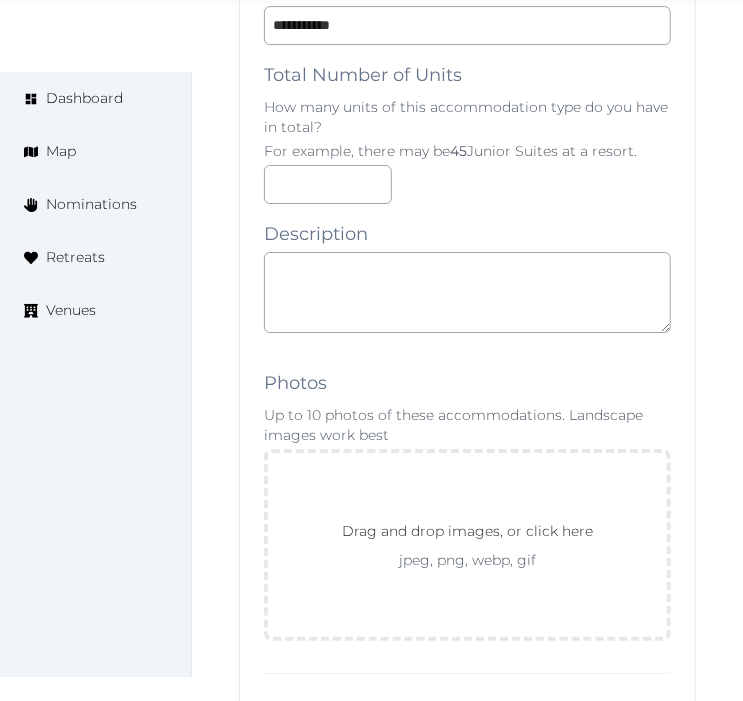 scroll, scrollTop: 8703, scrollLeft: 0, axis: vertical 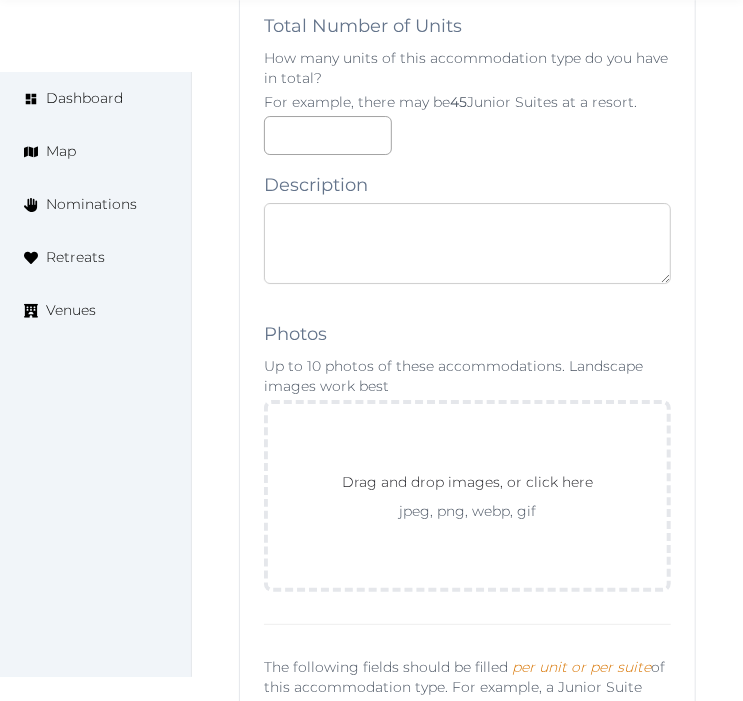 paste on "**********" 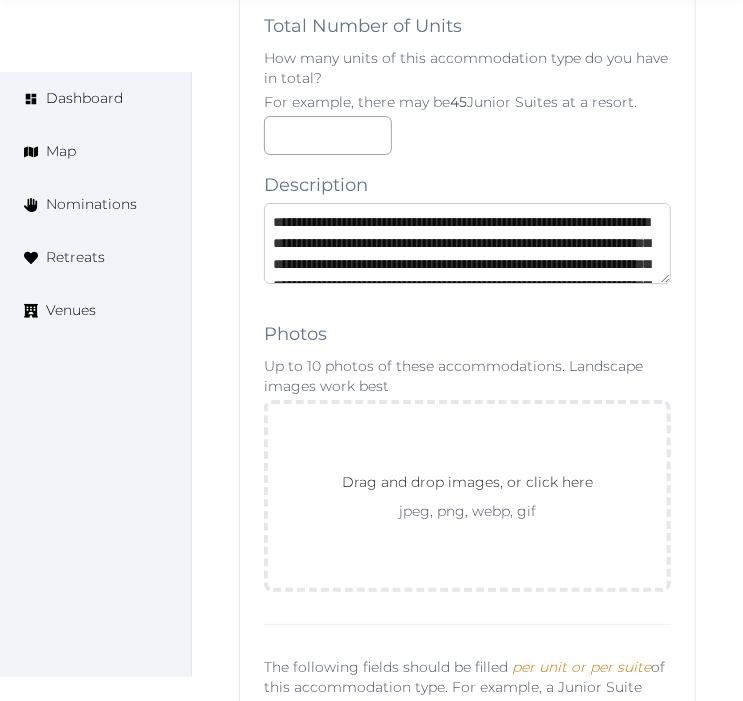 click on "**********" at bounding box center (467, 243) 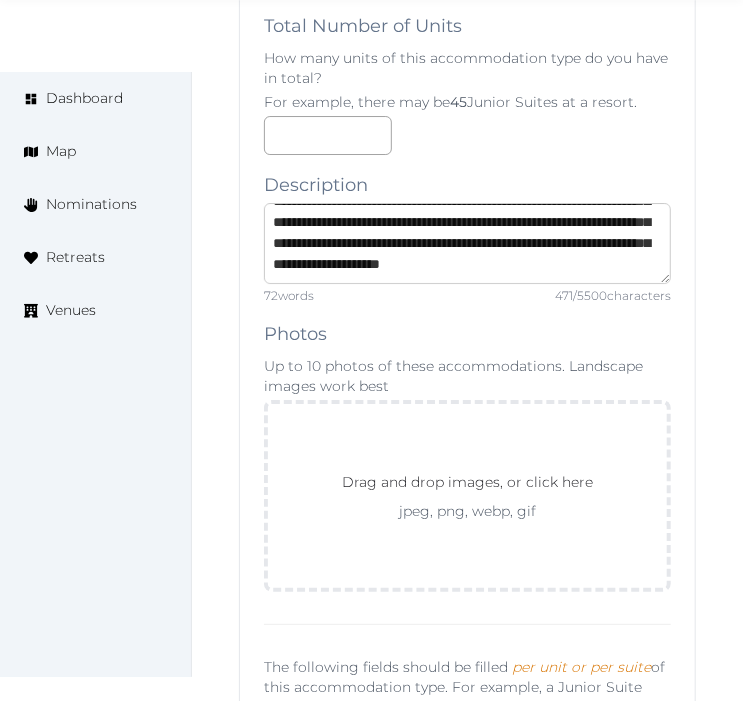 click on "**********" at bounding box center [467, 243] 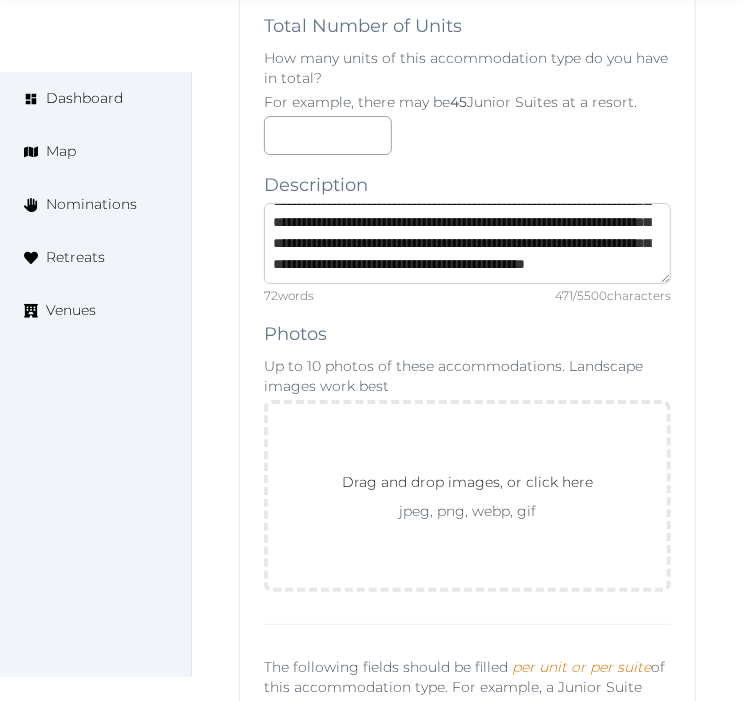 scroll, scrollTop: 262, scrollLeft: 0, axis: vertical 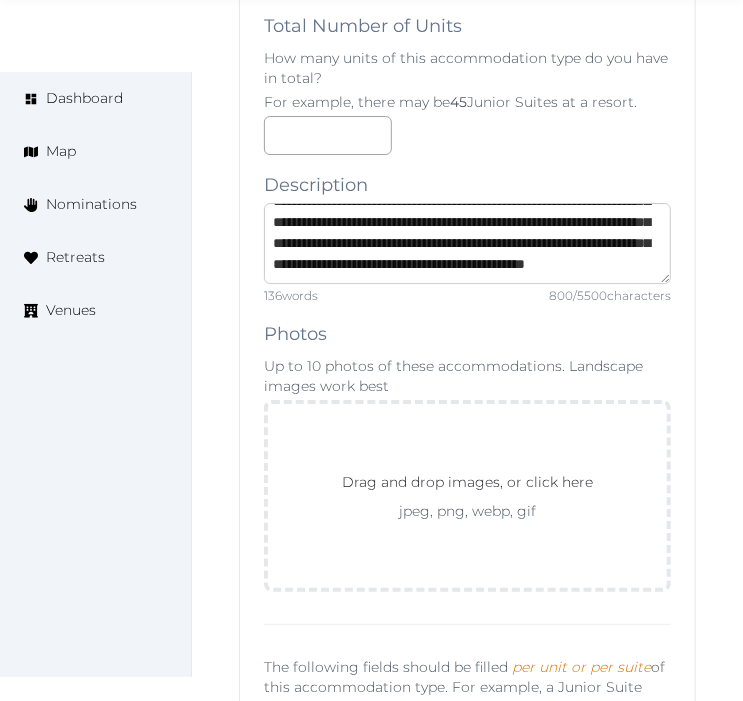 type on "**********" 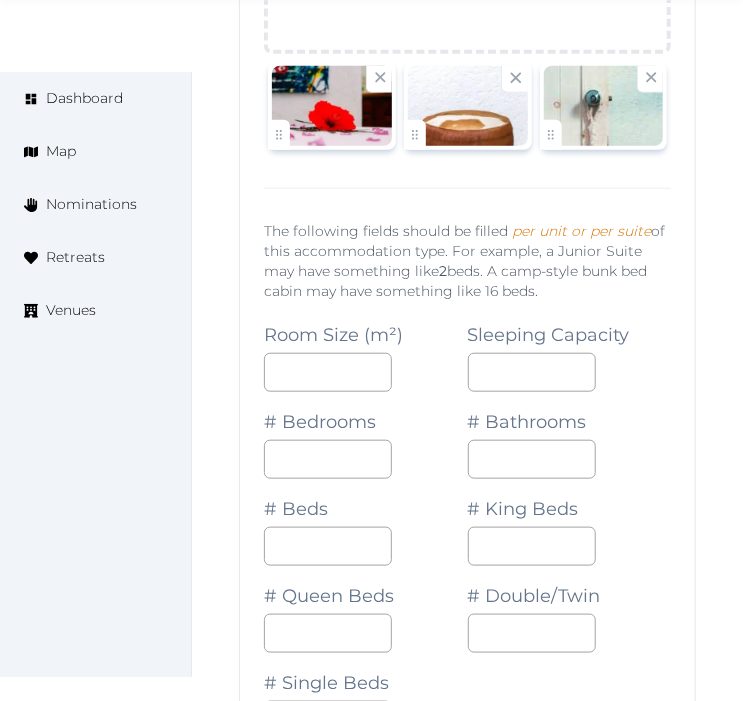 scroll, scrollTop: 9370, scrollLeft: 0, axis: vertical 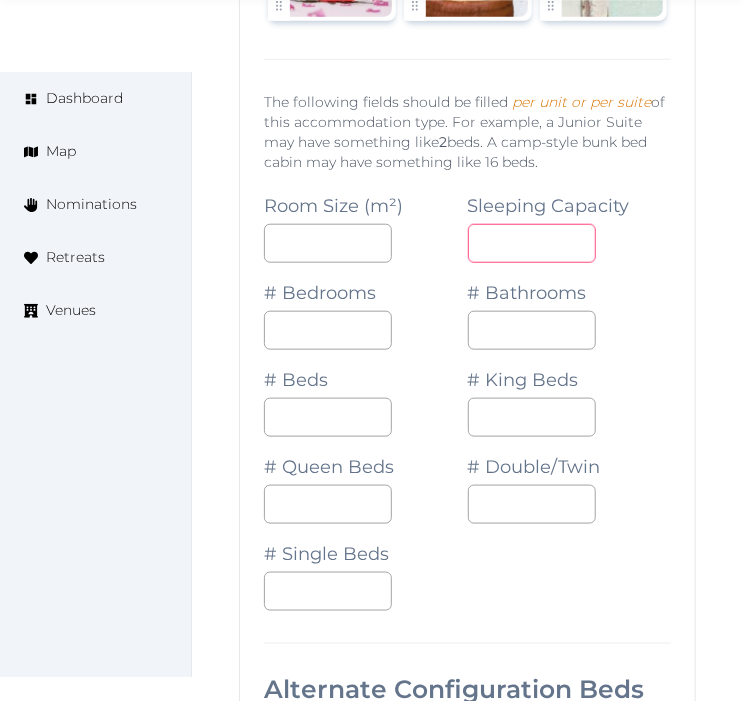 click at bounding box center (532, 243) 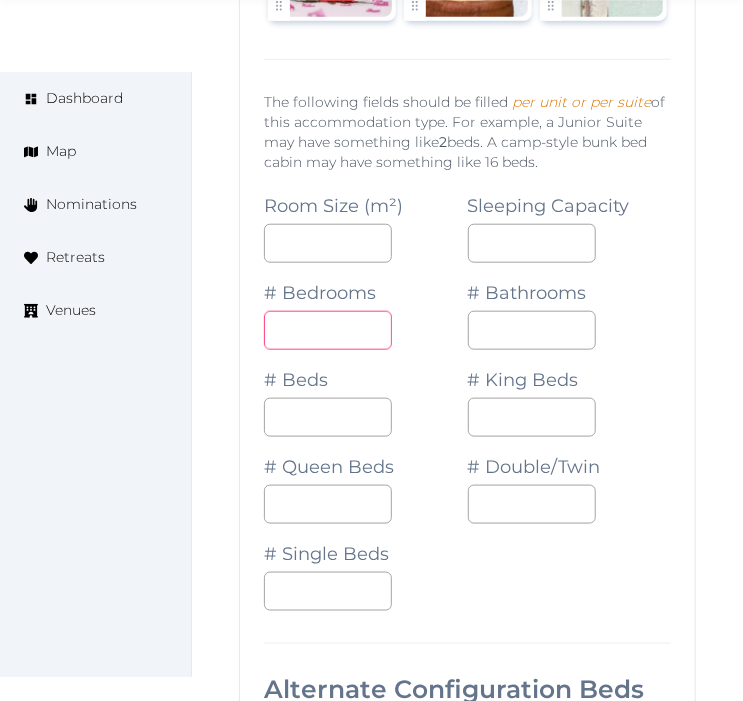 drag, startPoint x: 317, startPoint y: 307, endPoint x: 461, endPoint y: 346, distance: 149.1878 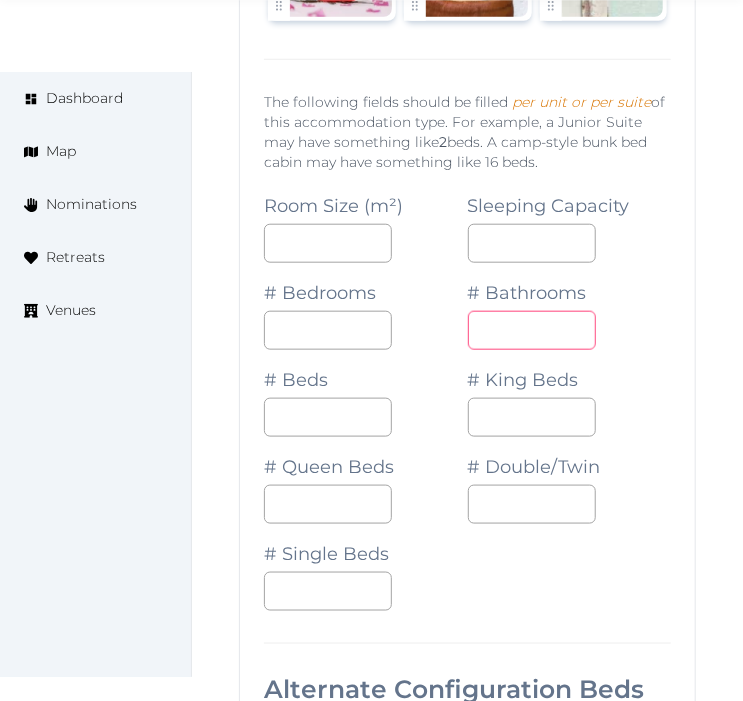 click on "*" at bounding box center [532, 330] 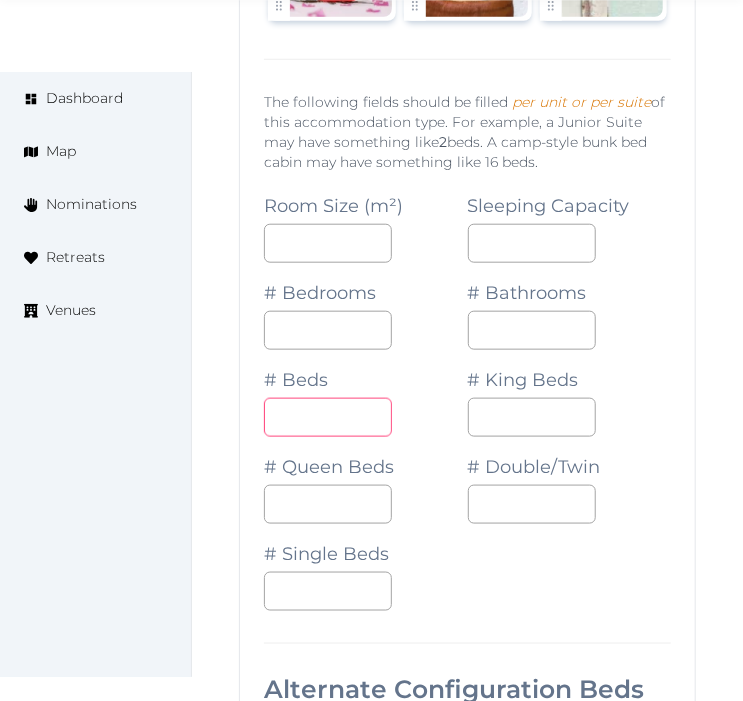 click on "*" at bounding box center (328, 417) 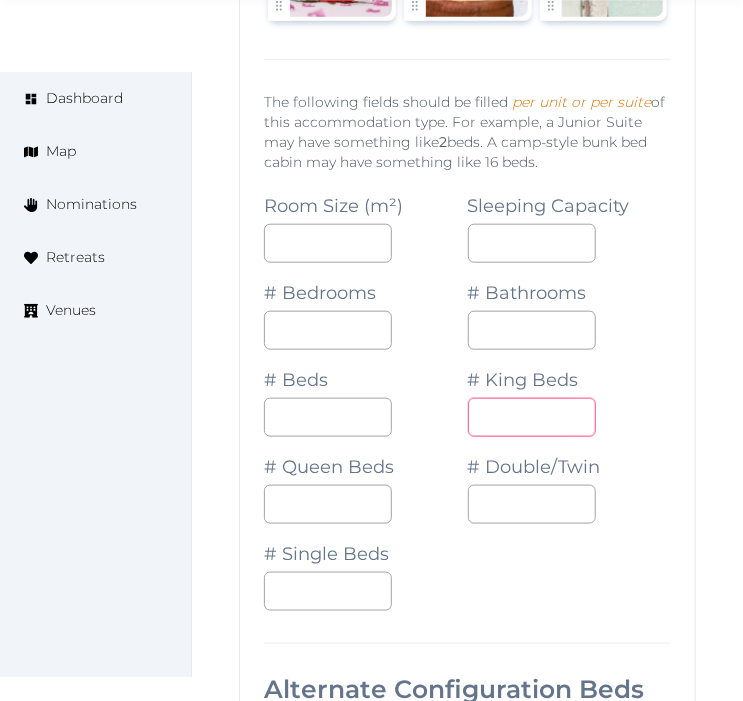 click at bounding box center [532, 417] 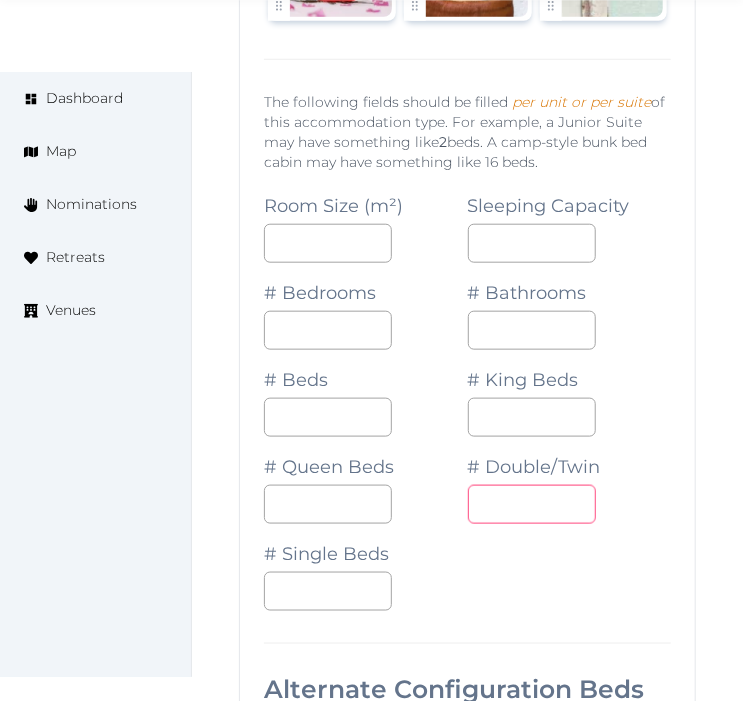 click on "*" at bounding box center [532, 504] 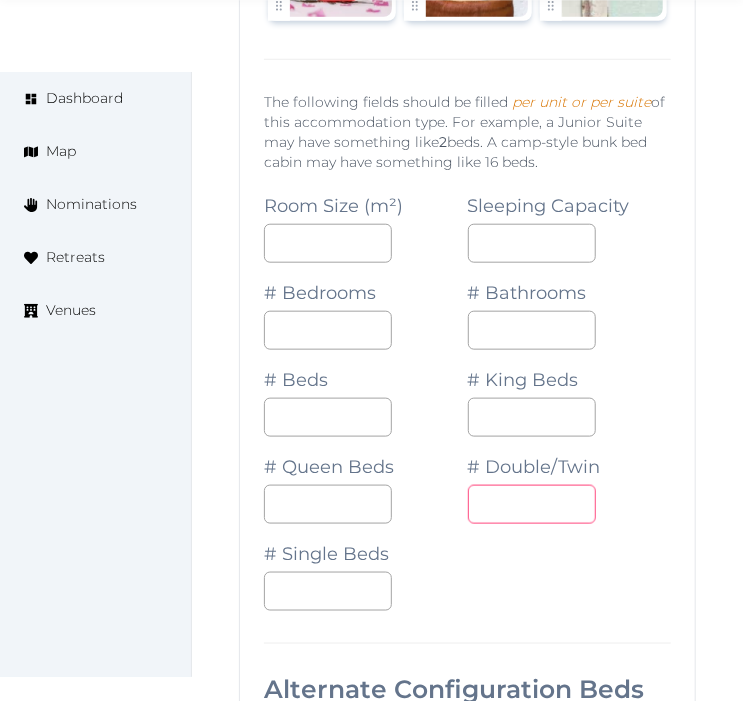 click on "*" at bounding box center (570, 504) 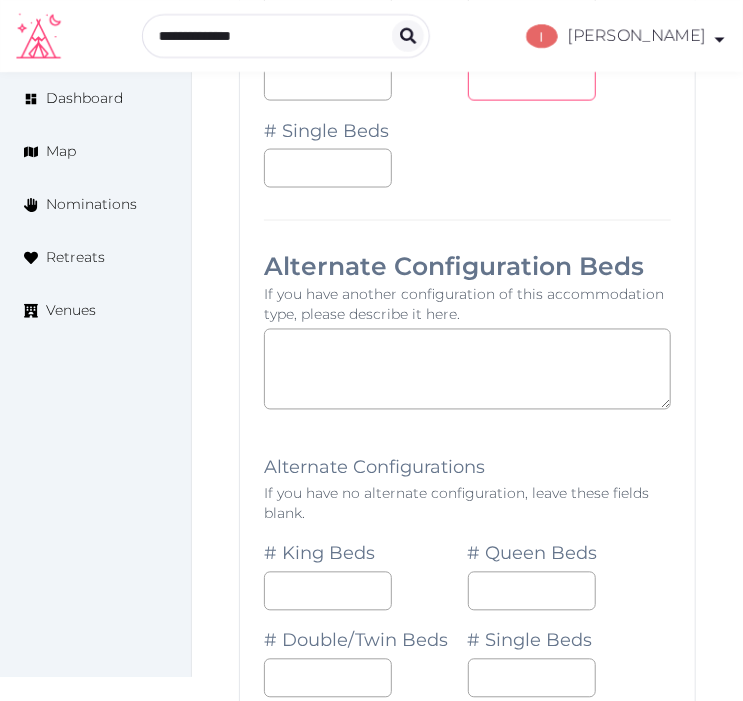 scroll, scrollTop: 9592, scrollLeft: 0, axis: vertical 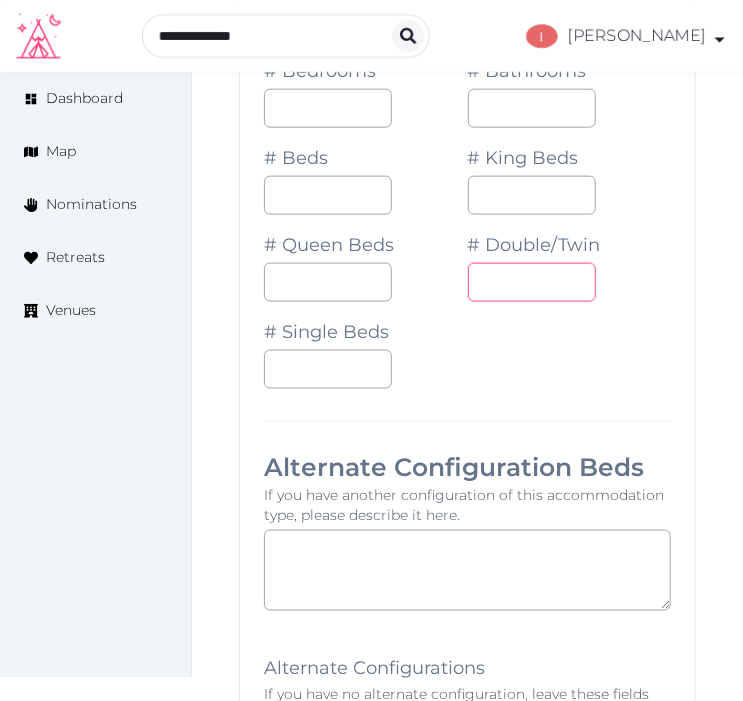 drag, startPoint x: 518, startPoint y: 264, endPoint x: 462, endPoint y: 272, distance: 56.568542 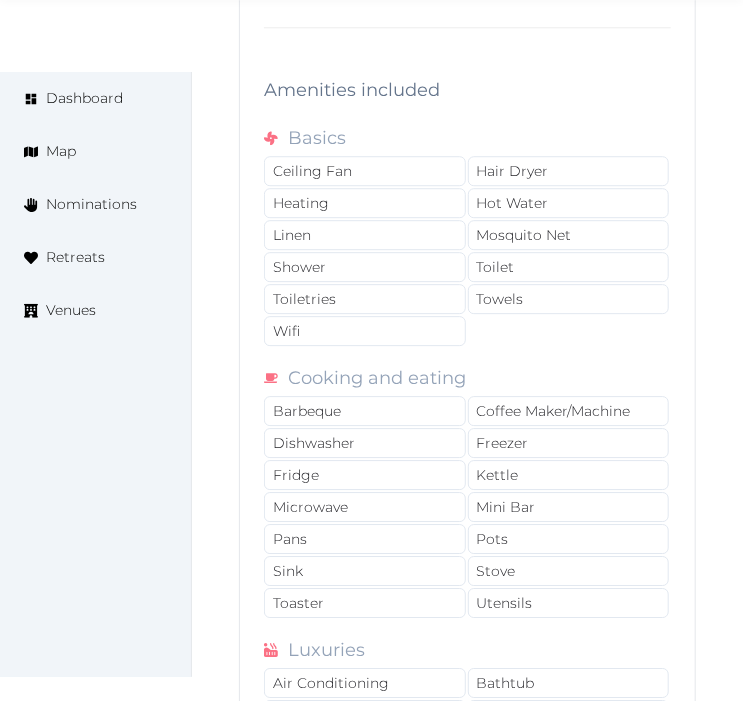 scroll, scrollTop: 10534, scrollLeft: 0, axis: vertical 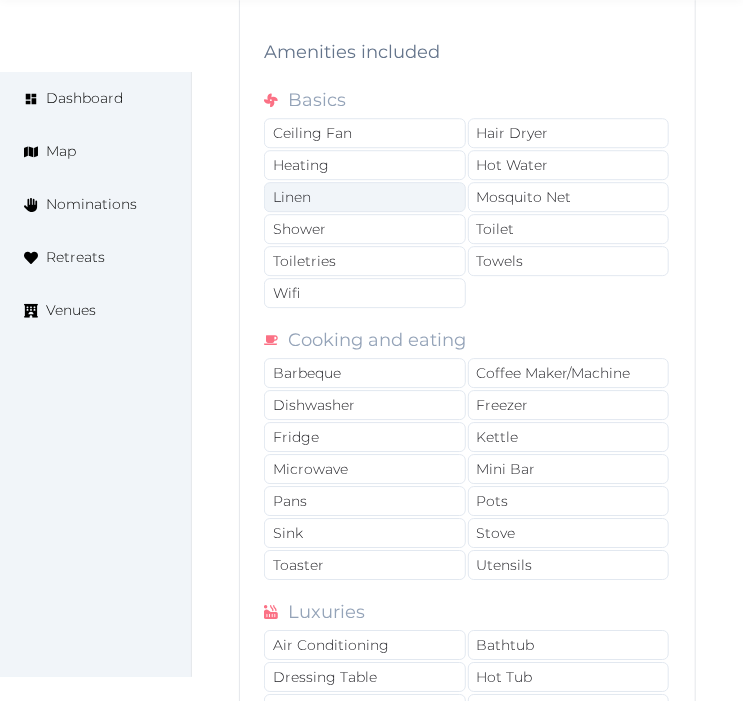 type on "*" 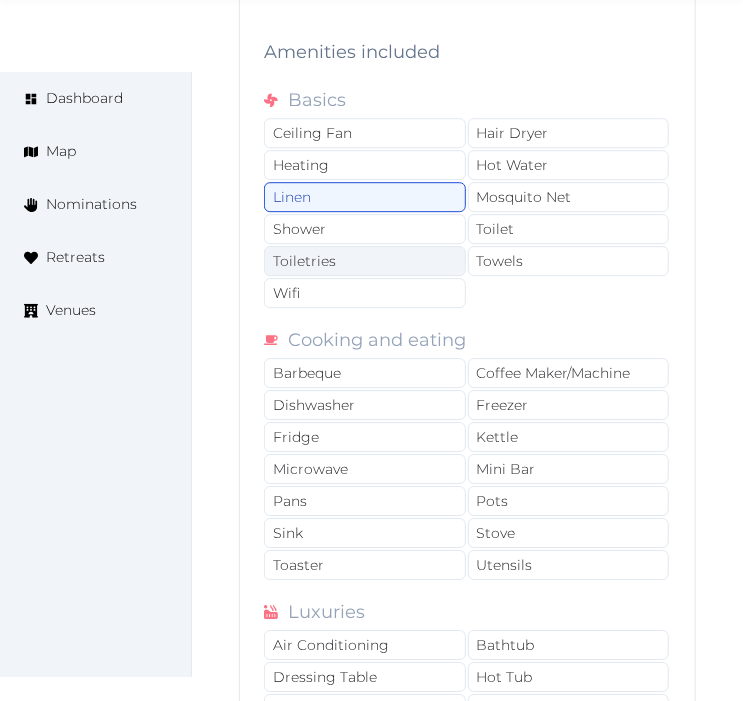 drag, startPoint x: 385, startPoint y: 220, endPoint x: 395, endPoint y: 252, distance: 33.526108 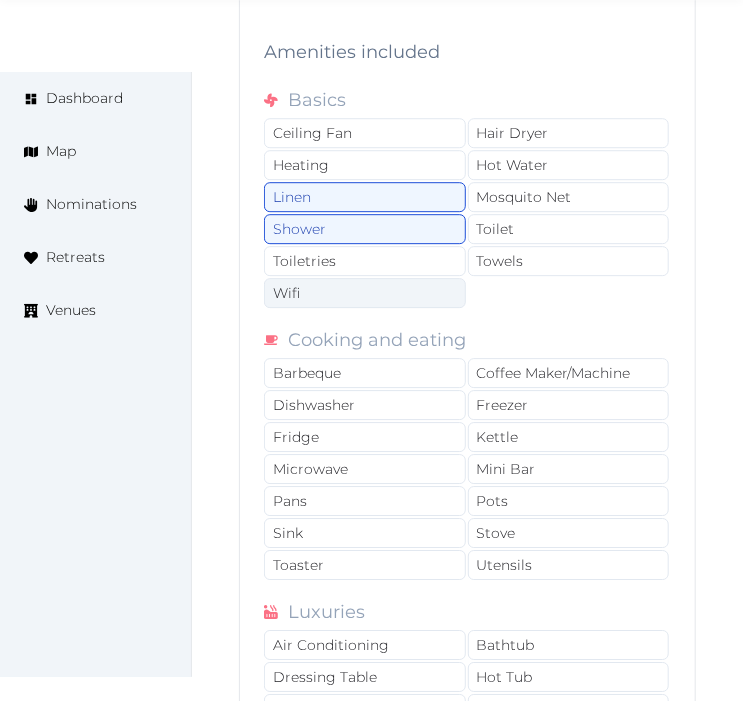 drag, startPoint x: 395, startPoint y: 252, endPoint x: 412, endPoint y: 285, distance: 37.12142 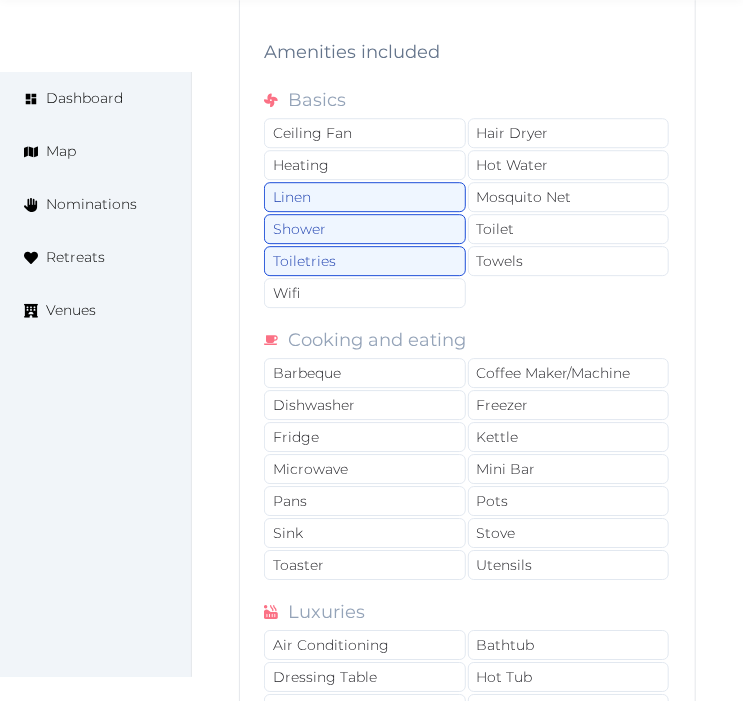 drag, startPoint x: 413, startPoint y: 287, endPoint x: 491, endPoint y: 272, distance: 79.429214 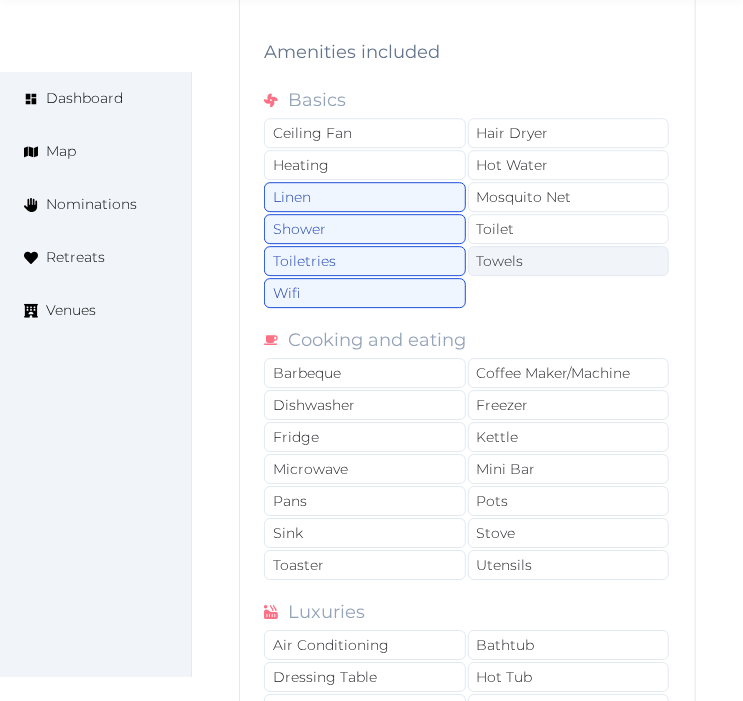 drag, startPoint x: 494, startPoint y: 270, endPoint x: 510, endPoint y: 246, distance: 28.84441 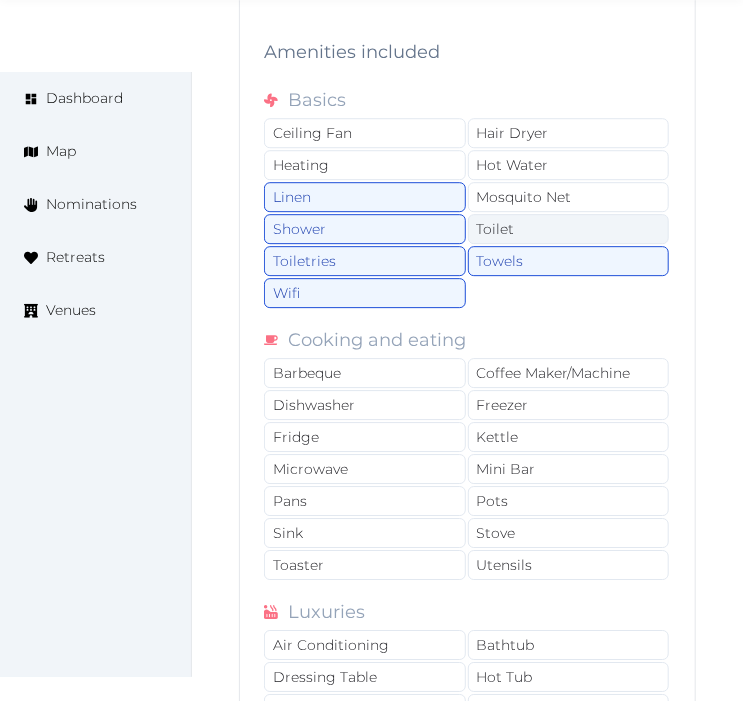 click on "Toilet" at bounding box center [569, 229] 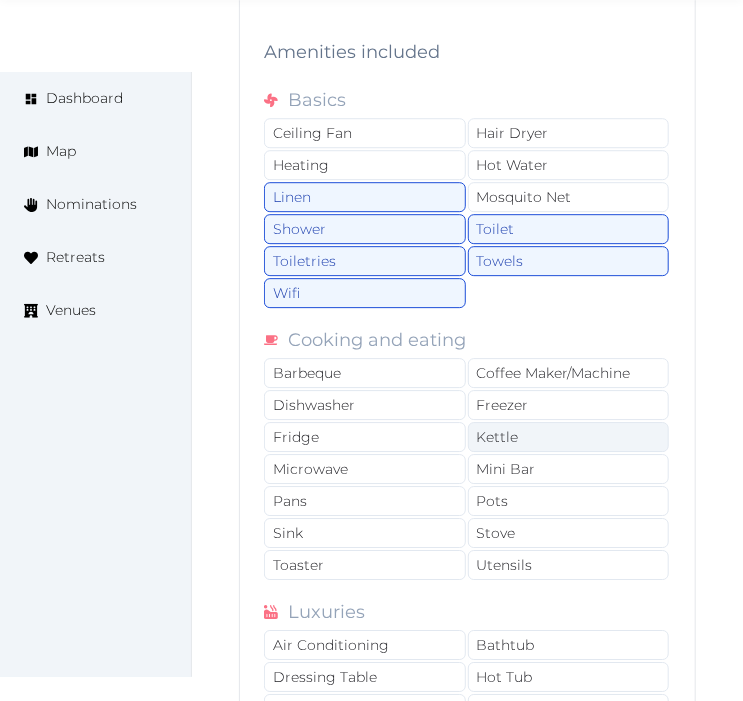 scroll, scrollTop: 11090, scrollLeft: 0, axis: vertical 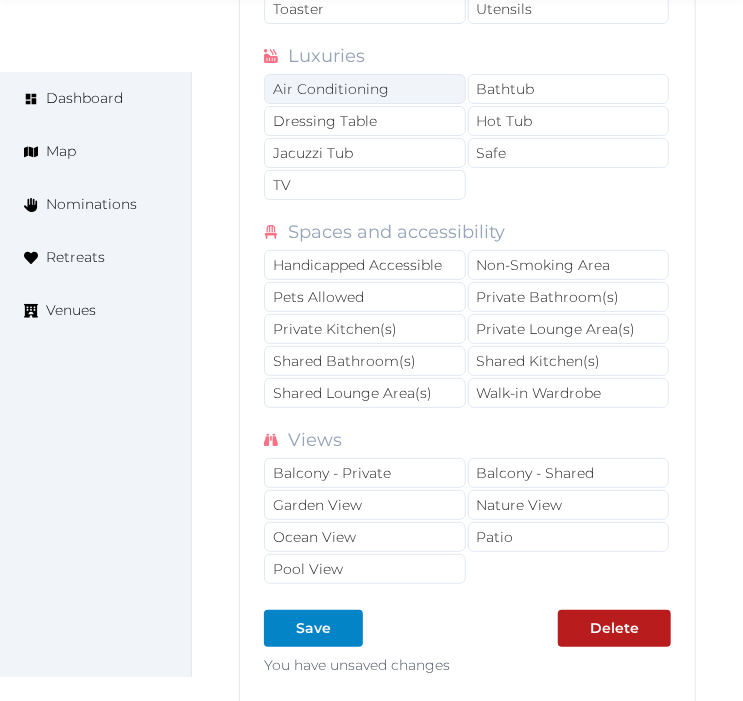 click on "Air Conditioning" at bounding box center (365, 89) 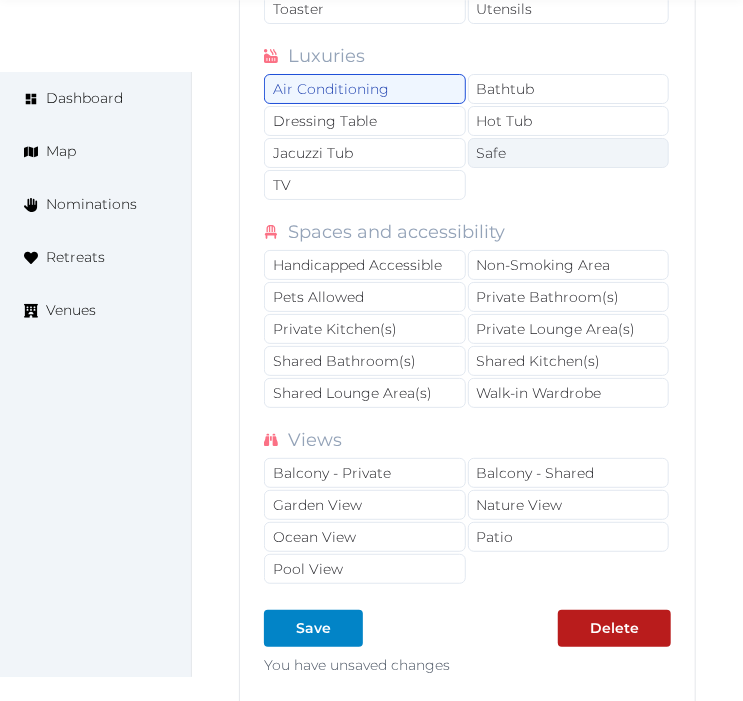 drag, startPoint x: 413, startPoint y: 183, endPoint x: 526, endPoint y: 162, distance: 114.93476 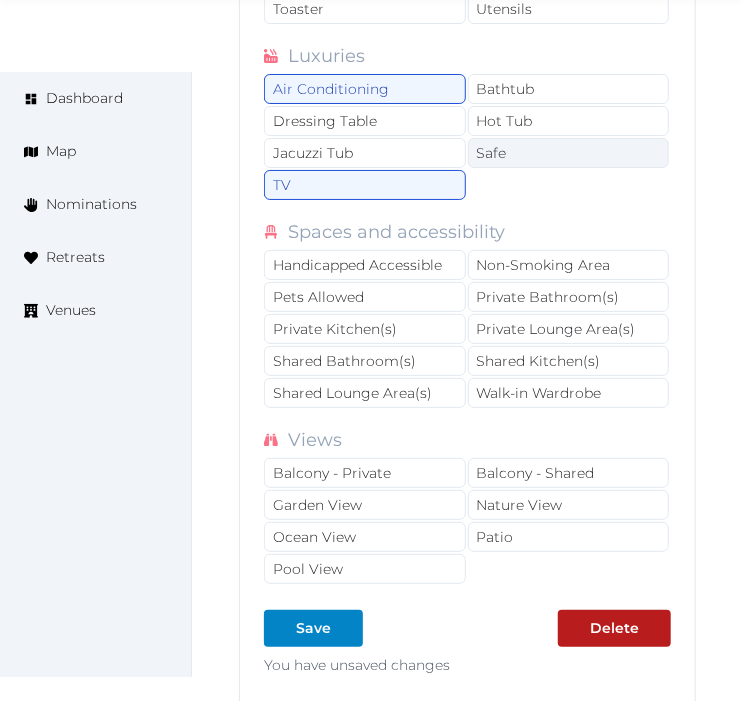click on "Safe" at bounding box center [569, 153] 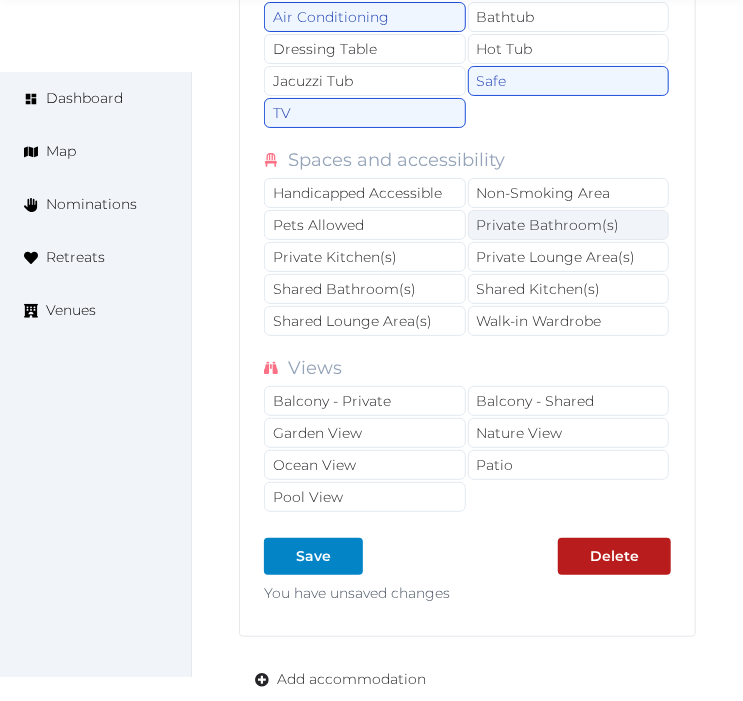 scroll, scrollTop: 11201, scrollLeft: 0, axis: vertical 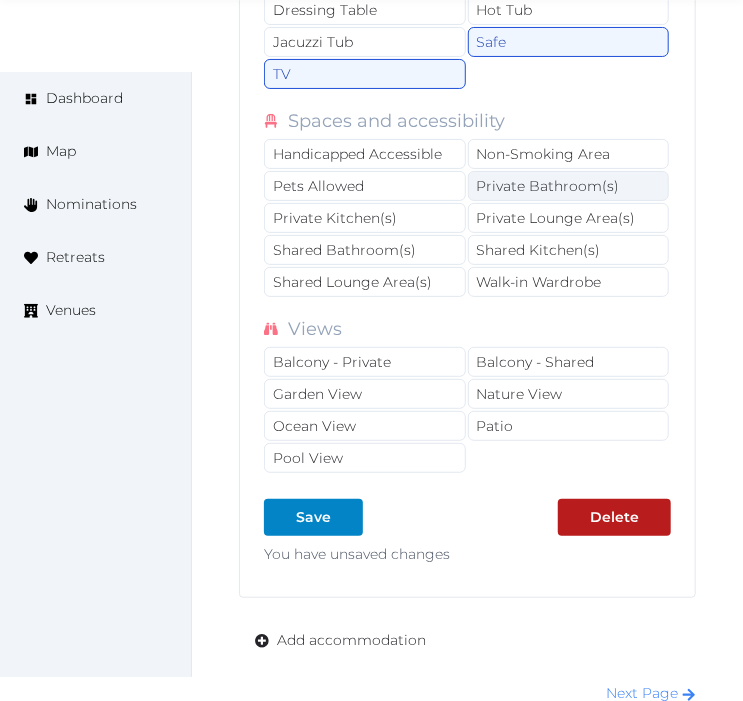 click on "Private Bathroom(s)" at bounding box center [569, 186] 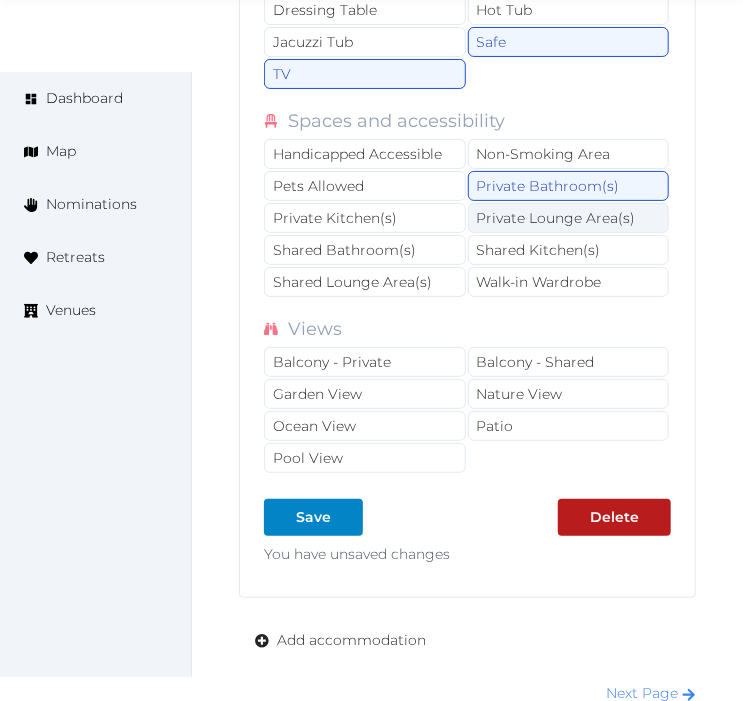 click on "Private Lounge Area(s)" at bounding box center (569, 218) 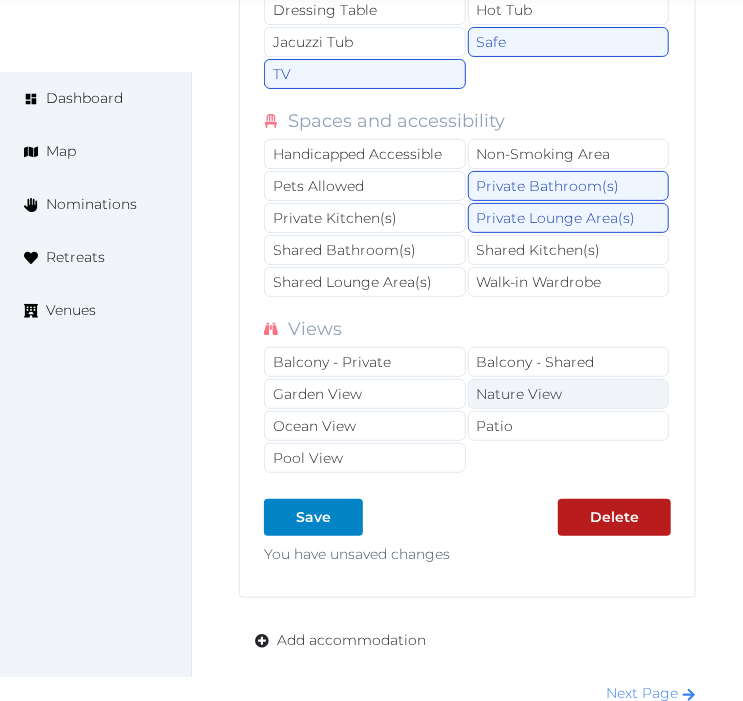 click on "Nature View" at bounding box center (569, 394) 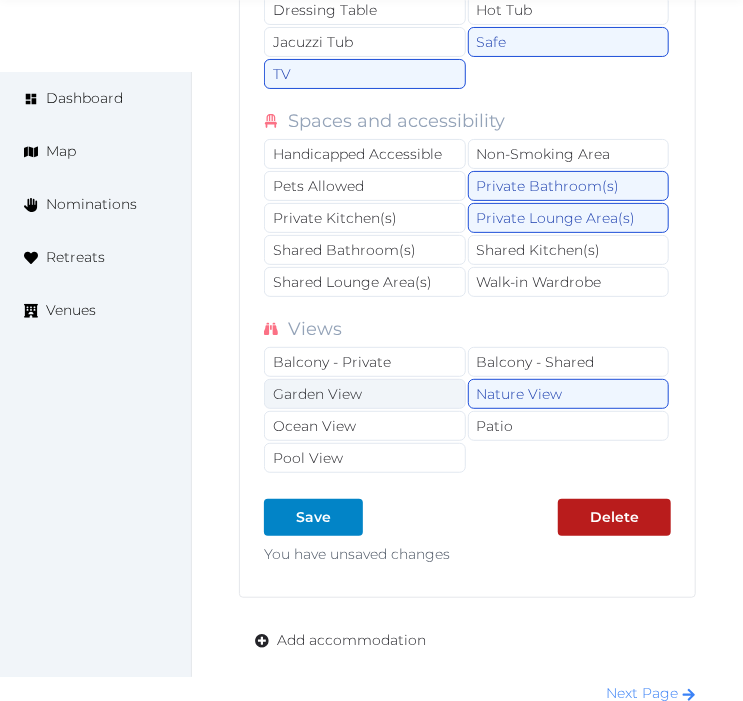click on "Garden View" at bounding box center [365, 394] 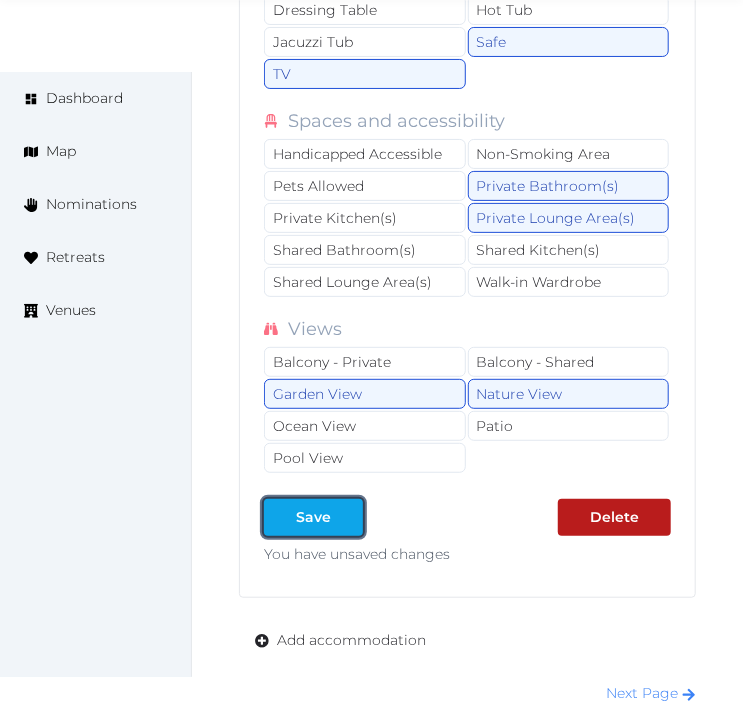 click on "Save" at bounding box center (313, 517) 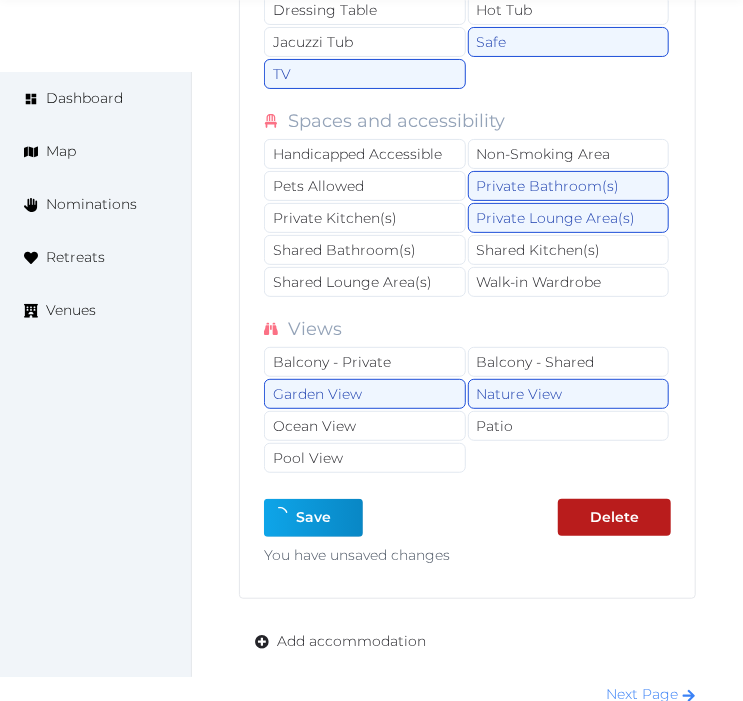 type on "*" 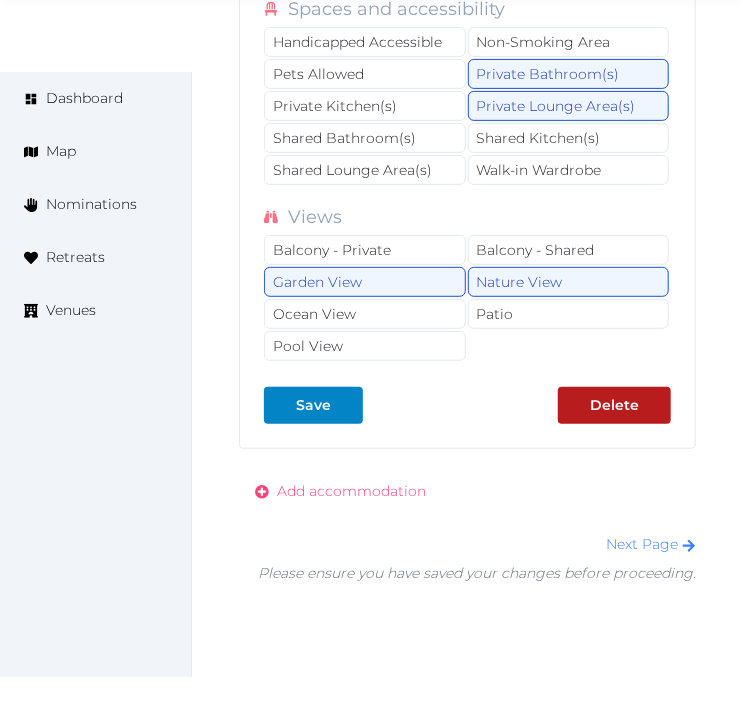 scroll, scrollTop: 11418, scrollLeft: 0, axis: vertical 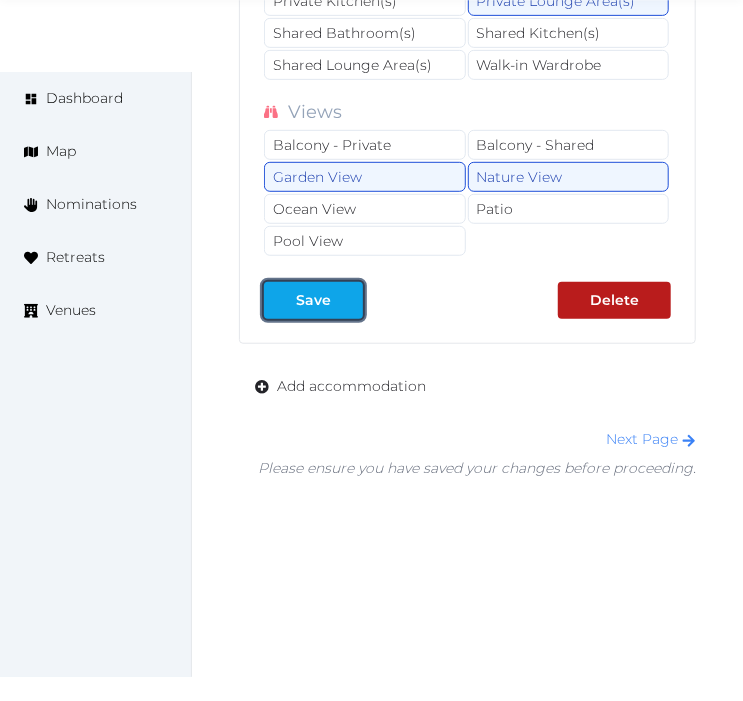 click at bounding box center [347, 300] 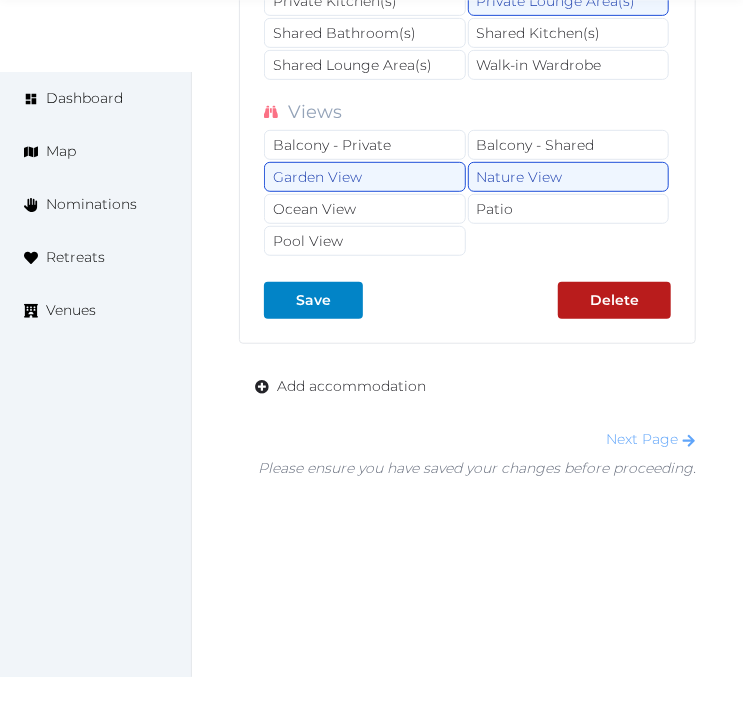 click on "Next Page" at bounding box center (651, 439) 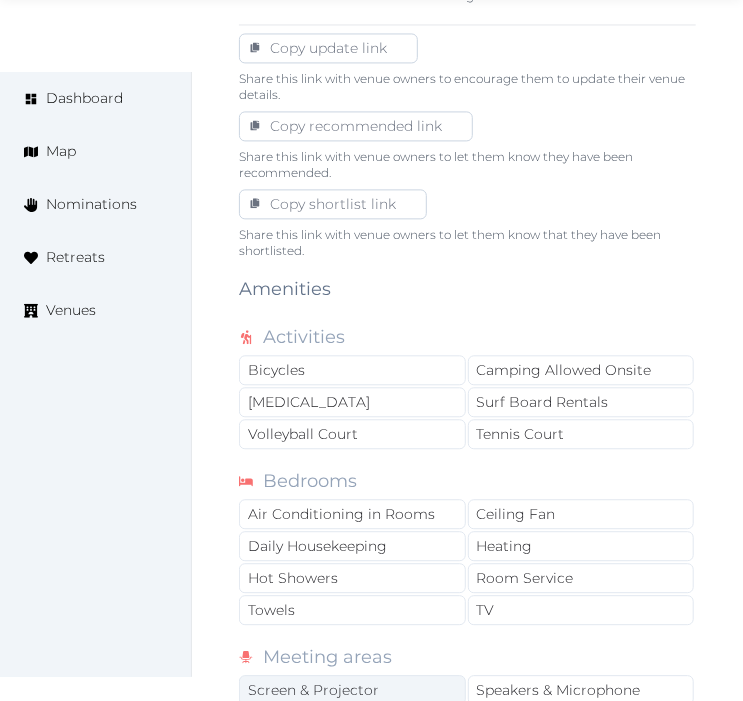 scroll, scrollTop: 1444, scrollLeft: 0, axis: vertical 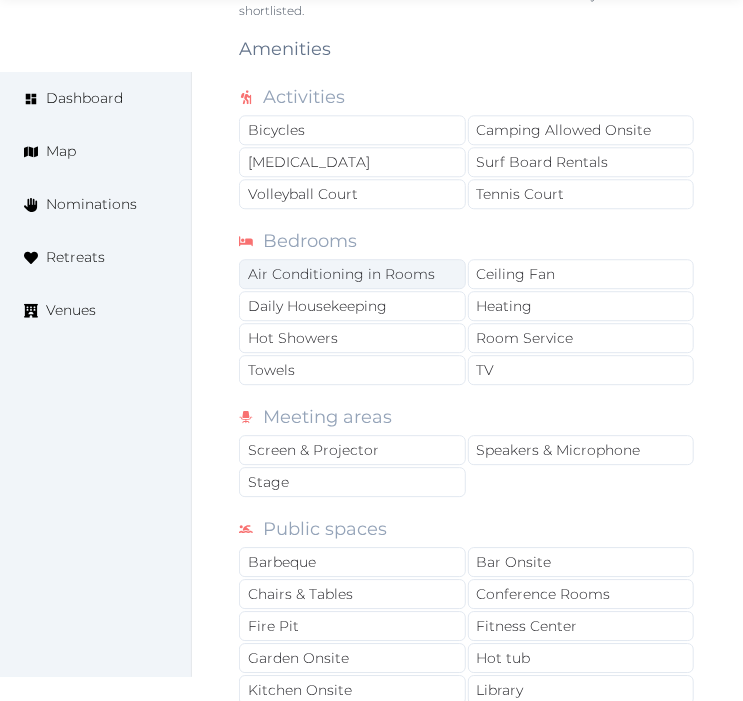 click on "Air Conditioning in Rooms" at bounding box center (352, 274) 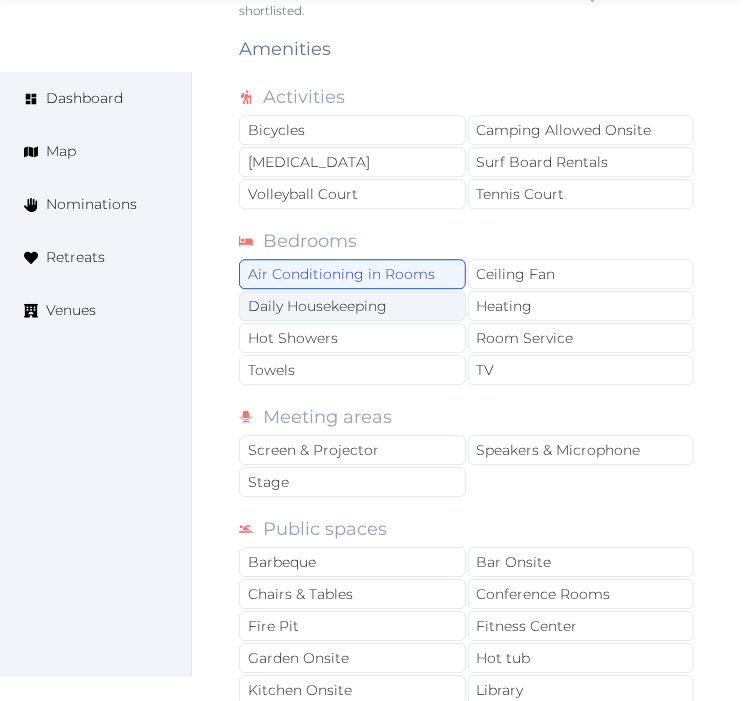 click on "Daily Housekeeping" at bounding box center [352, 306] 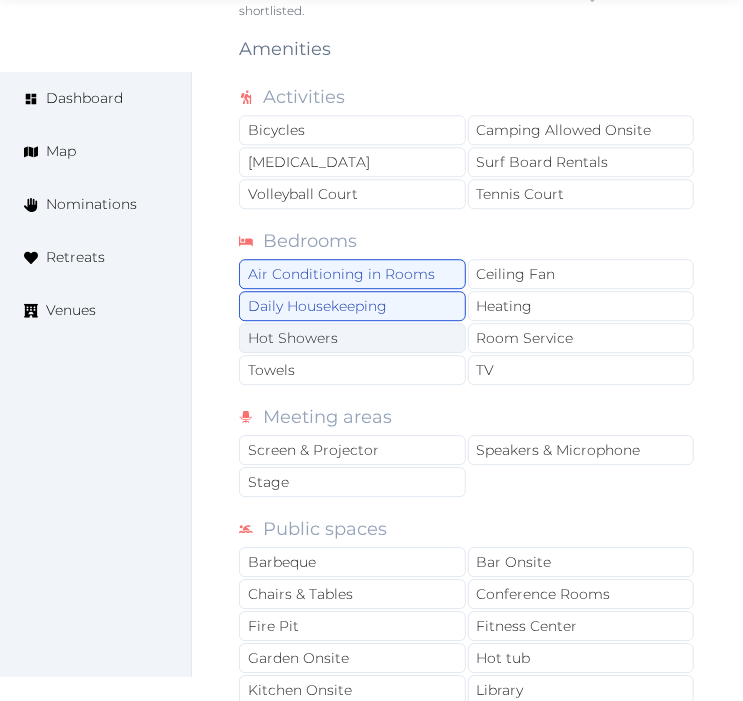 click on "Hot Showers" at bounding box center (352, 338) 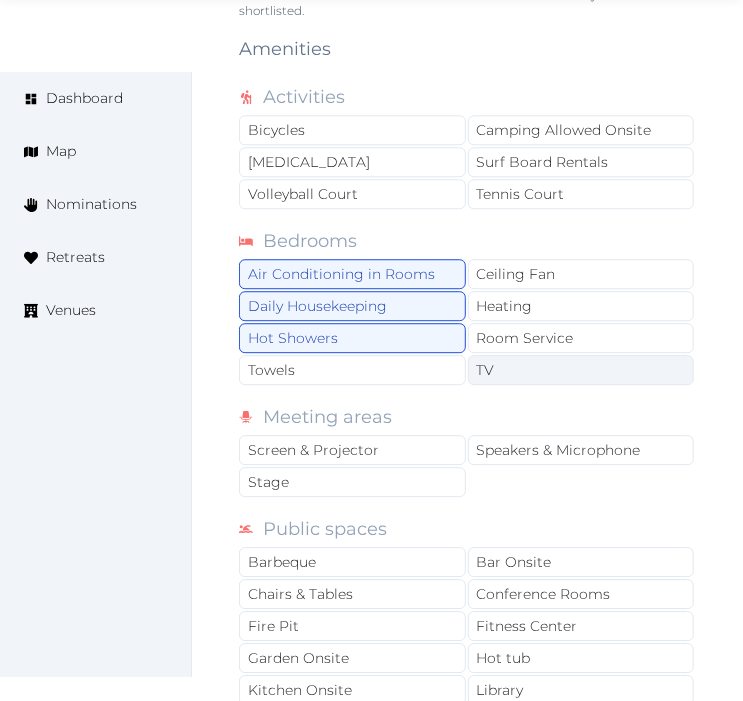 drag, startPoint x: 435, startPoint y: 370, endPoint x: 518, endPoint y: 361, distance: 83.48653 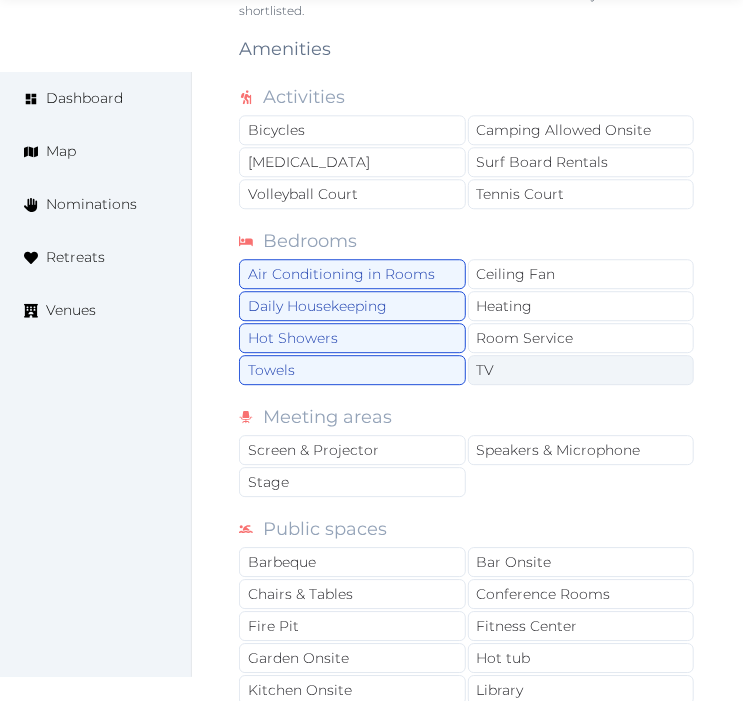 click on "TV" at bounding box center (581, 370) 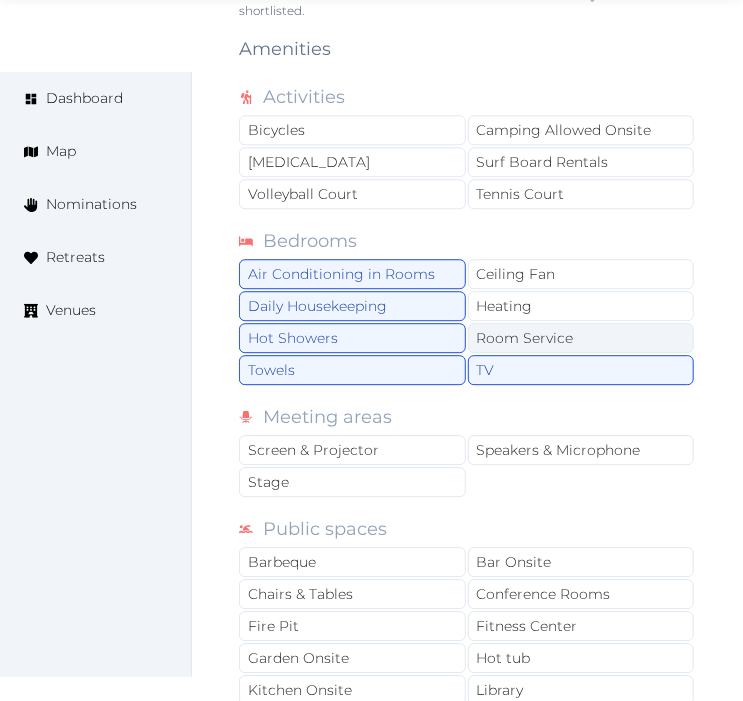 click on "Room Service" at bounding box center [581, 338] 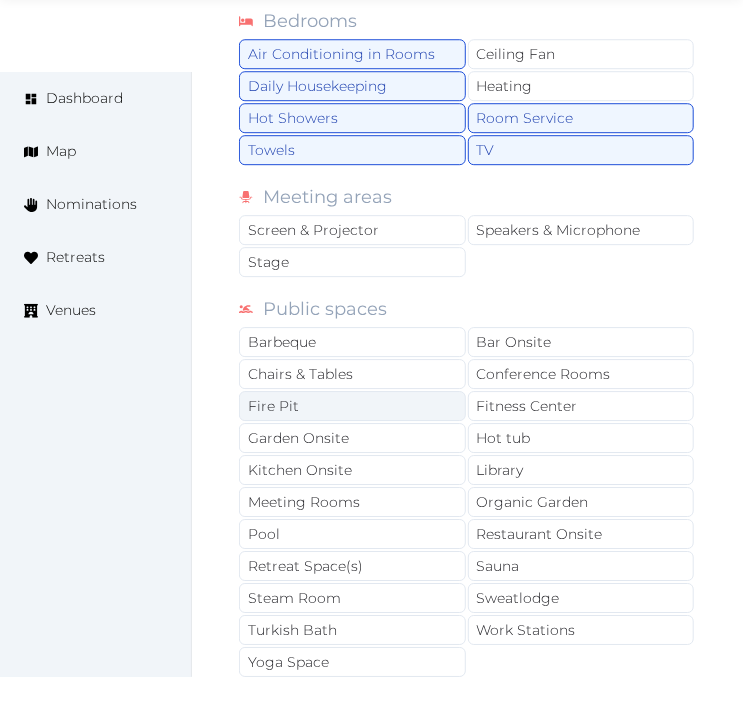 scroll, scrollTop: 1666, scrollLeft: 0, axis: vertical 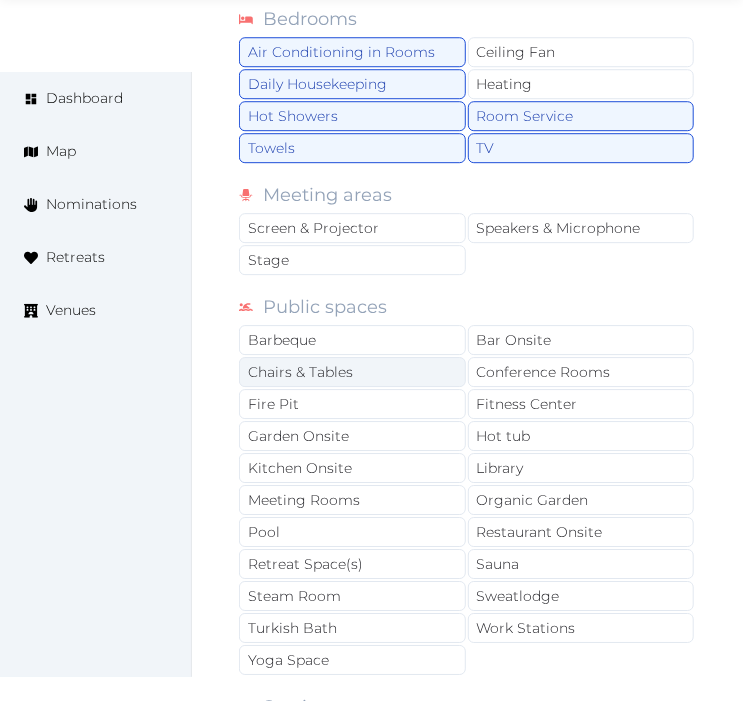 click on "Chairs & Tables" at bounding box center [352, 372] 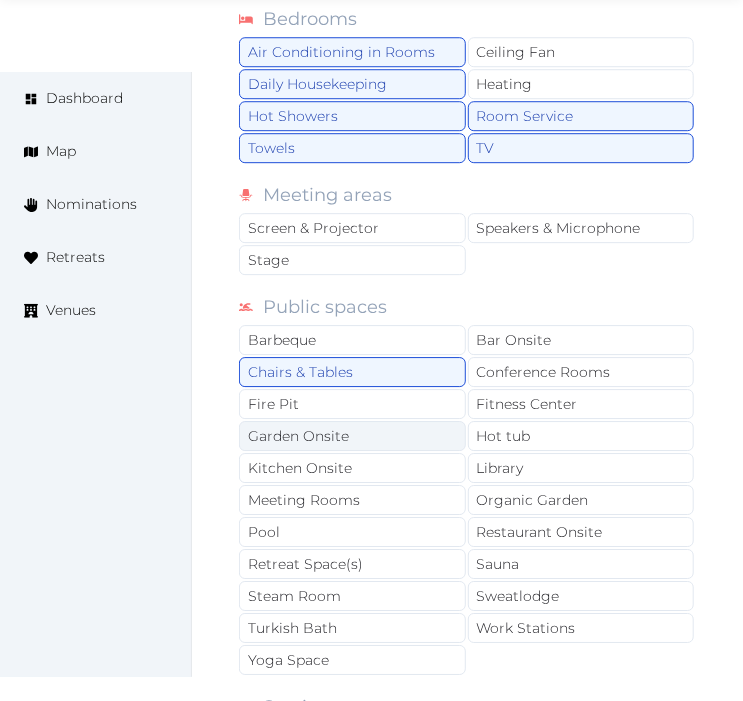 click on "Garden Onsite" at bounding box center [352, 436] 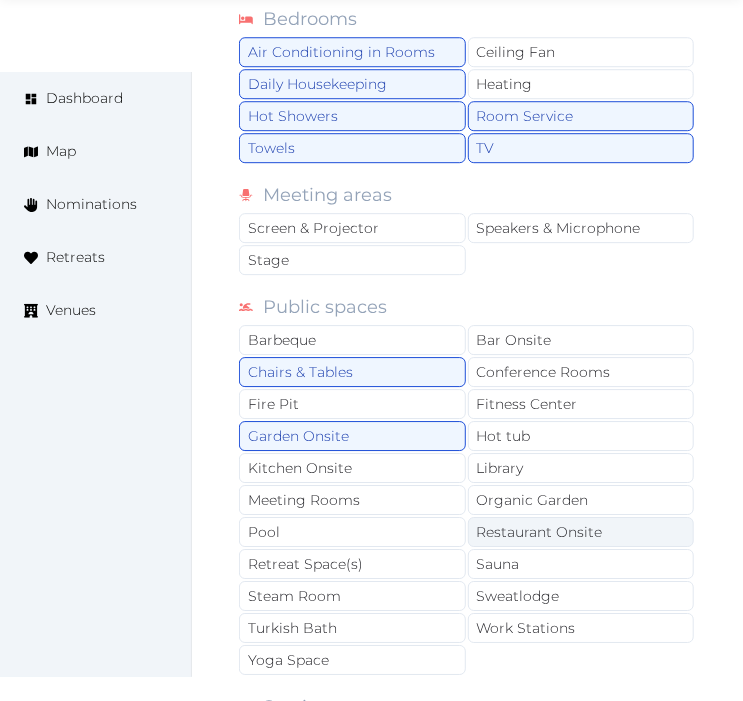 click on "Restaurant Onsite" at bounding box center [581, 532] 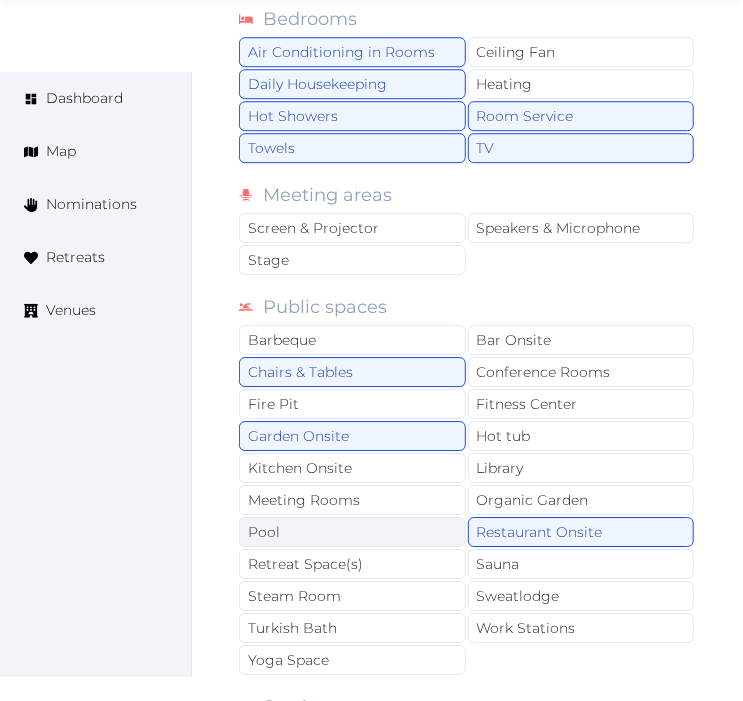 click on "Pool" at bounding box center [352, 532] 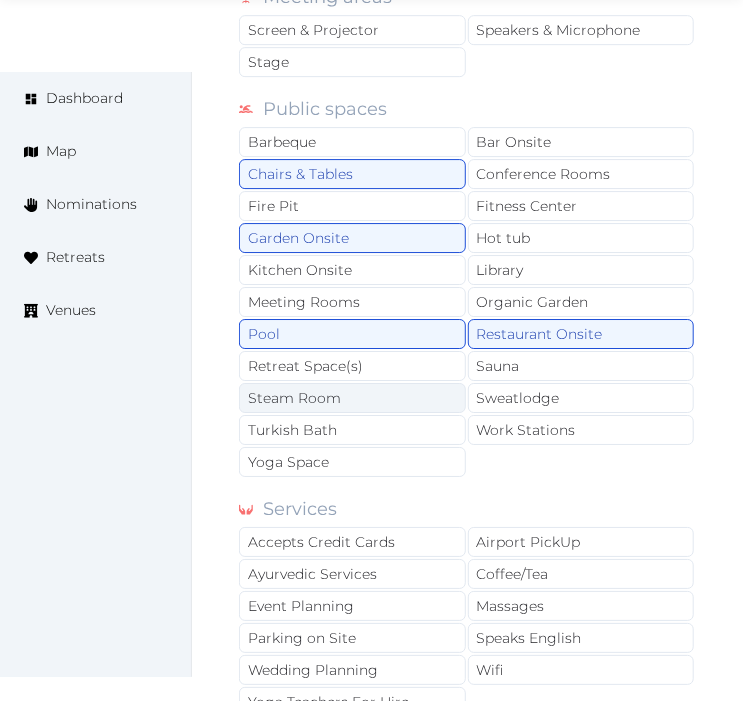 scroll, scrollTop: 2000, scrollLeft: 0, axis: vertical 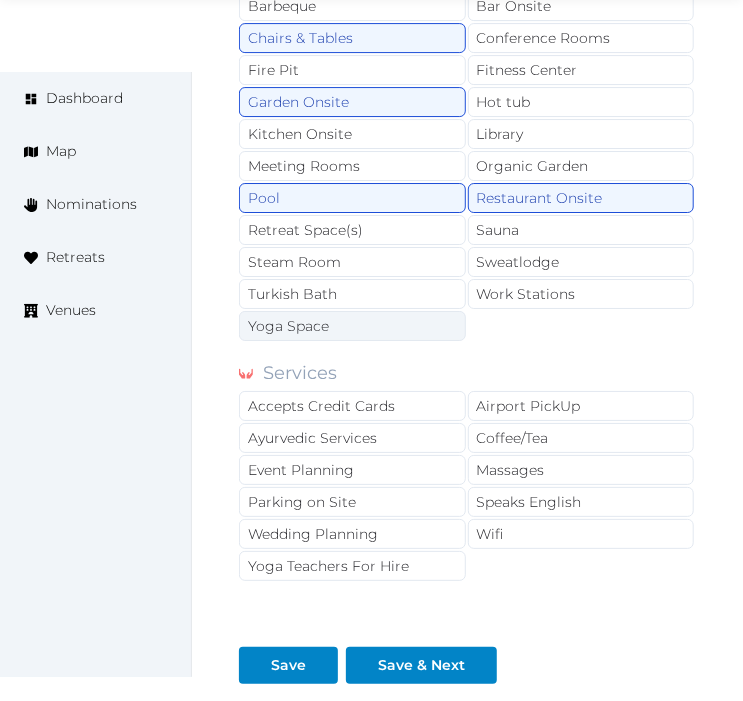 click on "Yoga Space" at bounding box center [352, 326] 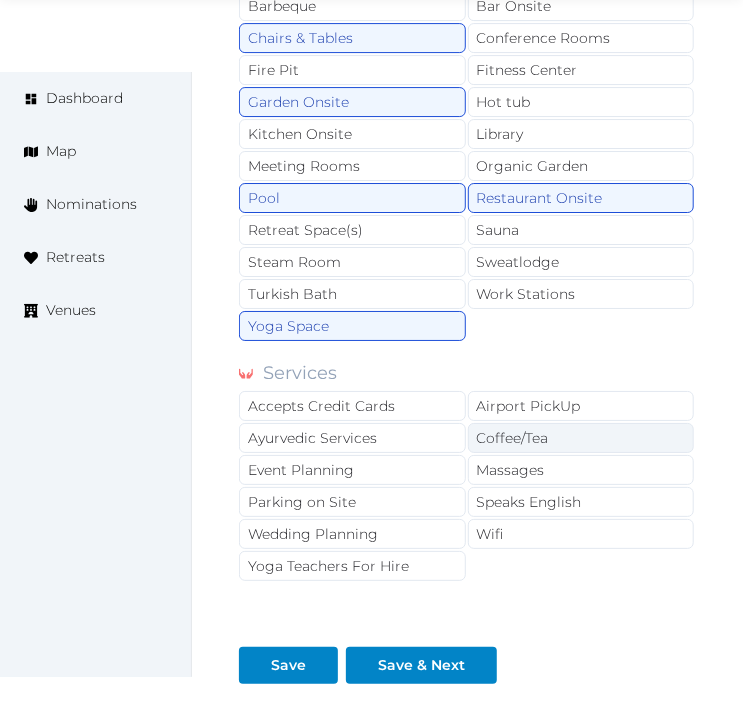 click on "Coffee/Tea" at bounding box center (581, 438) 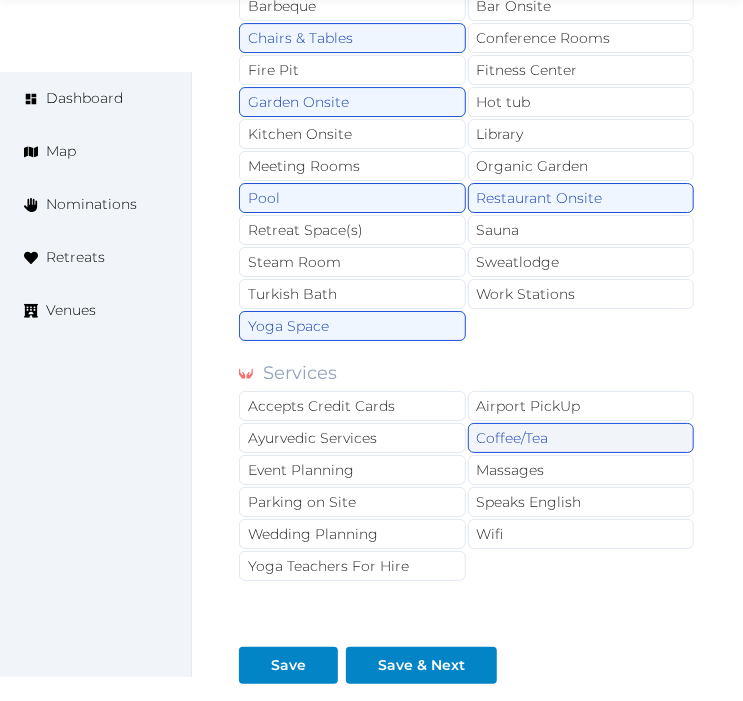 click on "Coffee/Tea" at bounding box center [581, 438] 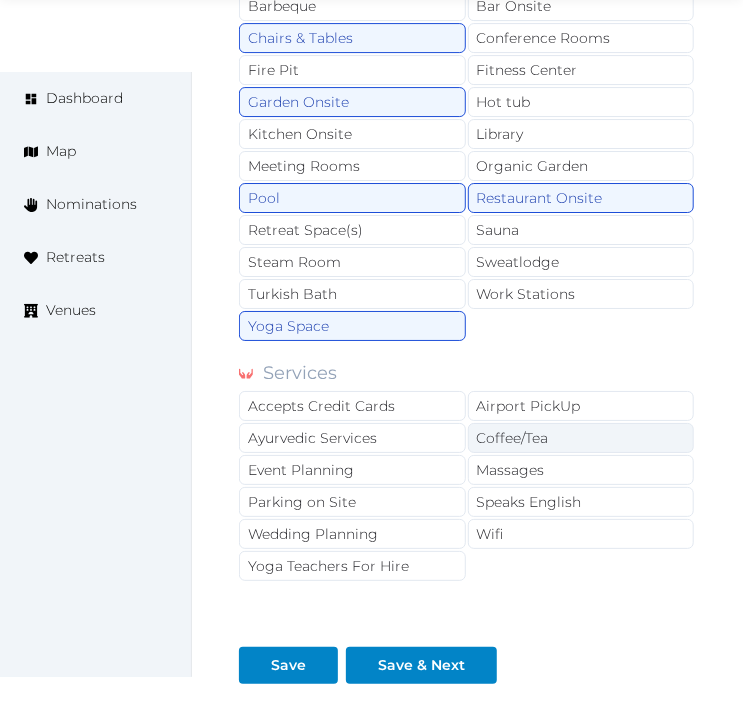 click on "Coffee/Tea" at bounding box center (581, 438) 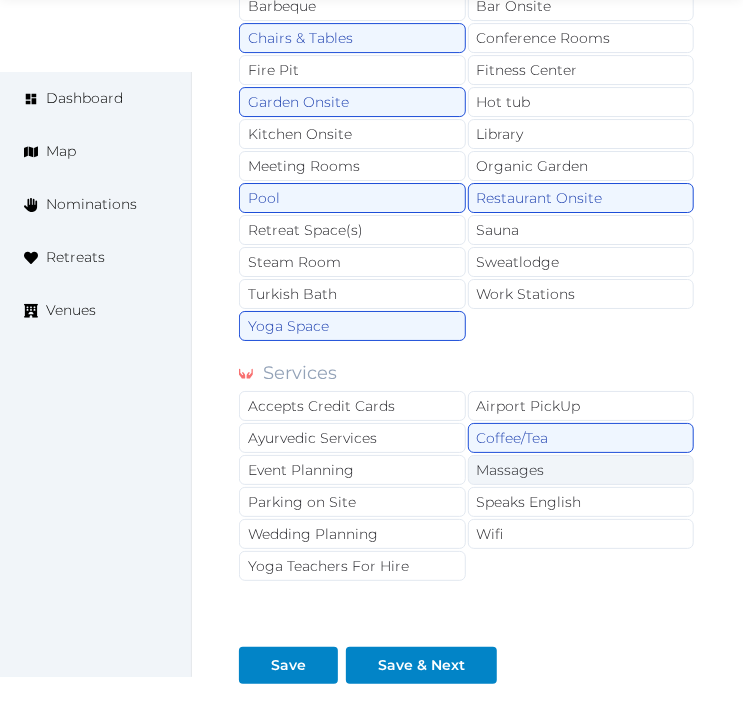 click on "Massages" at bounding box center [581, 470] 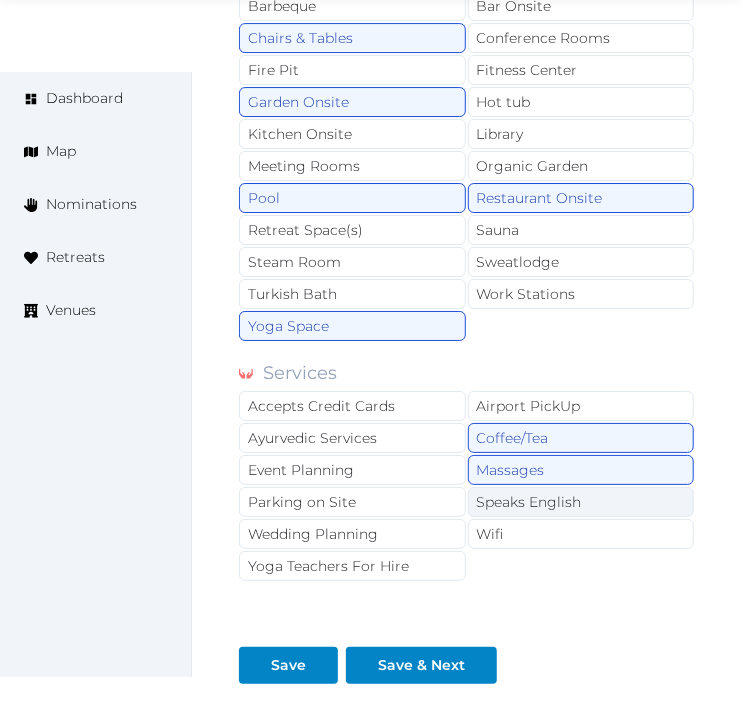 click on "Speaks English" at bounding box center [581, 502] 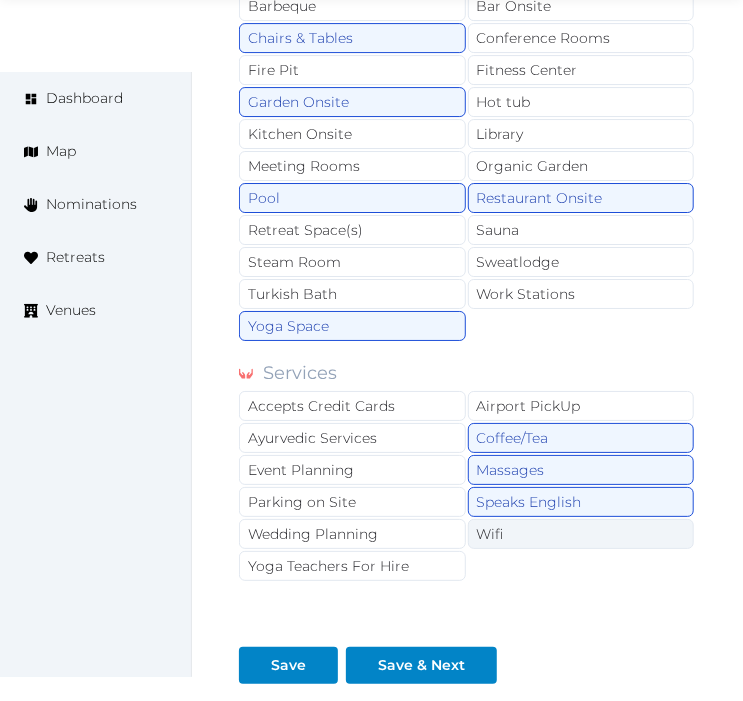 click on "Wifi" at bounding box center [581, 534] 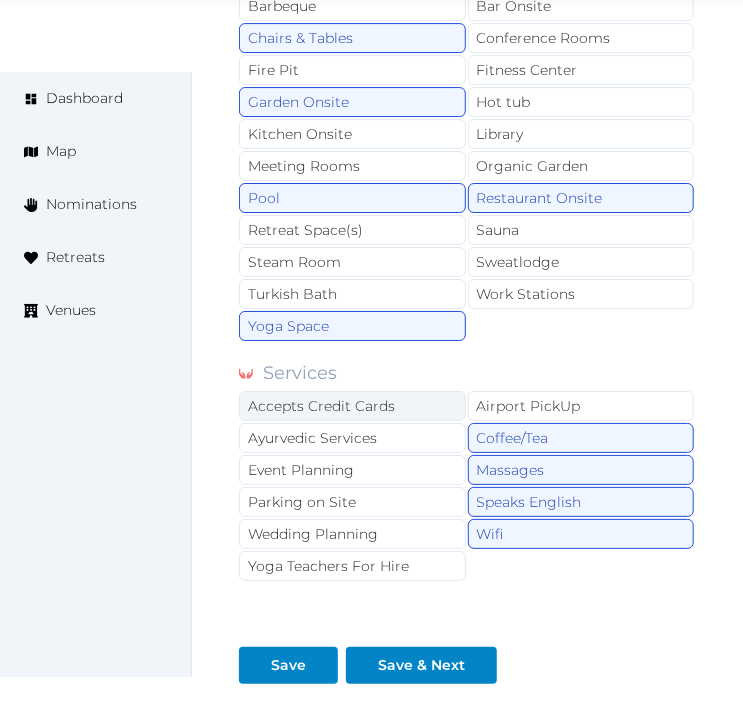 click on "Accepts Credit Cards" at bounding box center (352, 406) 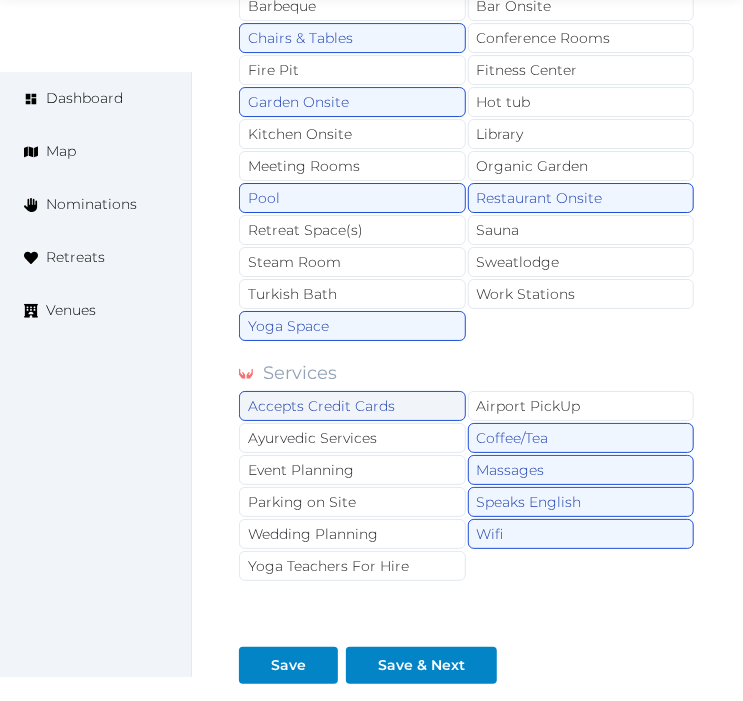 click on "Accepts Credit Cards" at bounding box center (352, 406) 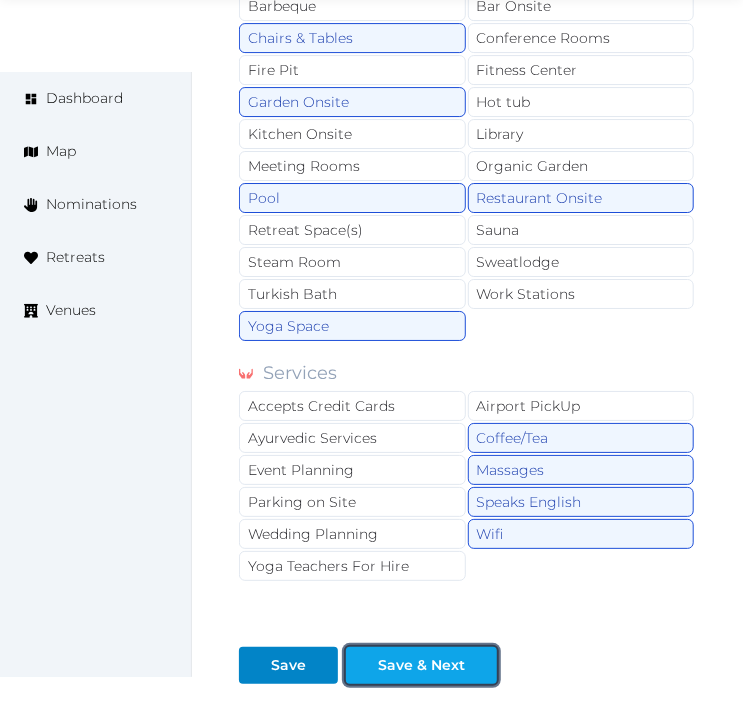 click on "Save & Next" at bounding box center (421, 665) 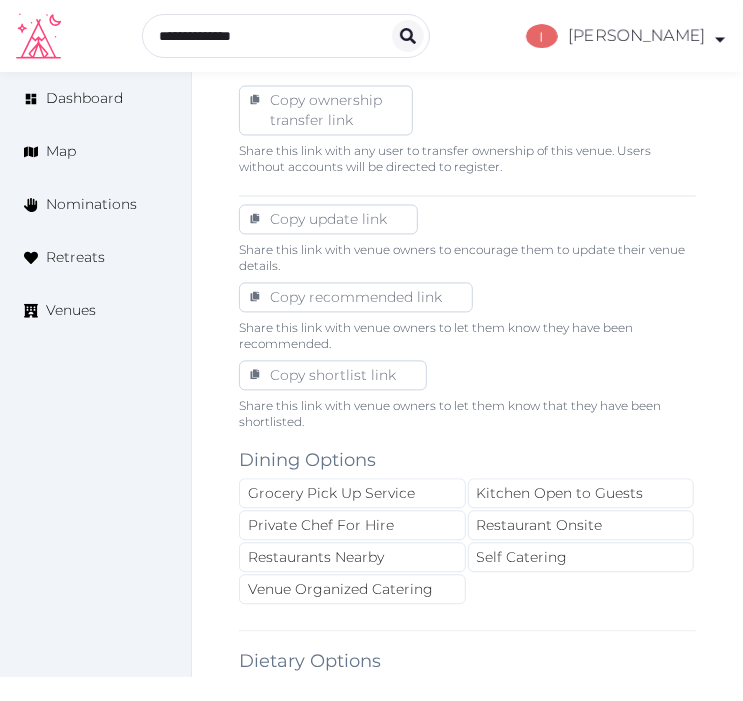 scroll, scrollTop: 1000, scrollLeft: 0, axis: vertical 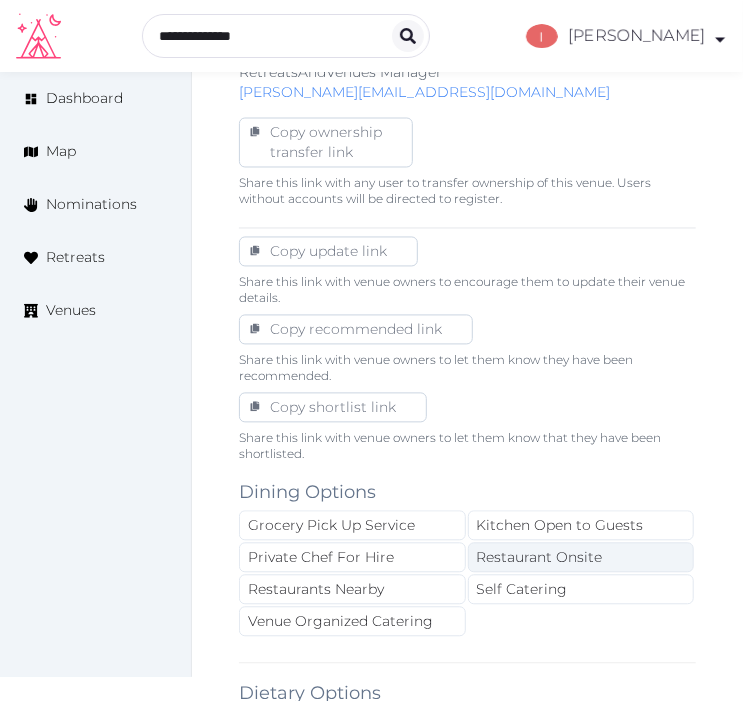 click on "Restaurant Onsite" at bounding box center [581, 558] 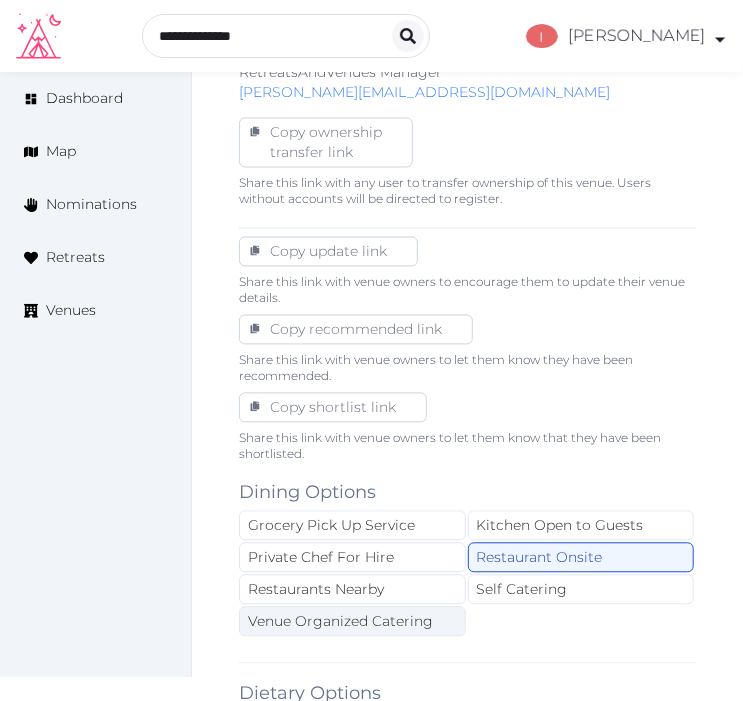 click on "Venue Organized Catering" at bounding box center (352, 622) 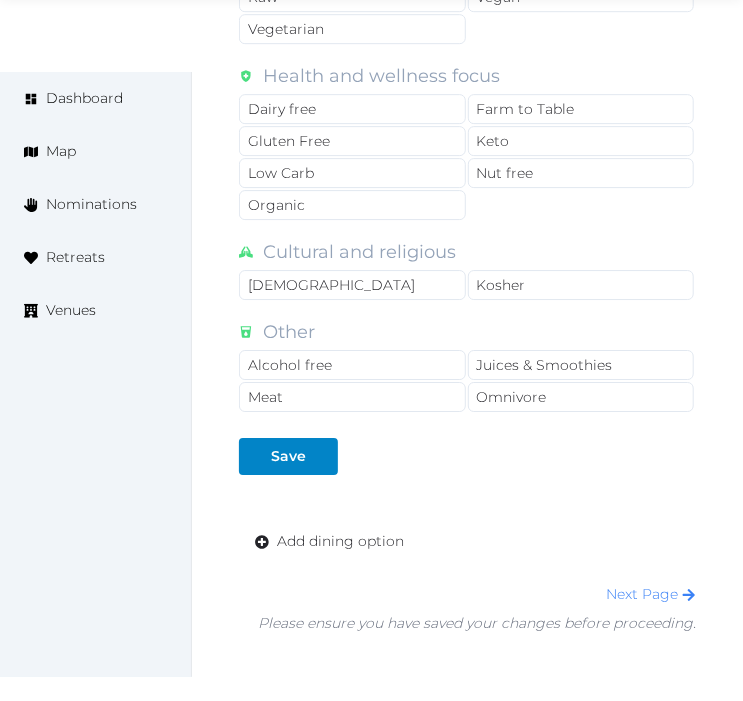 scroll, scrollTop: 1970, scrollLeft: 0, axis: vertical 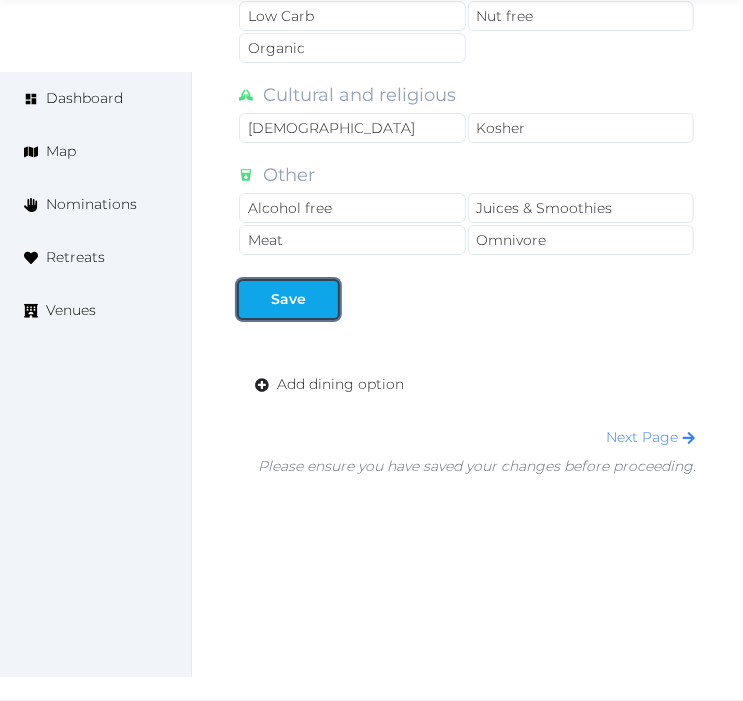 click at bounding box center [322, 299] 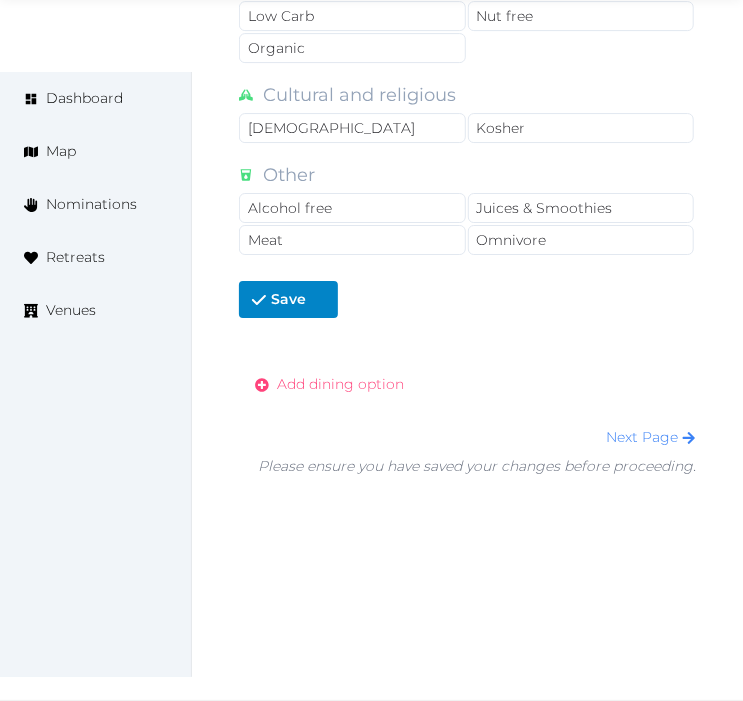 click on "Add dining option" at bounding box center (340, 384) 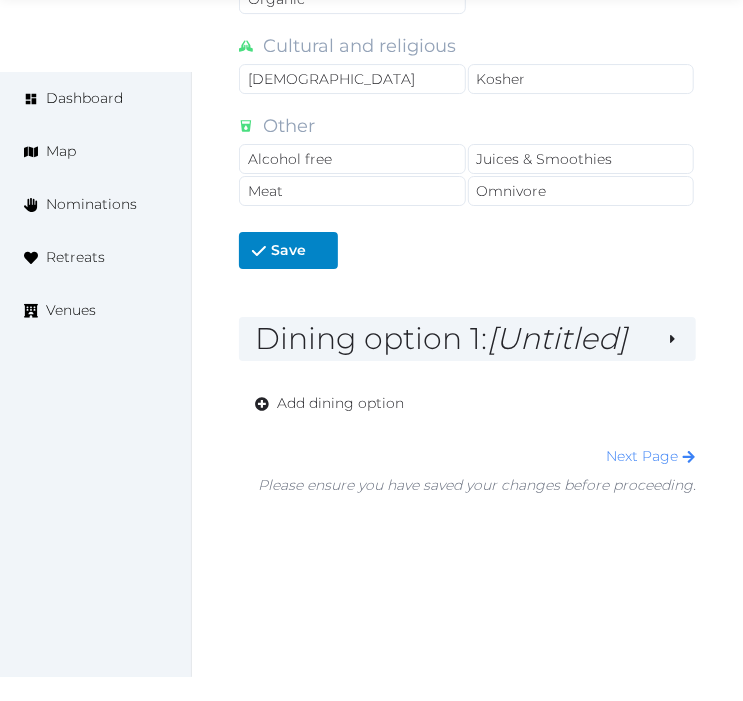 scroll, scrollTop: 2037, scrollLeft: 0, axis: vertical 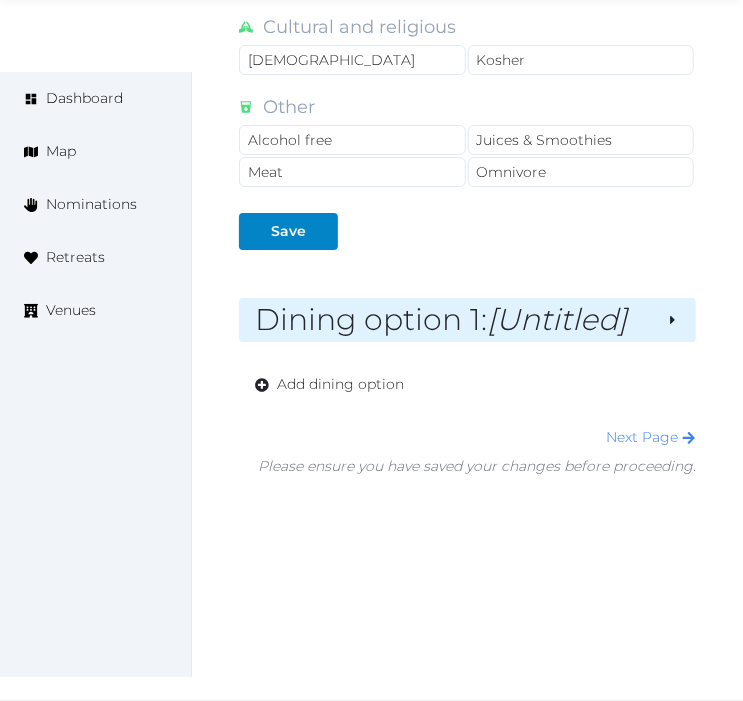 click on "[Untitled]" at bounding box center [557, 319] 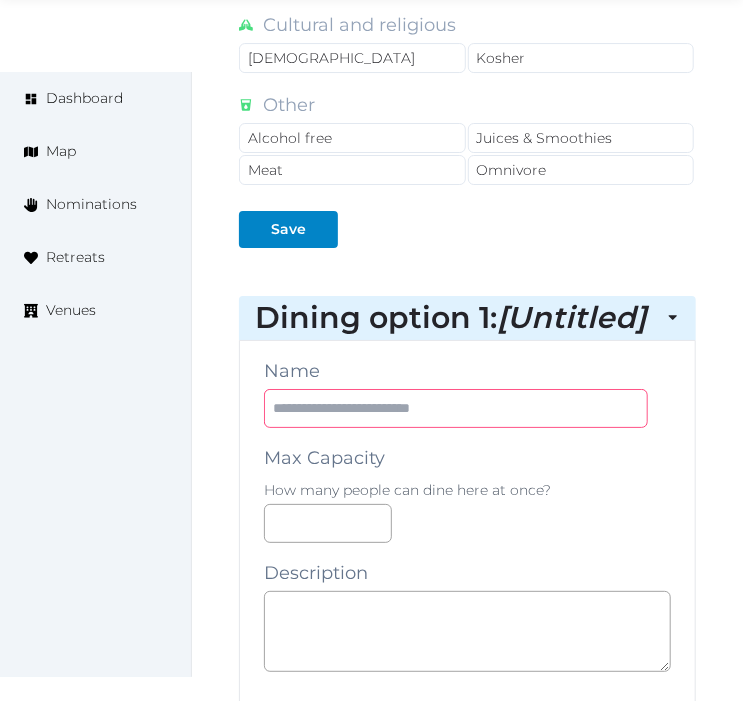 click at bounding box center (456, 408) 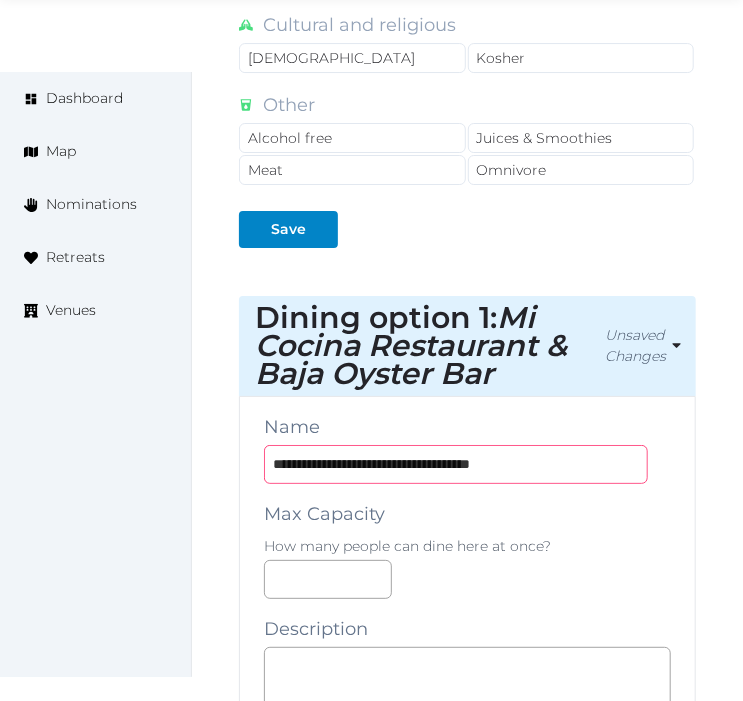 type on "**********" 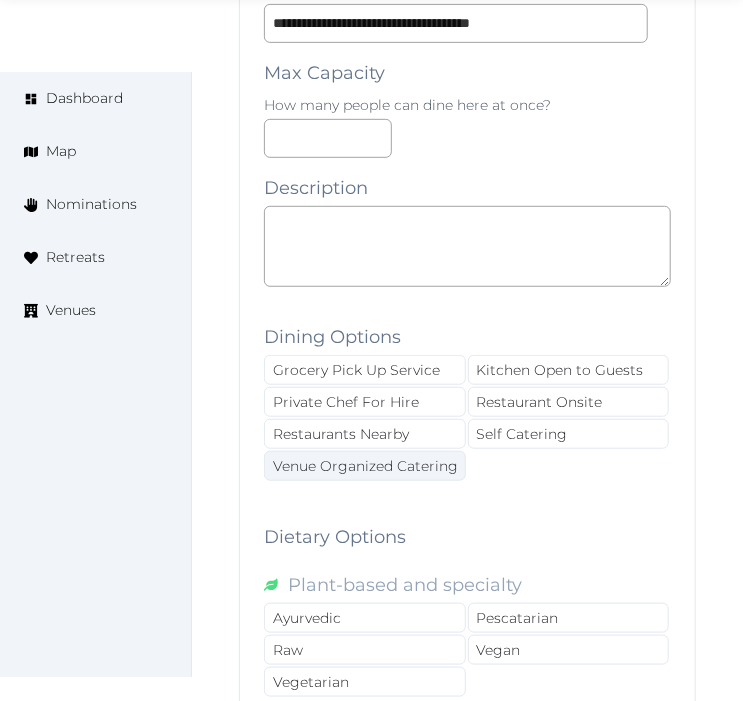 scroll, scrollTop: 2482, scrollLeft: 0, axis: vertical 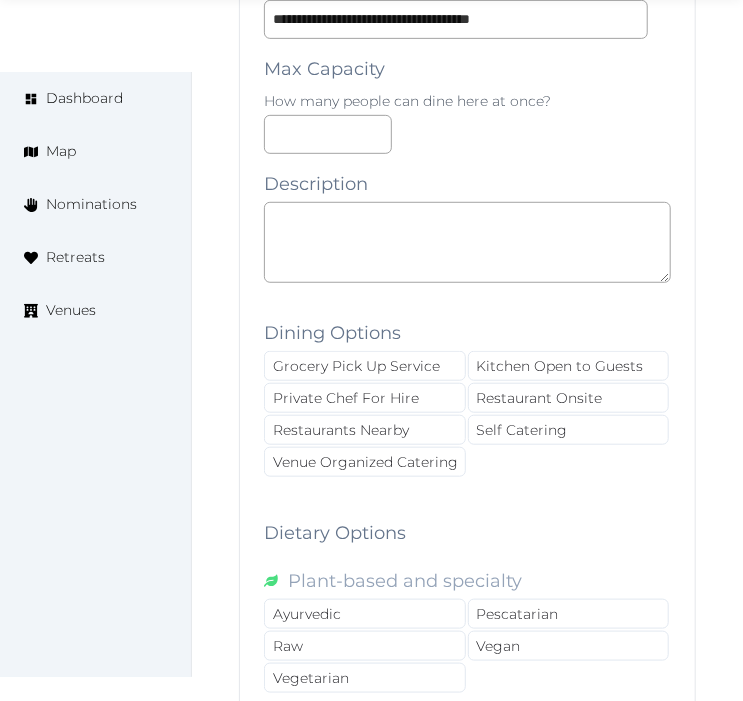 click at bounding box center (467, 295) 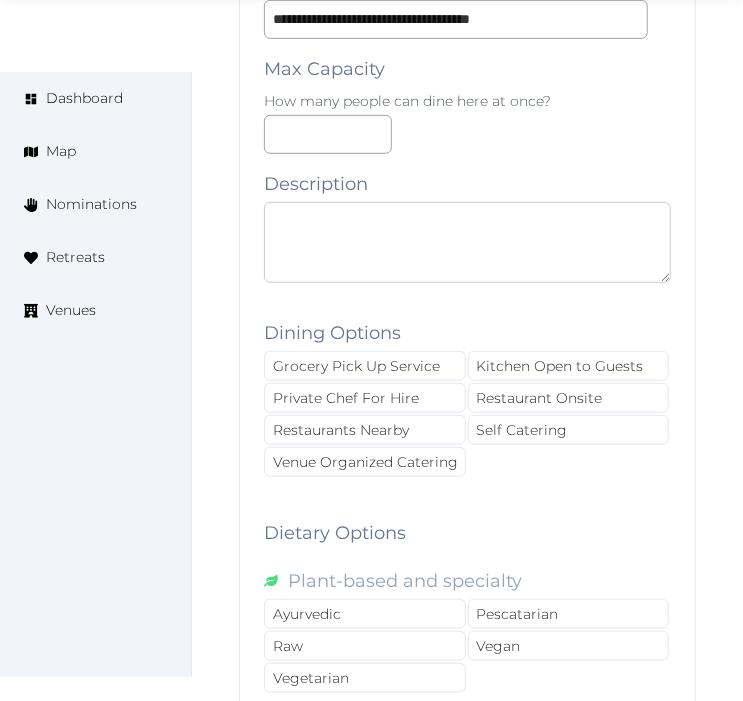 click at bounding box center [467, 242] 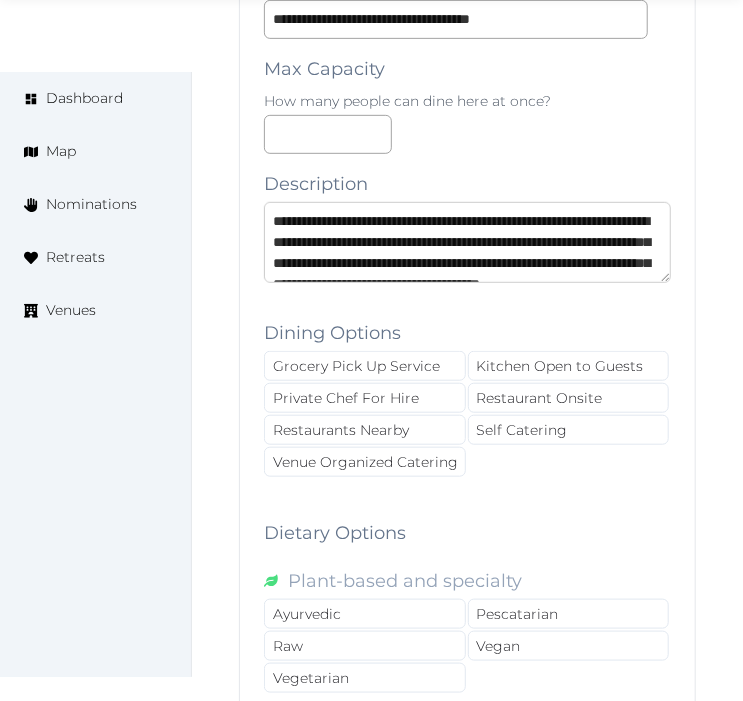 scroll, scrollTop: 31, scrollLeft: 0, axis: vertical 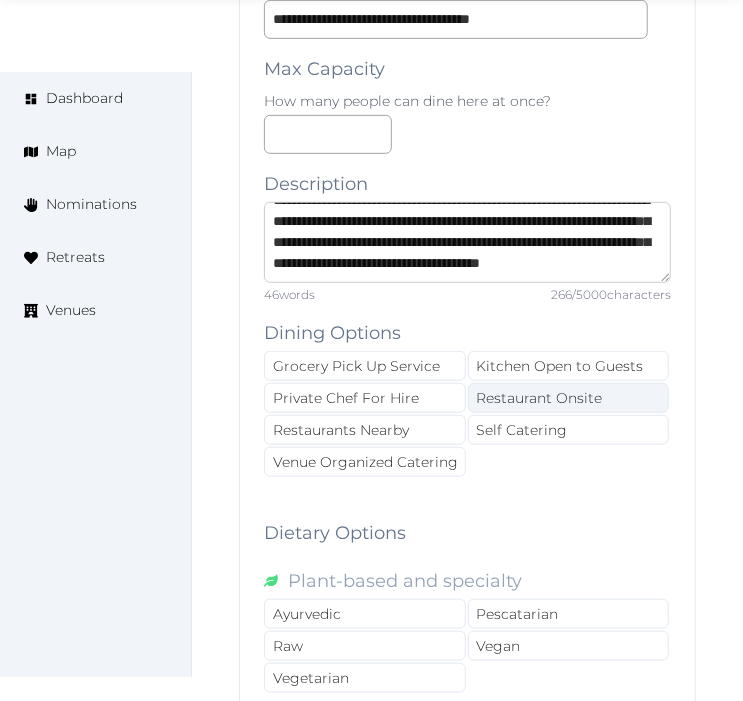 type on "**********" 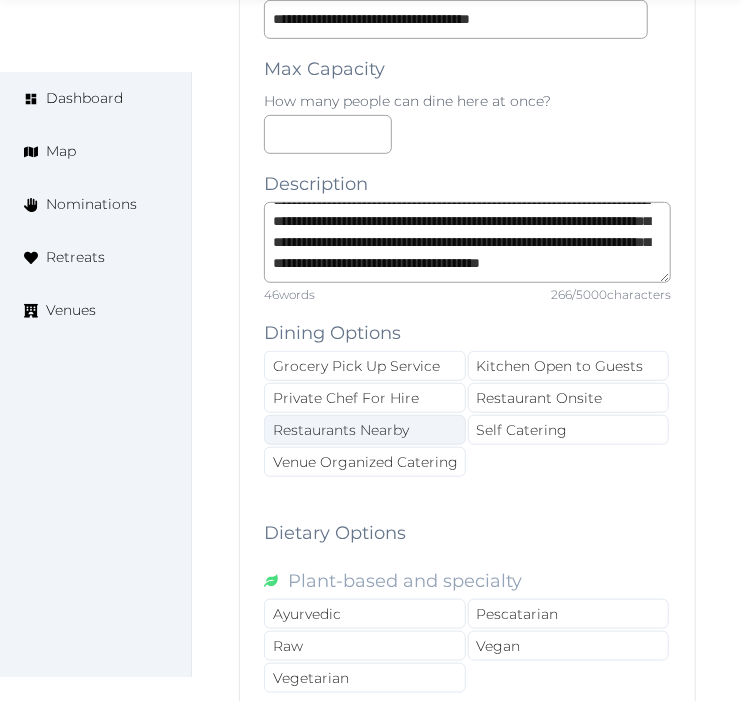 drag, startPoint x: 527, startPoint y: 394, endPoint x: 450, endPoint y: 443, distance: 91.26884 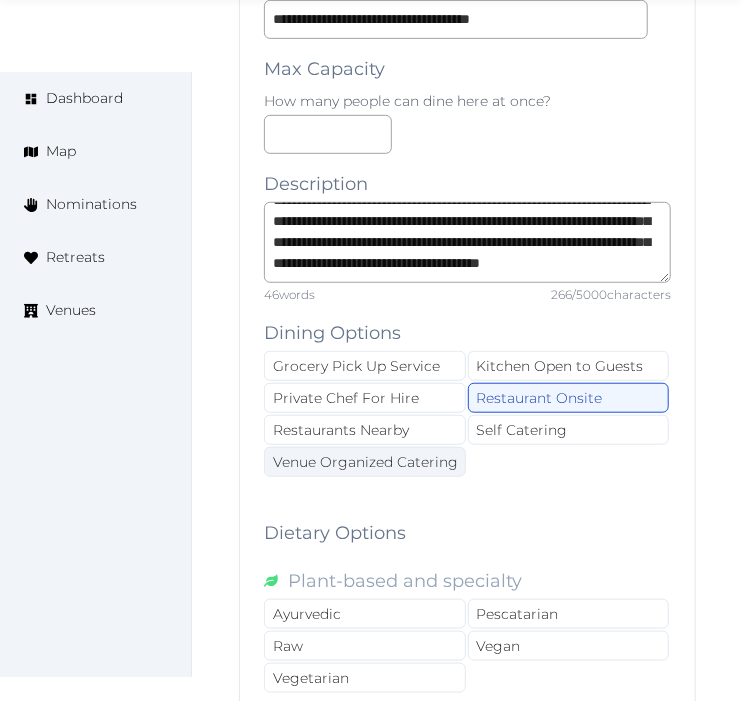 click on "Venue Organized Catering" at bounding box center [365, 462] 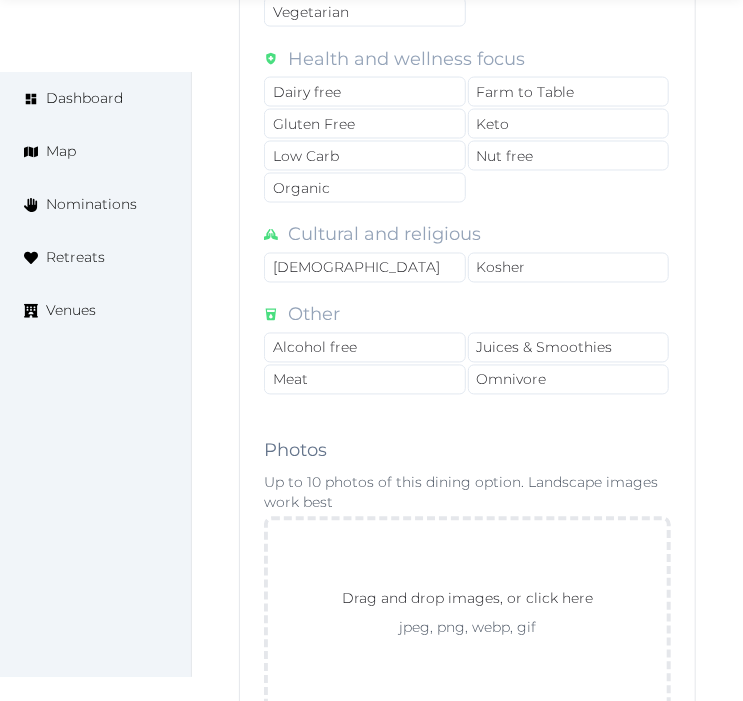 scroll, scrollTop: 3482, scrollLeft: 0, axis: vertical 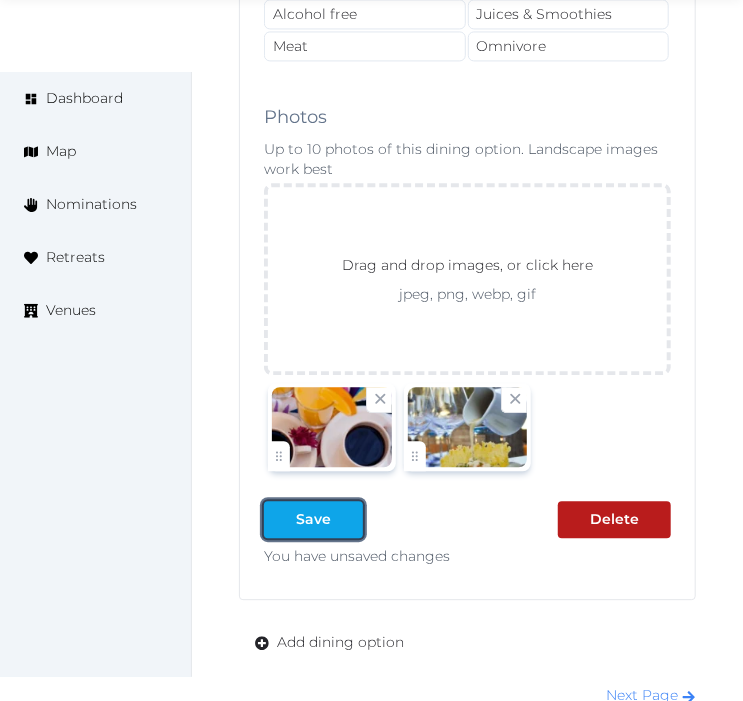 click at bounding box center (280, 519) 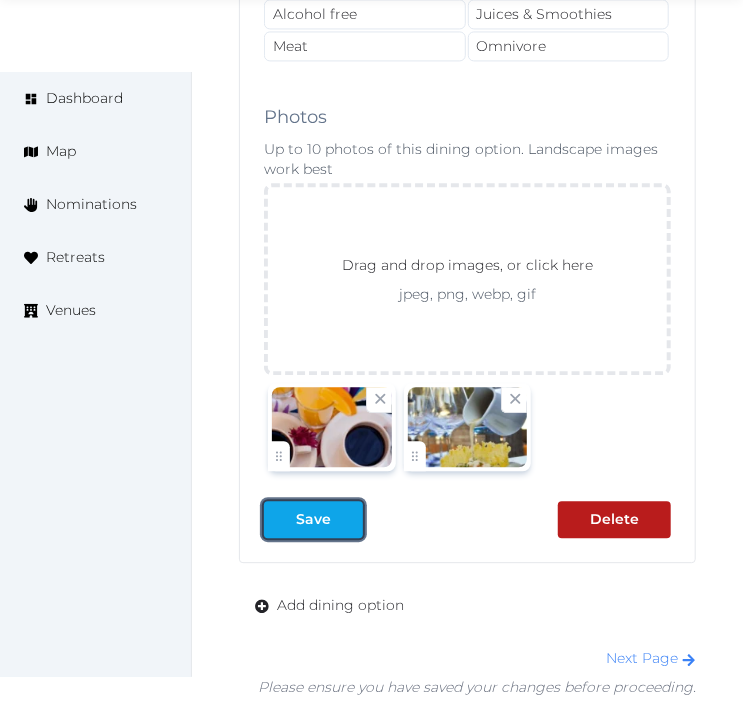 click on "Save" at bounding box center [313, 519] 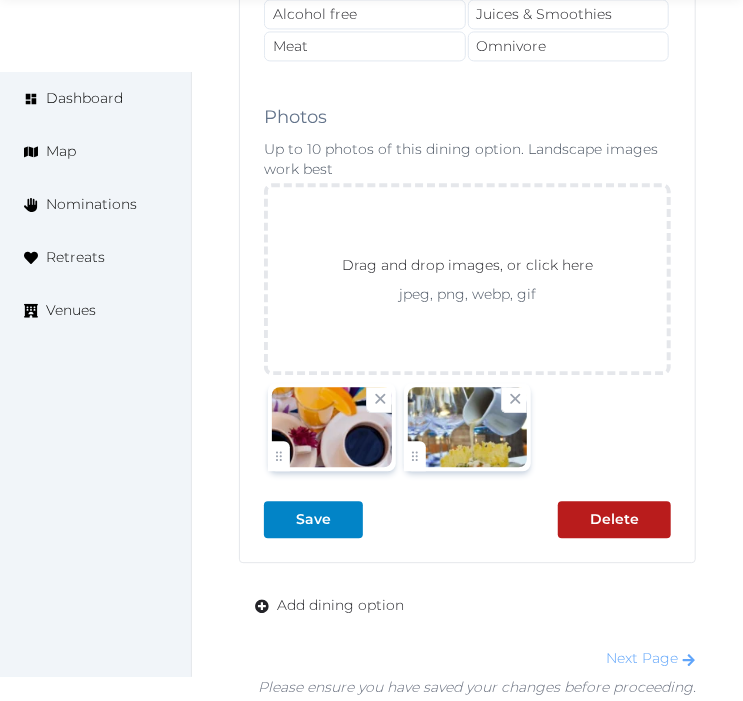 click on "Next Page" at bounding box center [651, 658] 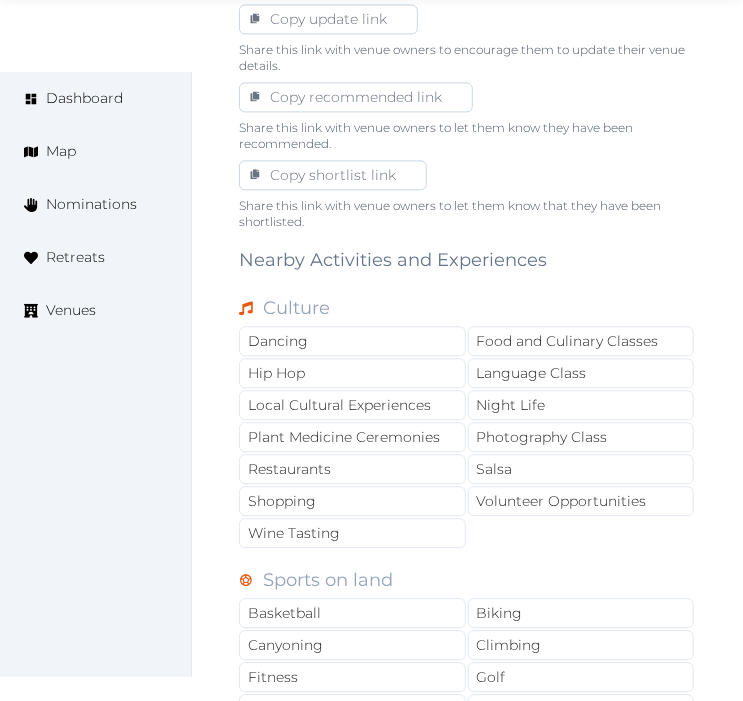 scroll, scrollTop: 1222, scrollLeft: 0, axis: vertical 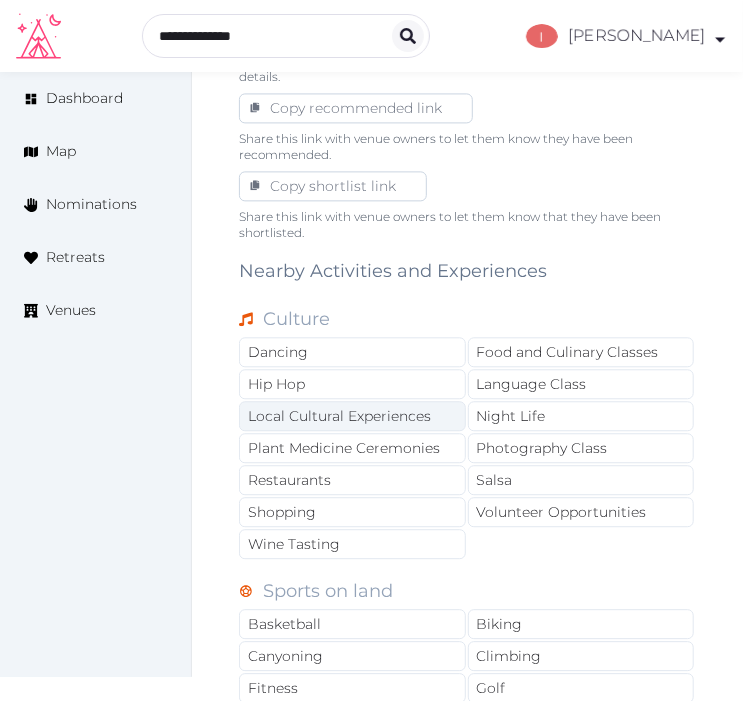 click on "Local Cultural Experiences" at bounding box center [352, 416] 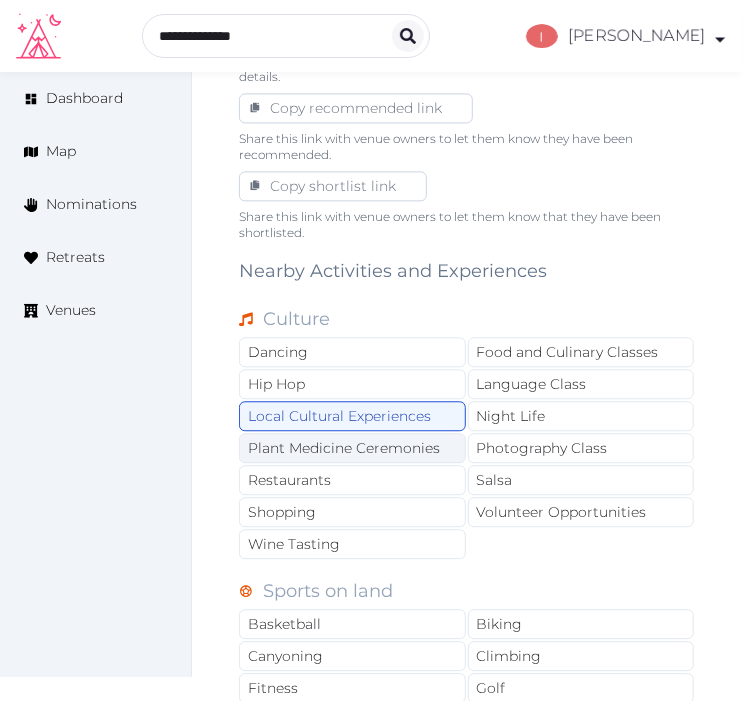 click on "Plant Medicine Ceremonies" at bounding box center (352, 448) 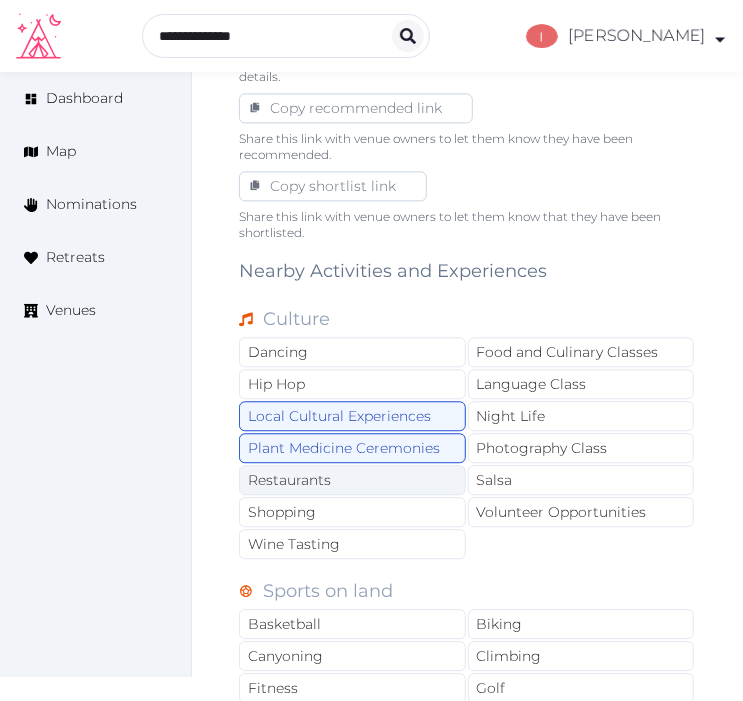 click on "Restaurants" at bounding box center [352, 480] 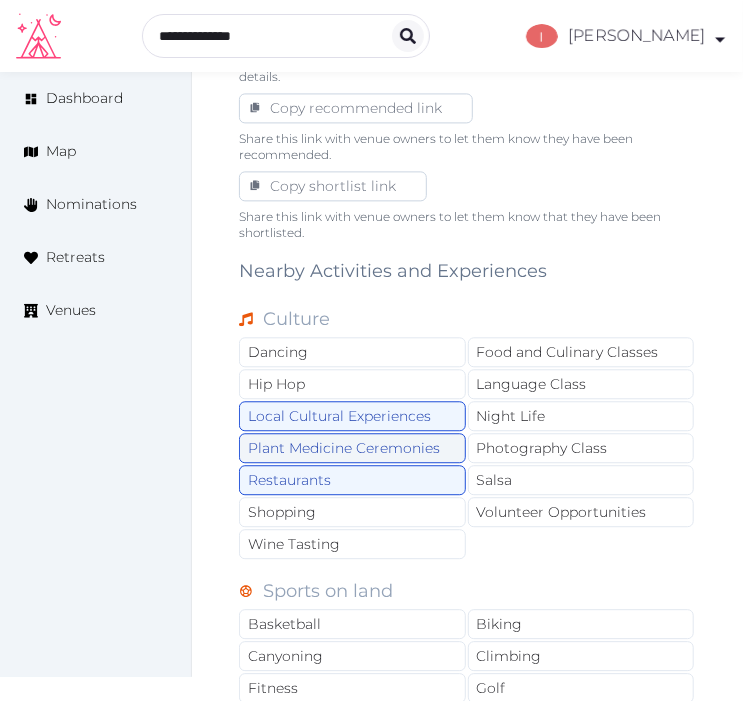 click on "Plant Medicine Ceremonies" at bounding box center (352, 448) 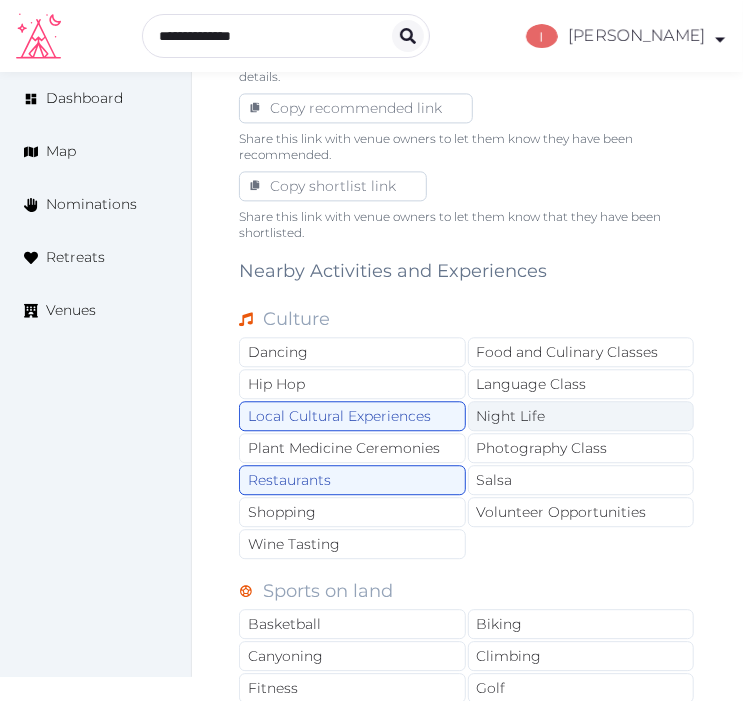 click on "Night Life" at bounding box center [581, 416] 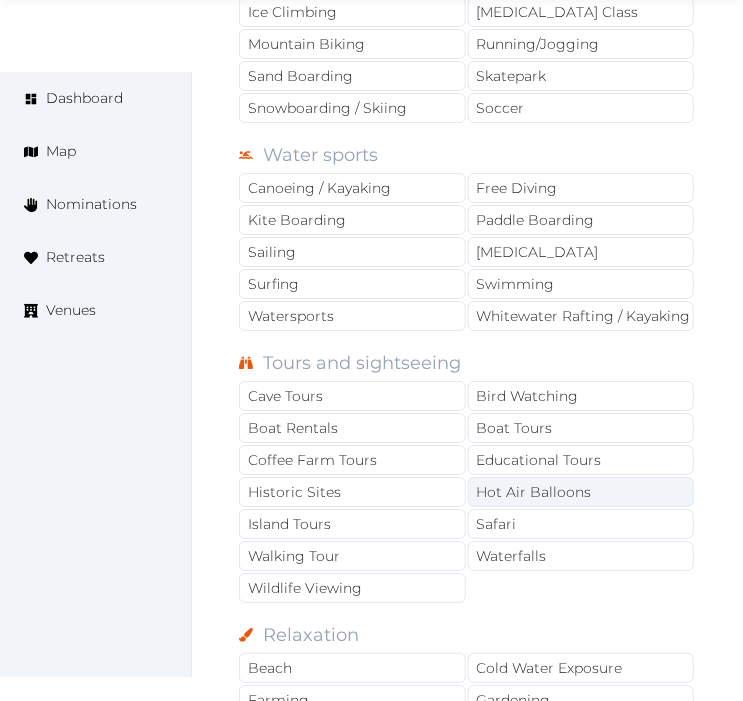 scroll, scrollTop: 2000, scrollLeft: 0, axis: vertical 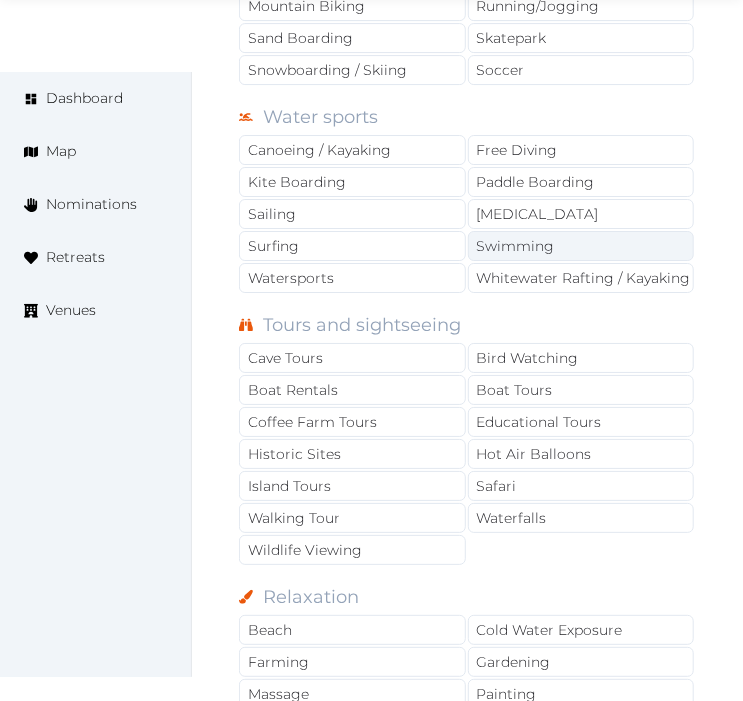 drag, startPoint x: 558, startPoint y: 237, endPoint x: 547, endPoint y: 248, distance: 15.556349 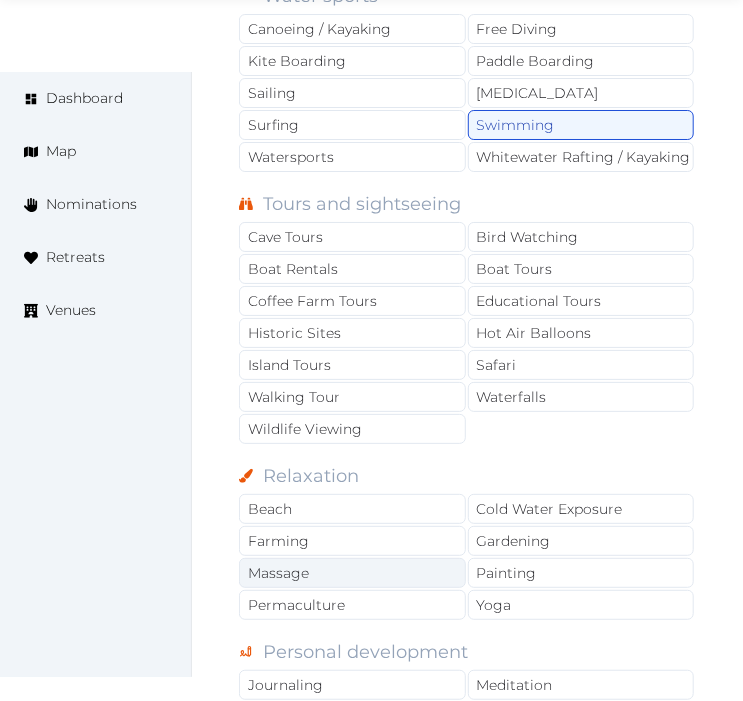 scroll, scrollTop: 2333, scrollLeft: 0, axis: vertical 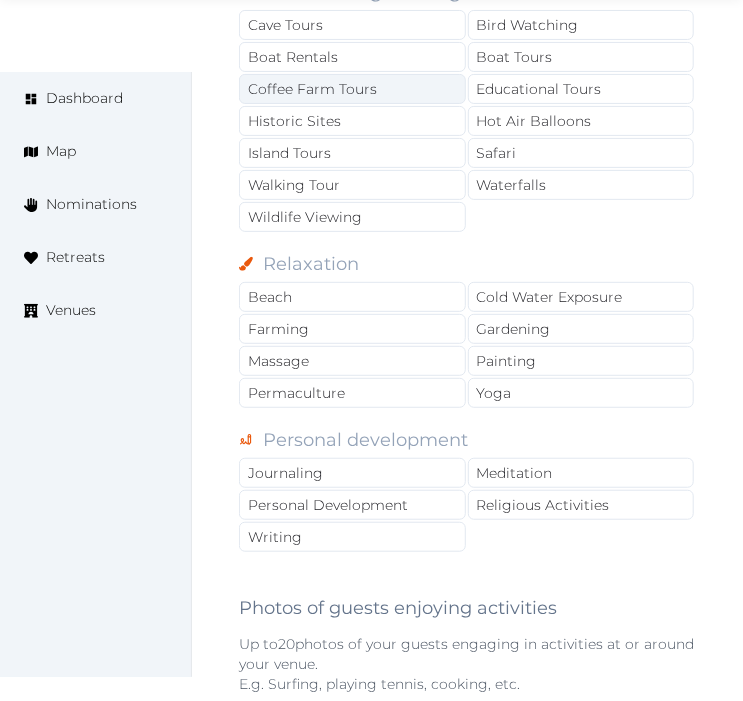 drag, startPoint x: 343, startPoint y: 196, endPoint x: 362, endPoint y: 107, distance: 91.00549 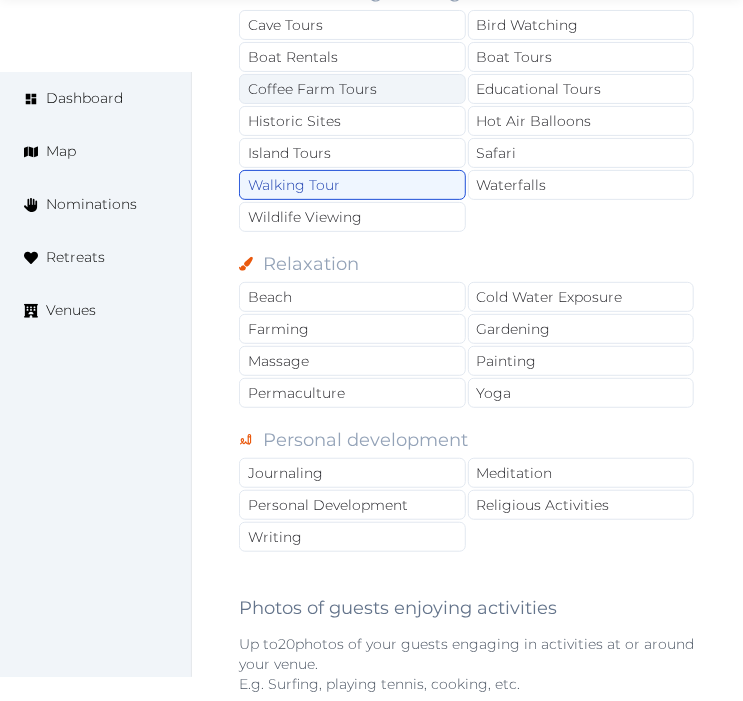 click on "Coffee Farm Tours" at bounding box center [352, 89] 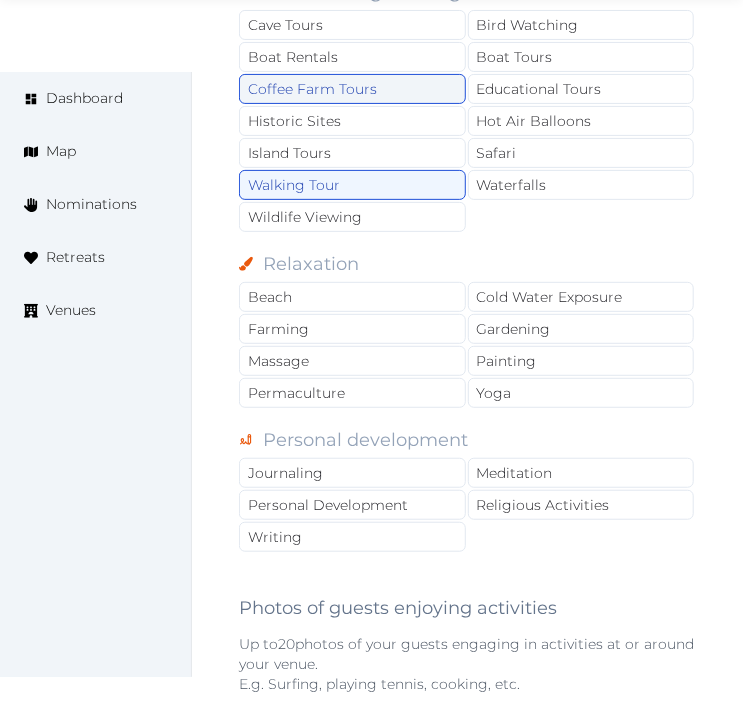 drag, startPoint x: 373, startPoint y: 130, endPoint x: 382, endPoint y: 100, distance: 31.320919 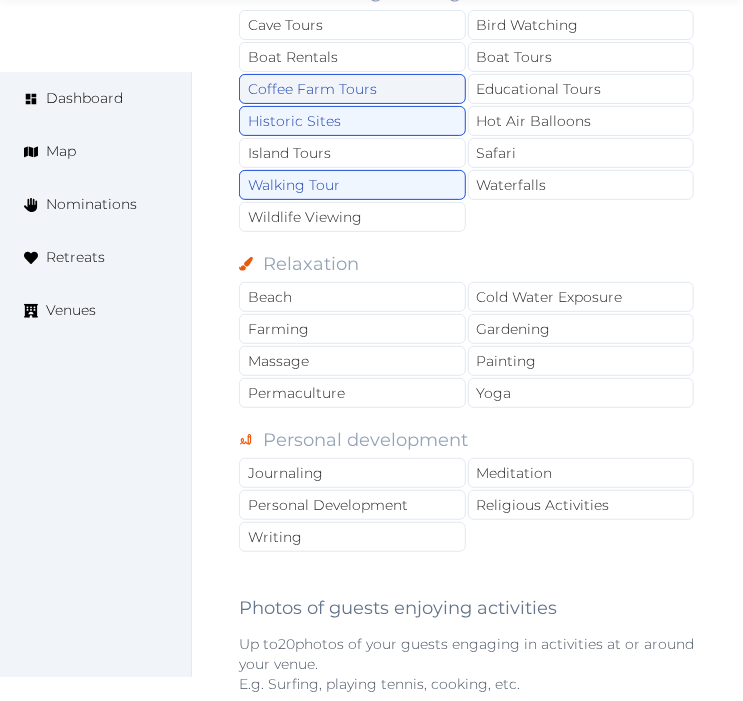 click on "Coffee Farm Tours" at bounding box center [352, 89] 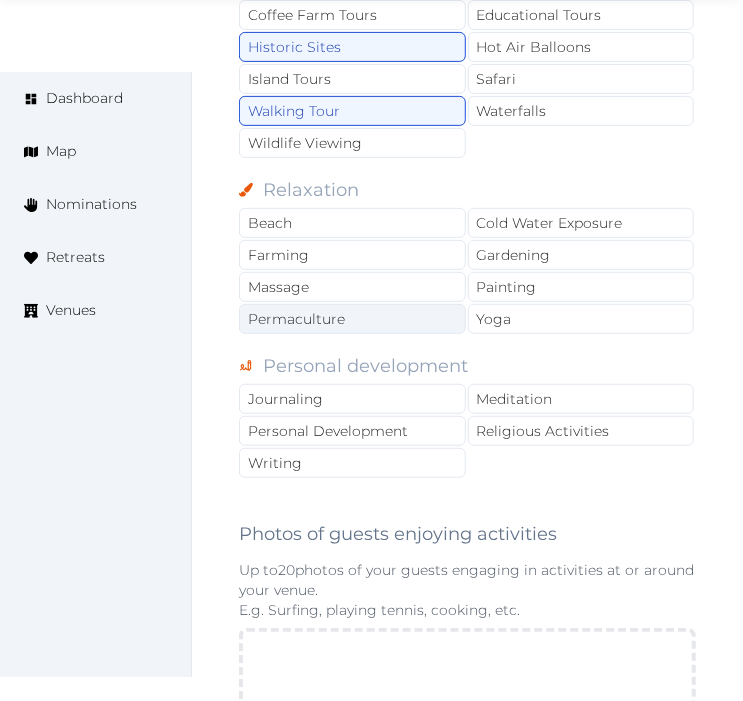 scroll, scrollTop: 2444, scrollLeft: 0, axis: vertical 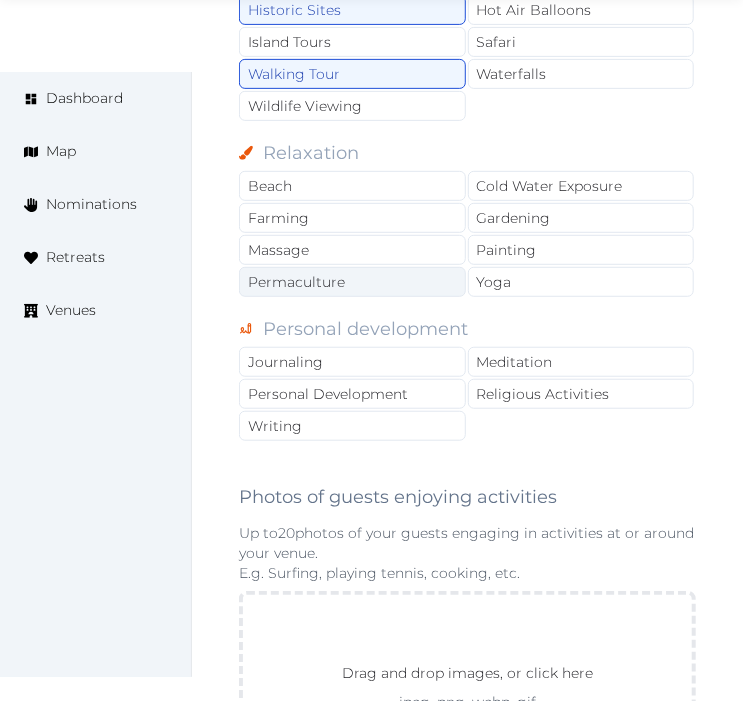 drag, startPoint x: 356, startPoint y: 264, endPoint x: 352, endPoint y: 300, distance: 36.221542 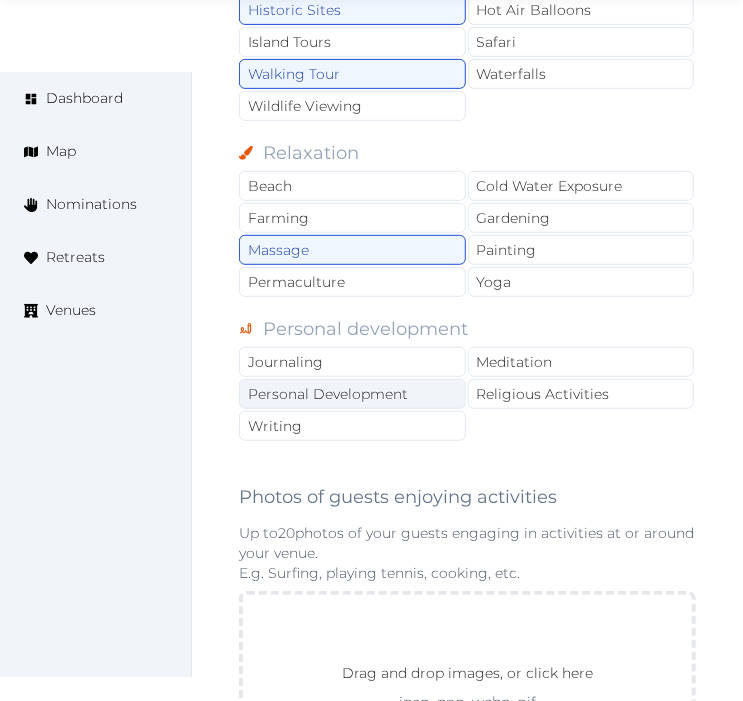 click on "Personal Development" at bounding box center [352, 394] 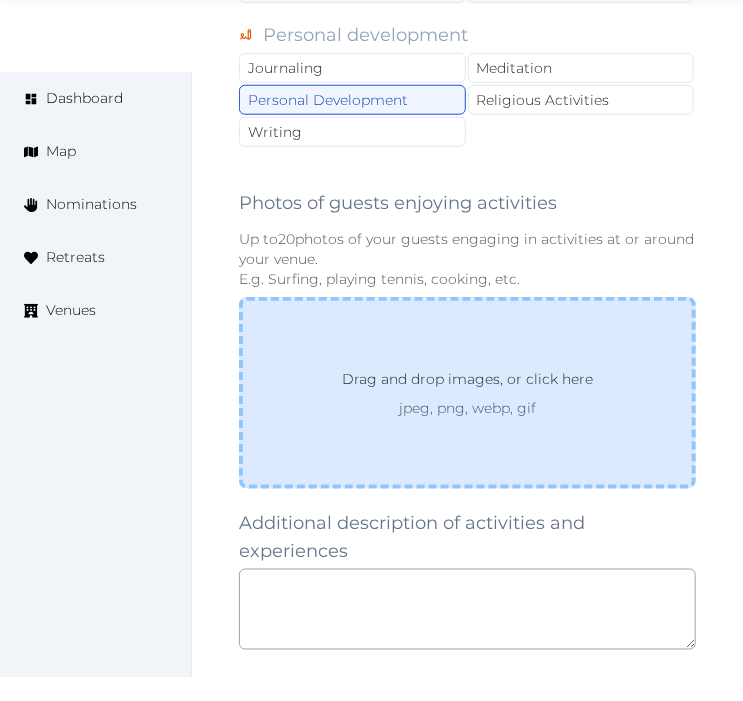 scroll, scrollTop: 2777, scrollLeft: 0, axis: vertical 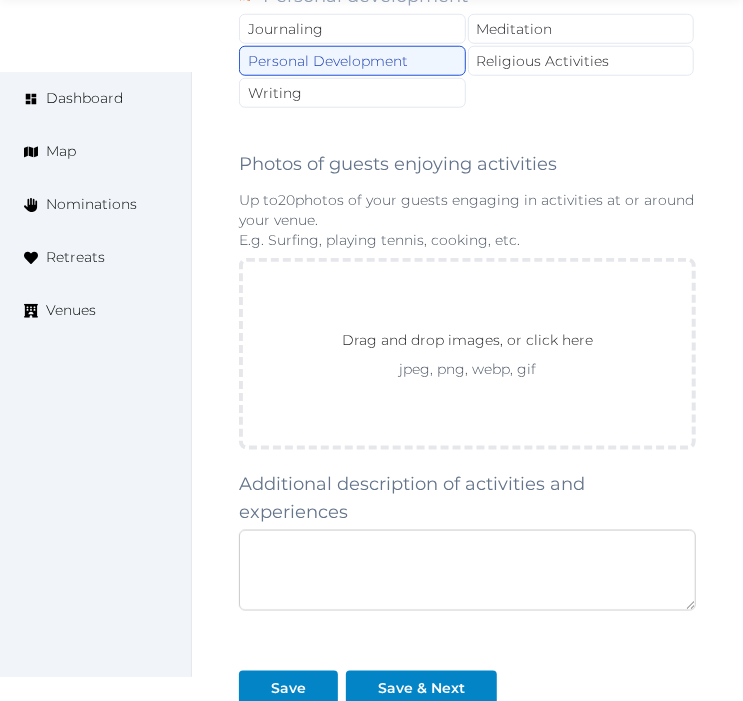 click at bounding box center (467, 570) 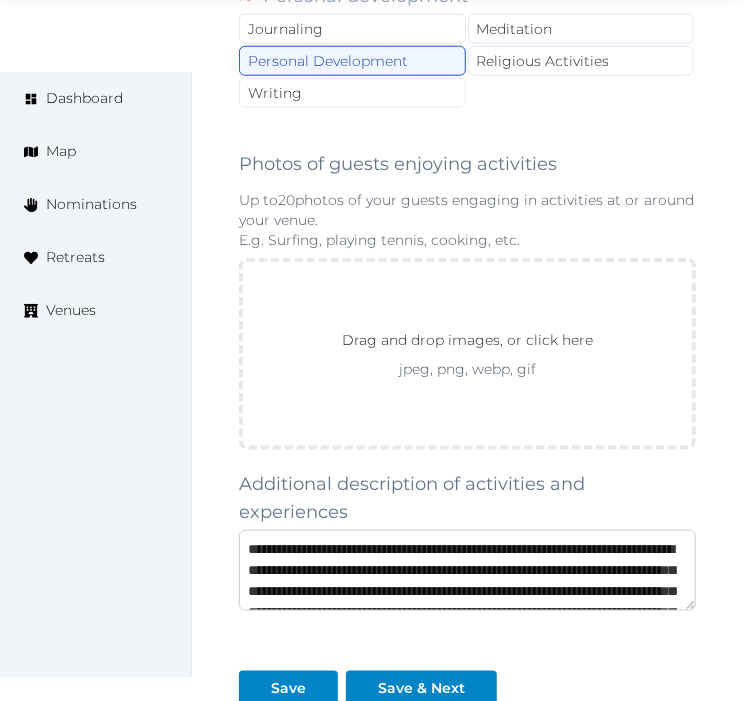 scroll, scrollTop: 136, scrollLeft: 0, axis: vertical 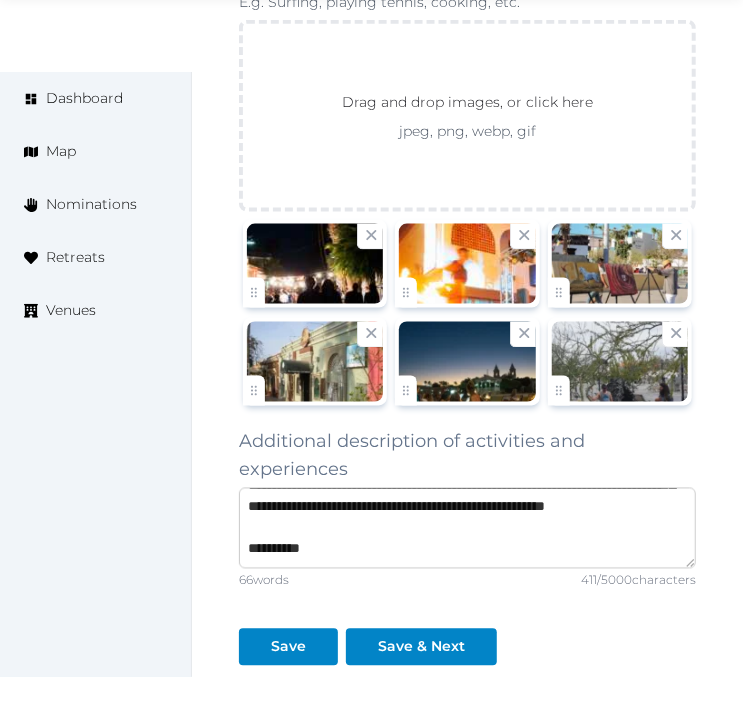 drag, startPoint x: 380, startPoint y: 552, endPoint x: 232, endPoint y: 517, distance: 152.08221 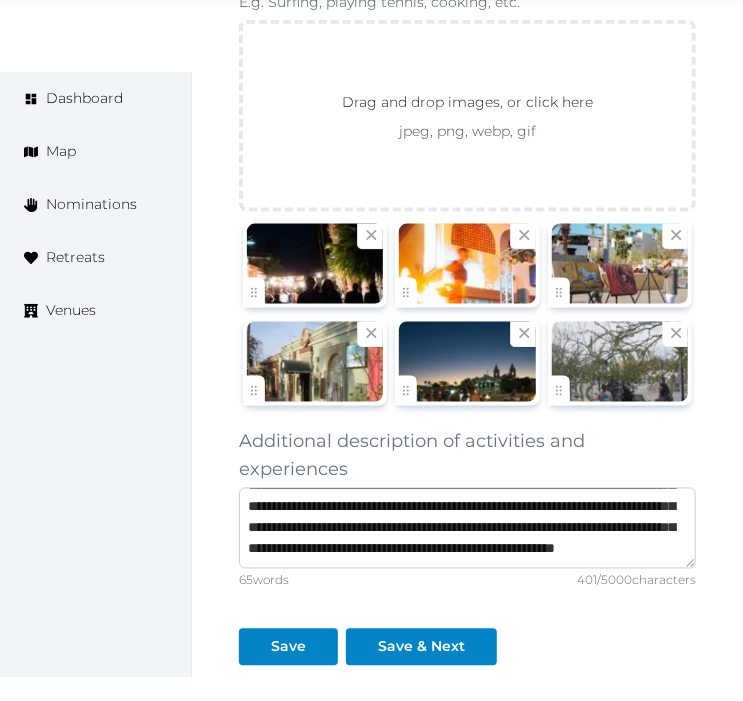 scroll, scrollTop: 8, scrollLeft: 0, axis: vertical 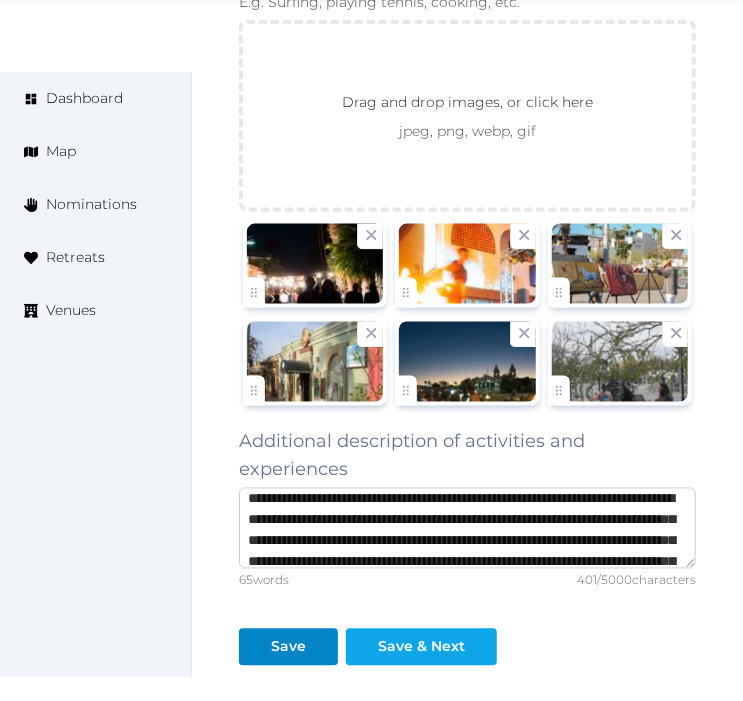 type on "**********" 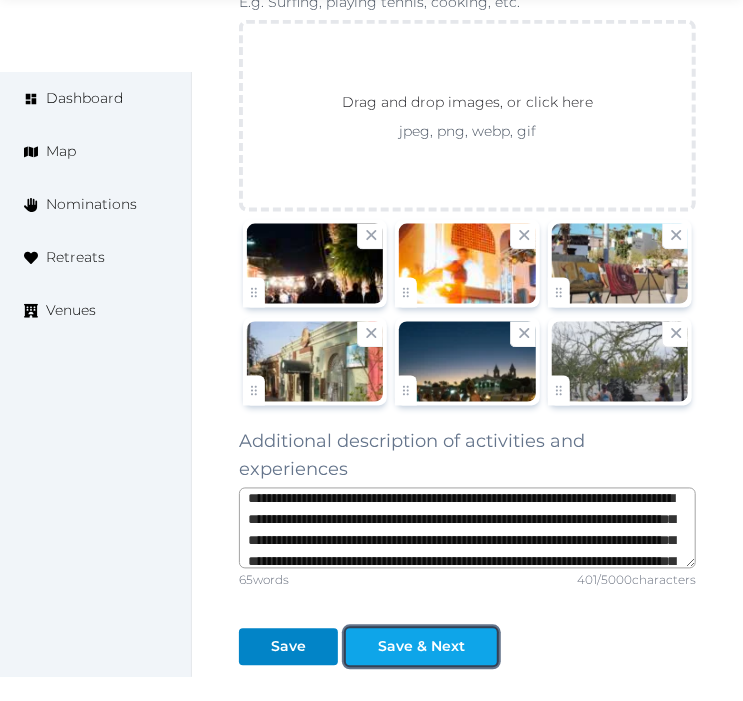 click on "Save & Next" at bounding box center (421, 647) 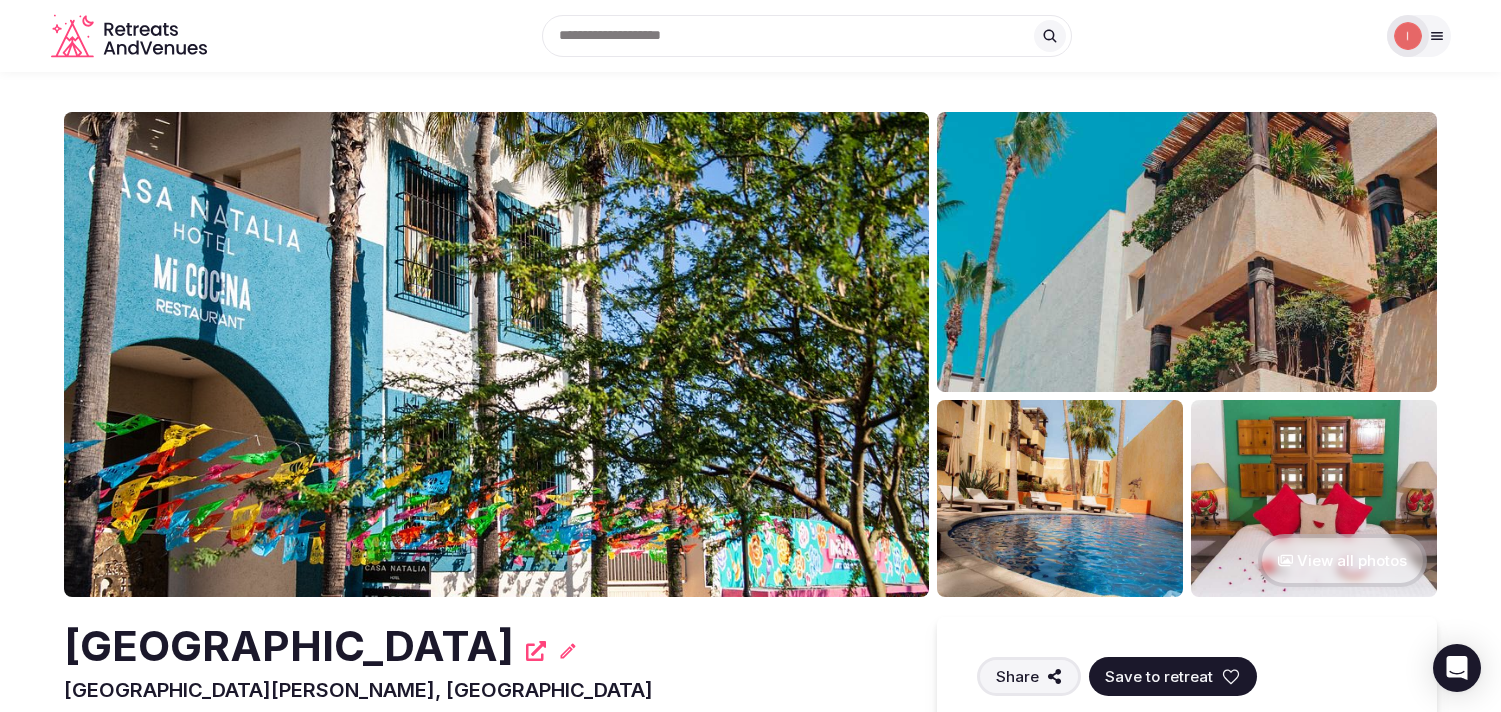 scroll, scrollTop: 0, scrollLeft: 0, axis: both 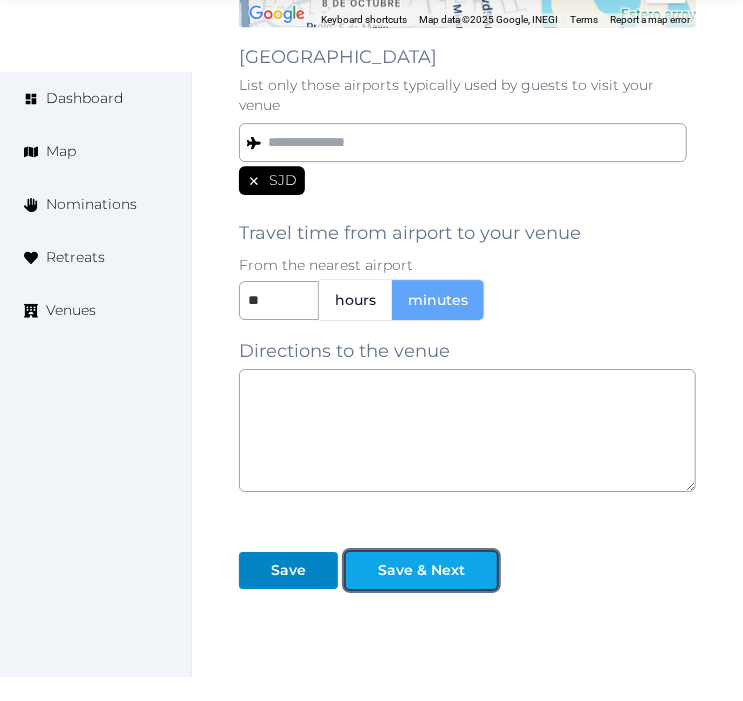click on "Save & Next" at bounding box center [421, 570] 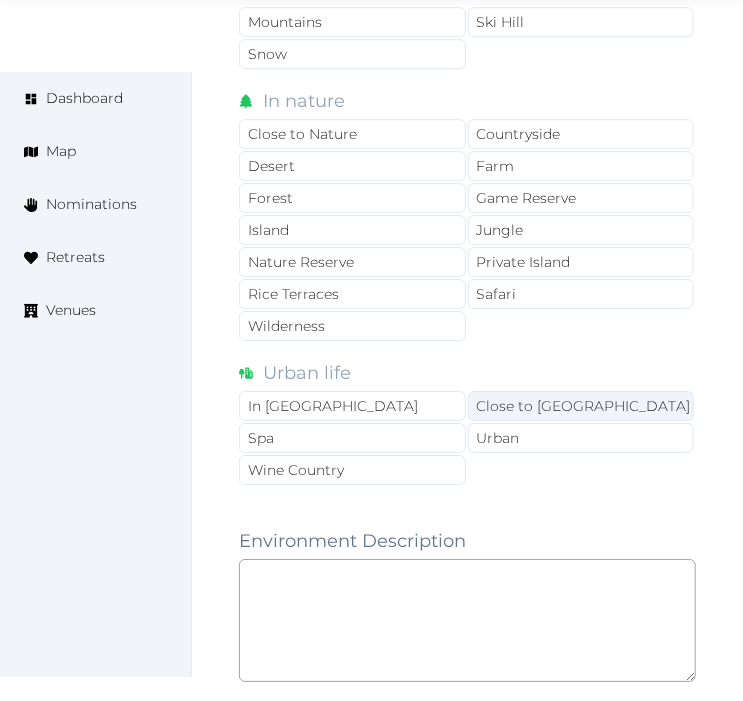 scroll, scrollTop: 1888, scrollLeft: 0, axis: vertical 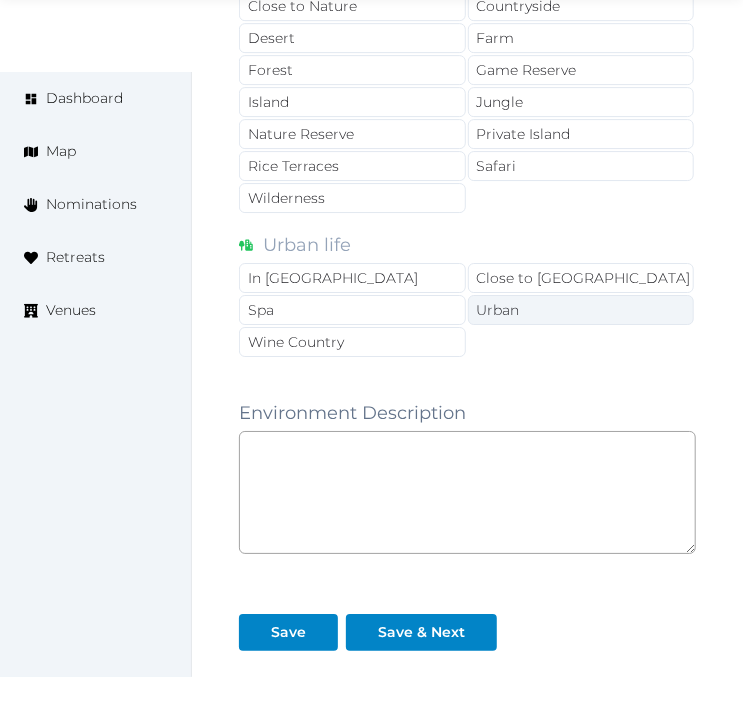 click on "Urban" at bounding box center (581, 310) 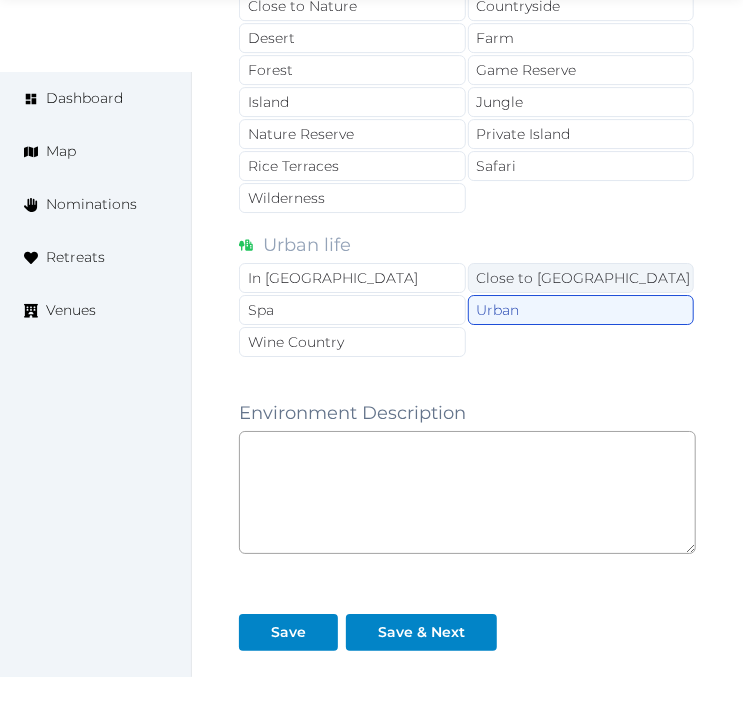 click on "Close to City Center" at bounding box center [581, 278] 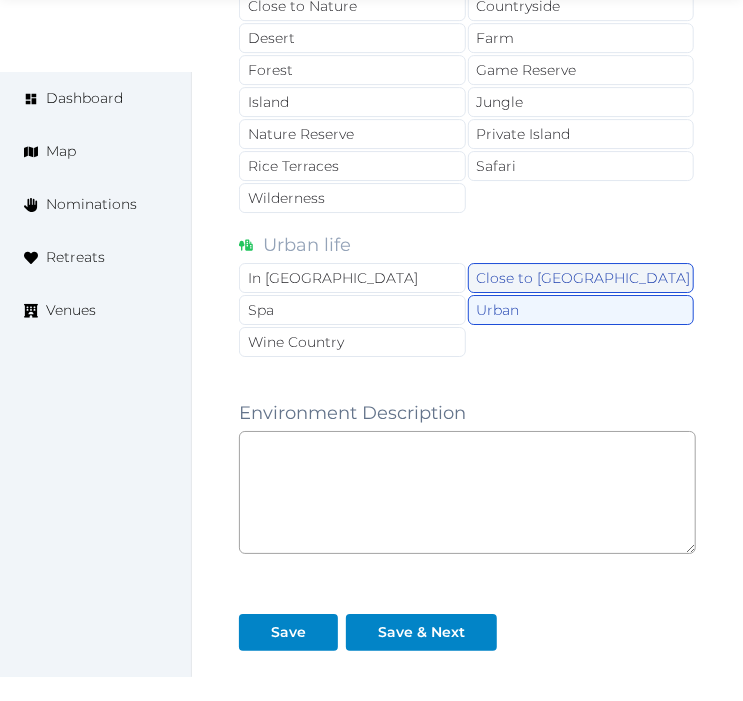 click on "Close to City Center" at bounding box center [581, 278] 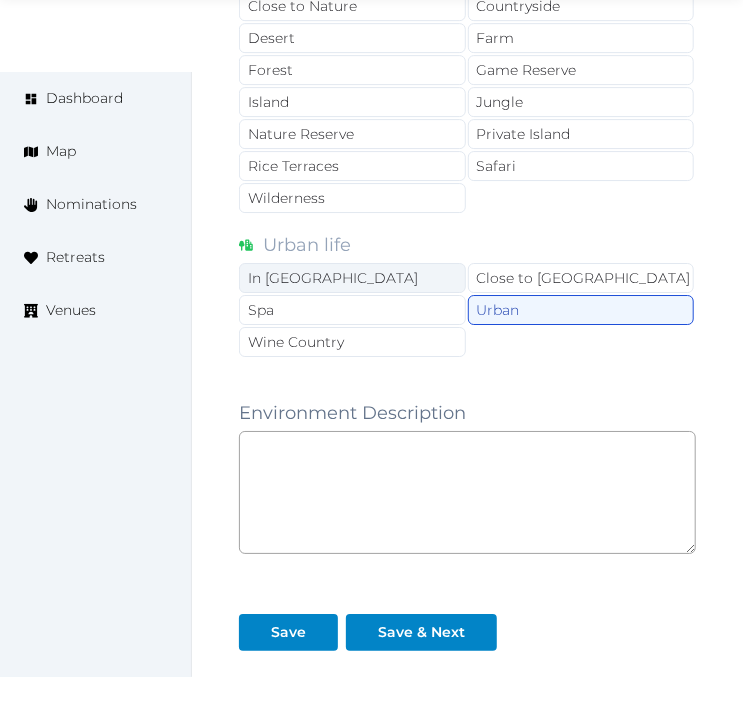 click on "In City Center" at bounding box center [352, 278] 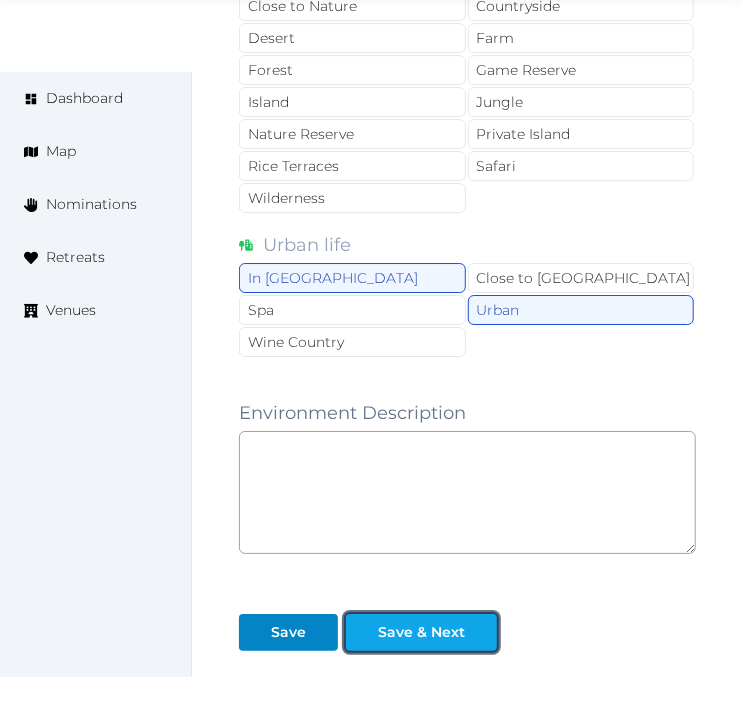 click on "Save & Next" at bounding box center [421, 632] 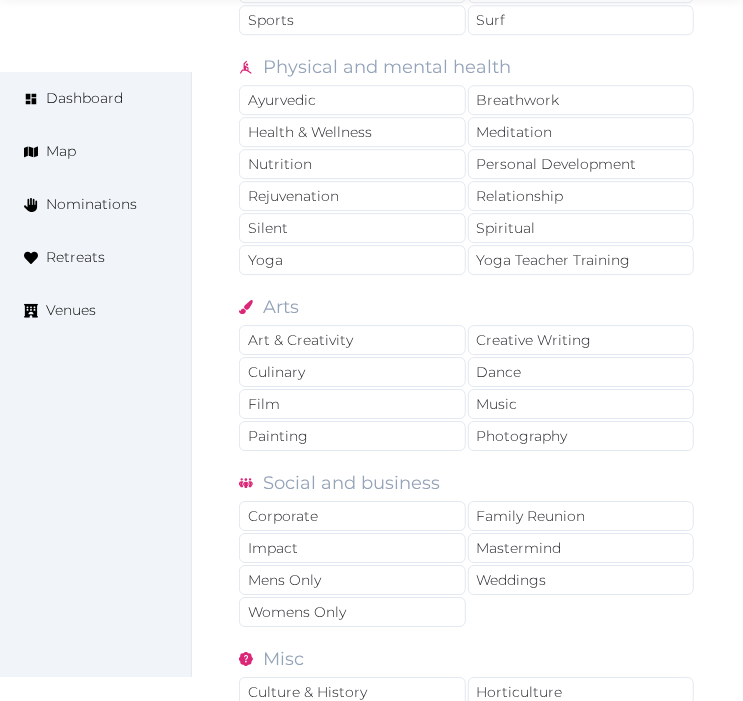 scroll, scrollTop: 1555, scrollLeft: 0, axis: vertical 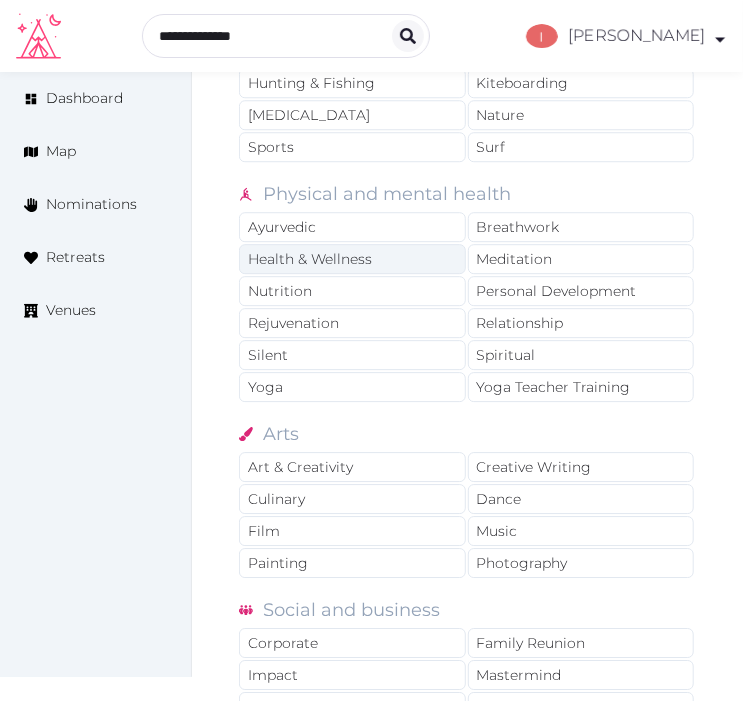 click on "Health & Wellness" at bounding box center (352, 259) 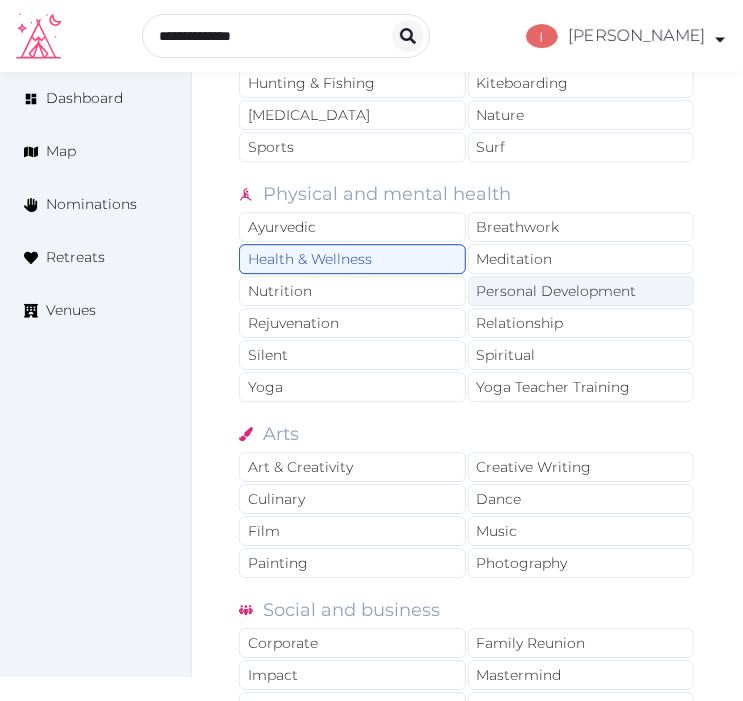 click on "Personal Development" at bounding box center (581, 291) 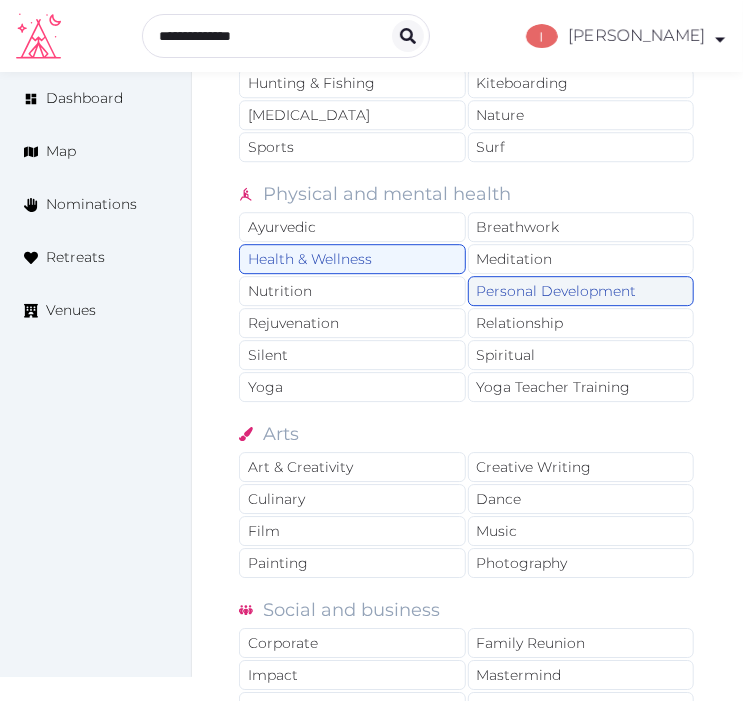 click on "Personal Development" at bounding box center [581, 291] 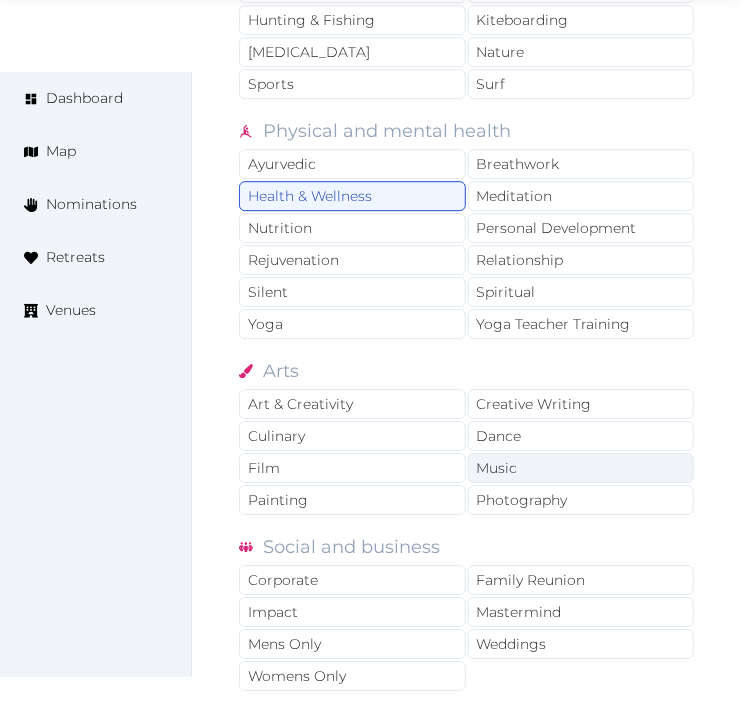 scroll, scrollTop: 1666, scrollLeft: 0, axis: vertical 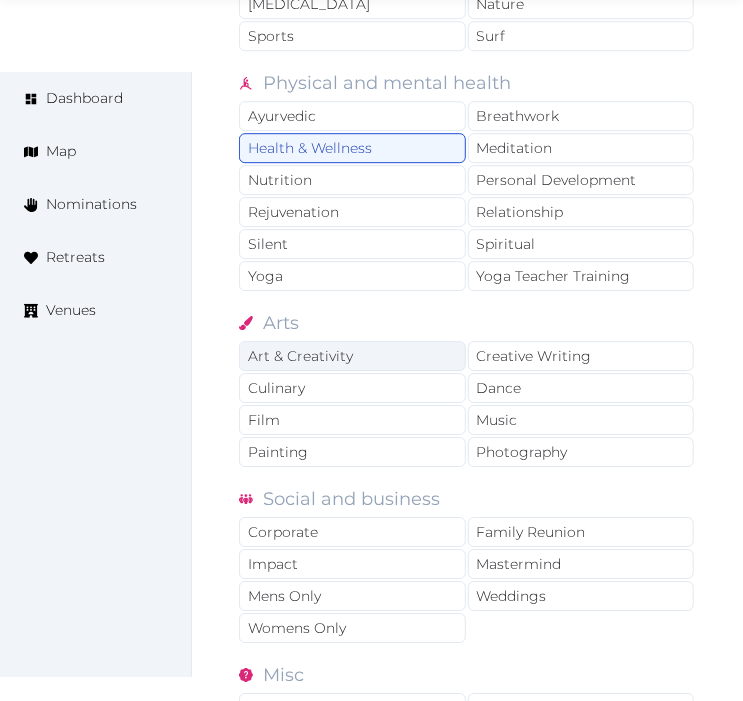 click on "Art & Creativity" at bounding box center [352, 356] 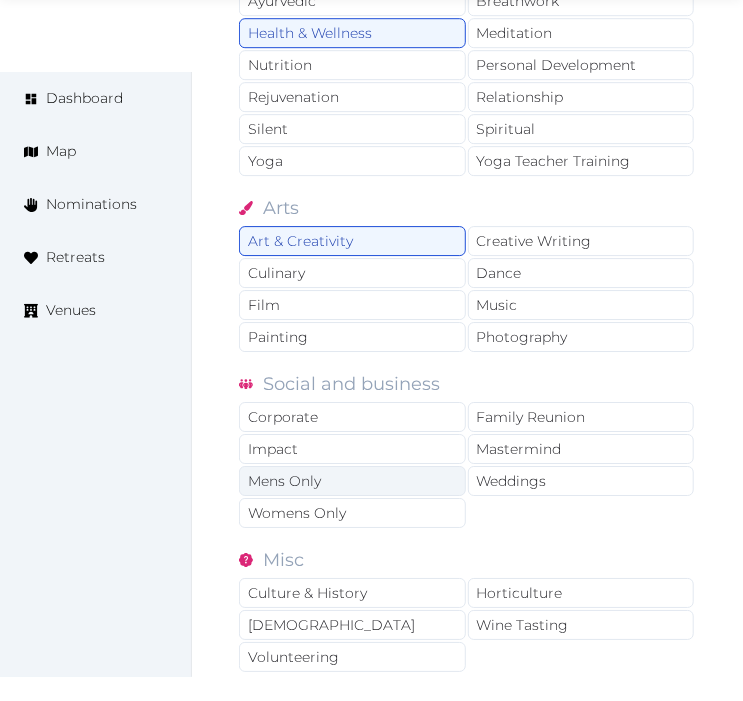 scroll, scrollTop: 1888, scrollLeft: 0, axis: vertical 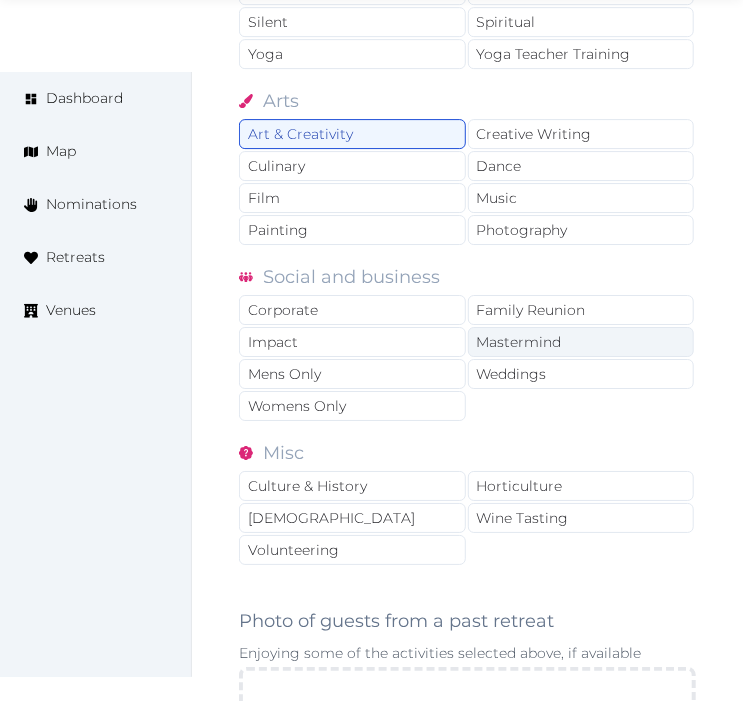drag, startPoint x: 382, startPoint y: 302, endPoint x: 480, endPoint y: 341, distance: 105.47511 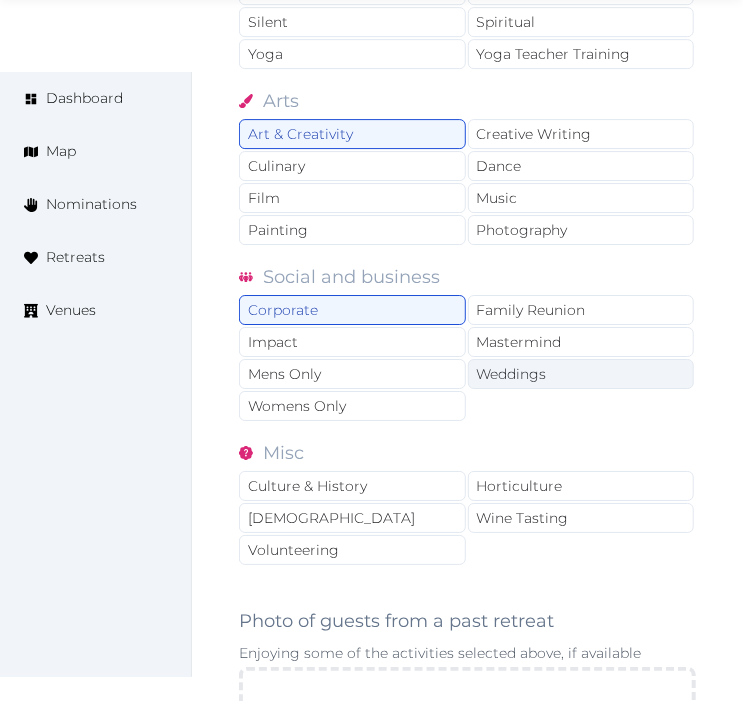 click on "Weddings" at bounding box center (581, 374) 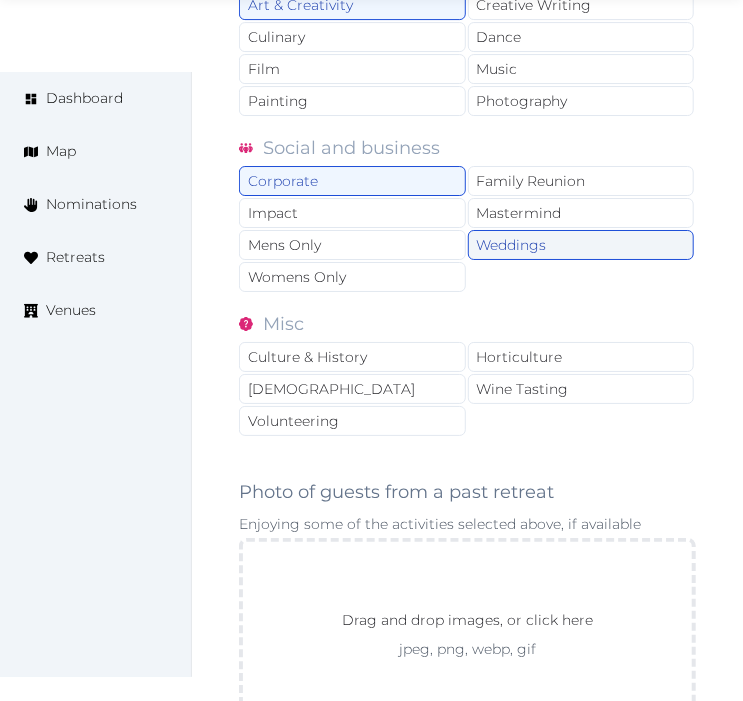 scroll, scrollTop: 2222, scrollLeft: 0, axis: vertical 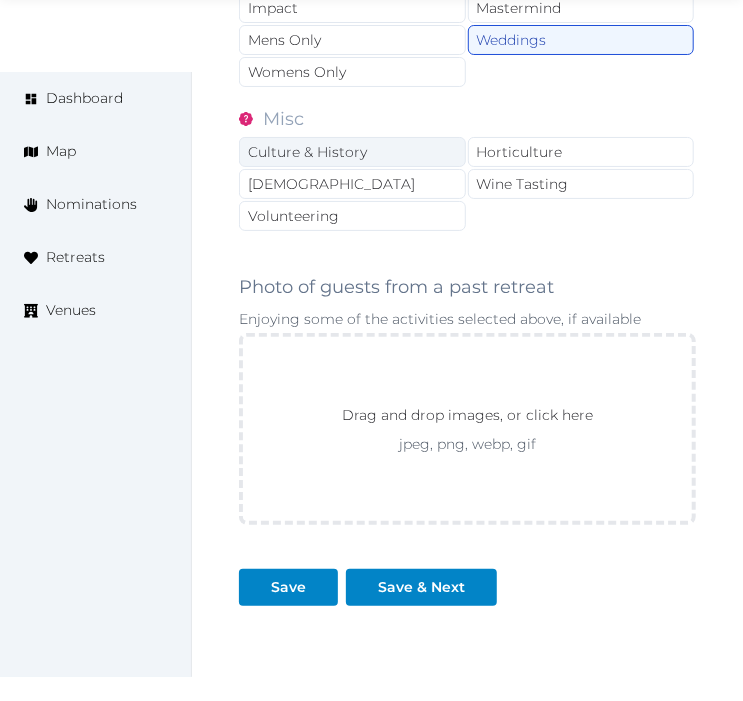 click on "Culture & History" at bounding box center [352, 152] 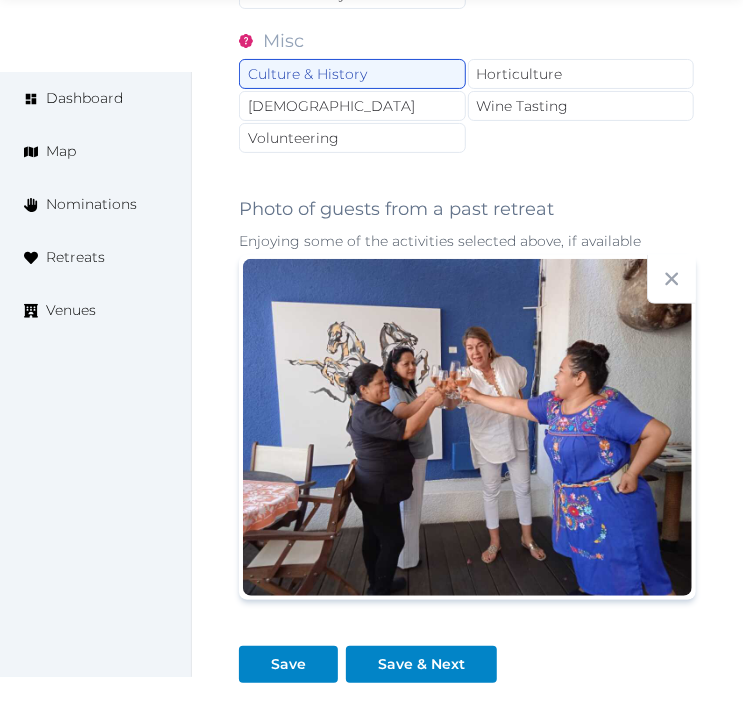 scroll, scrollTop: 2333, scrollLeft: 0, axis: vertical 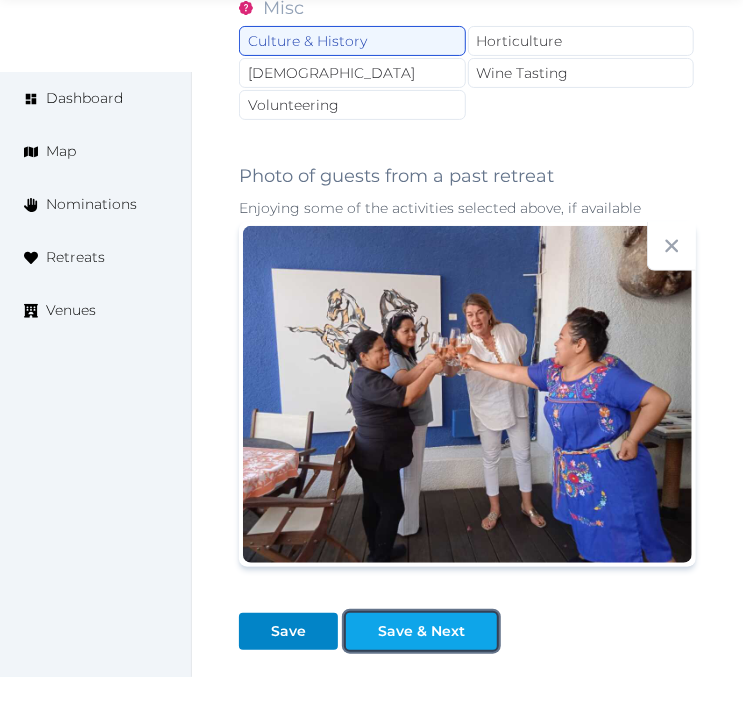 click on "Save & Next" at bounding box center [421, 631] 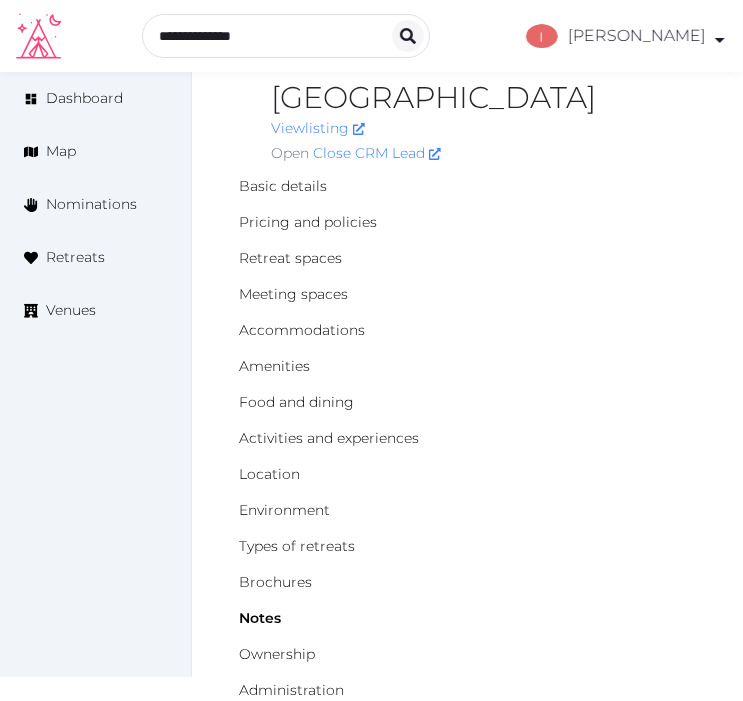 scroll, scrollTop: 0, scrollLeft: 0, axis: both 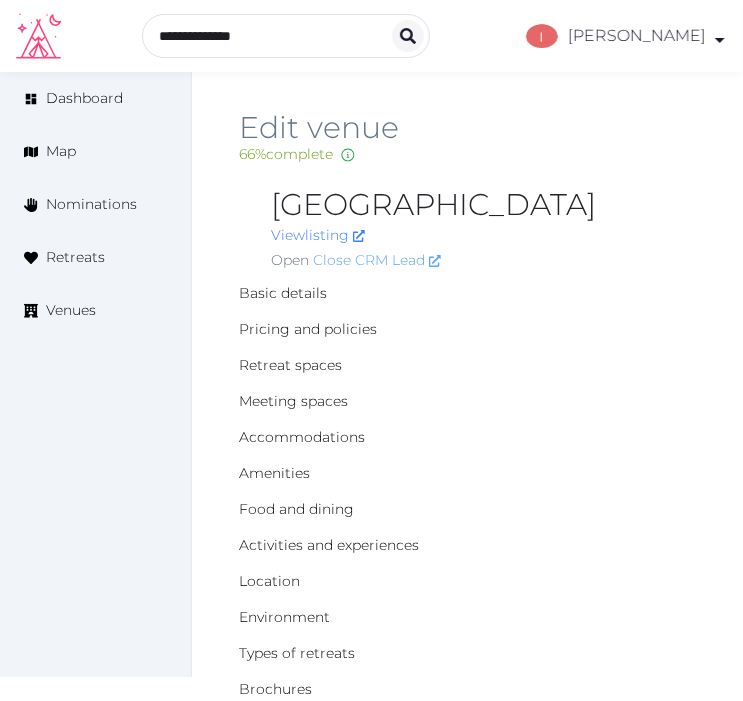 click on "Close CRM Lead" at bounding box center [377, 260] 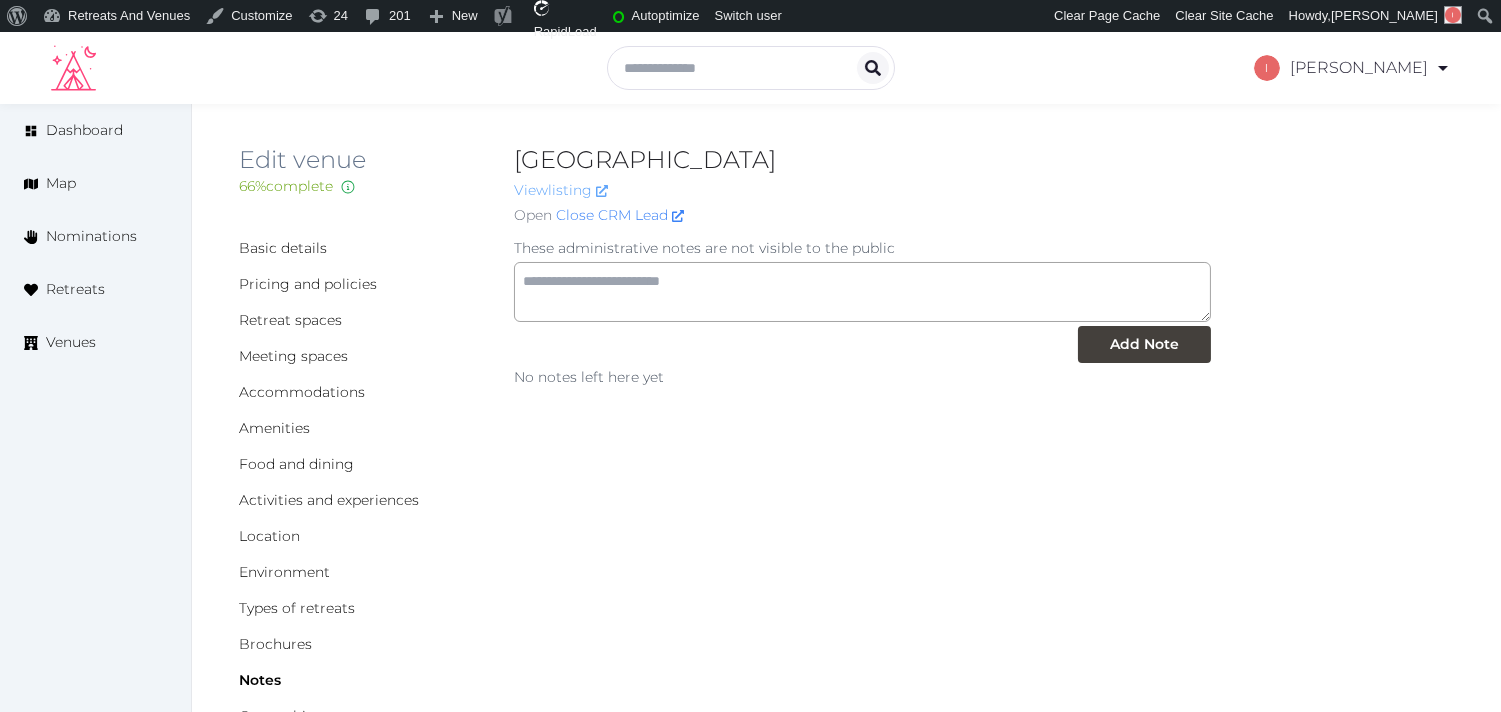 click on "View  listing" at bounding box center (561, 190) 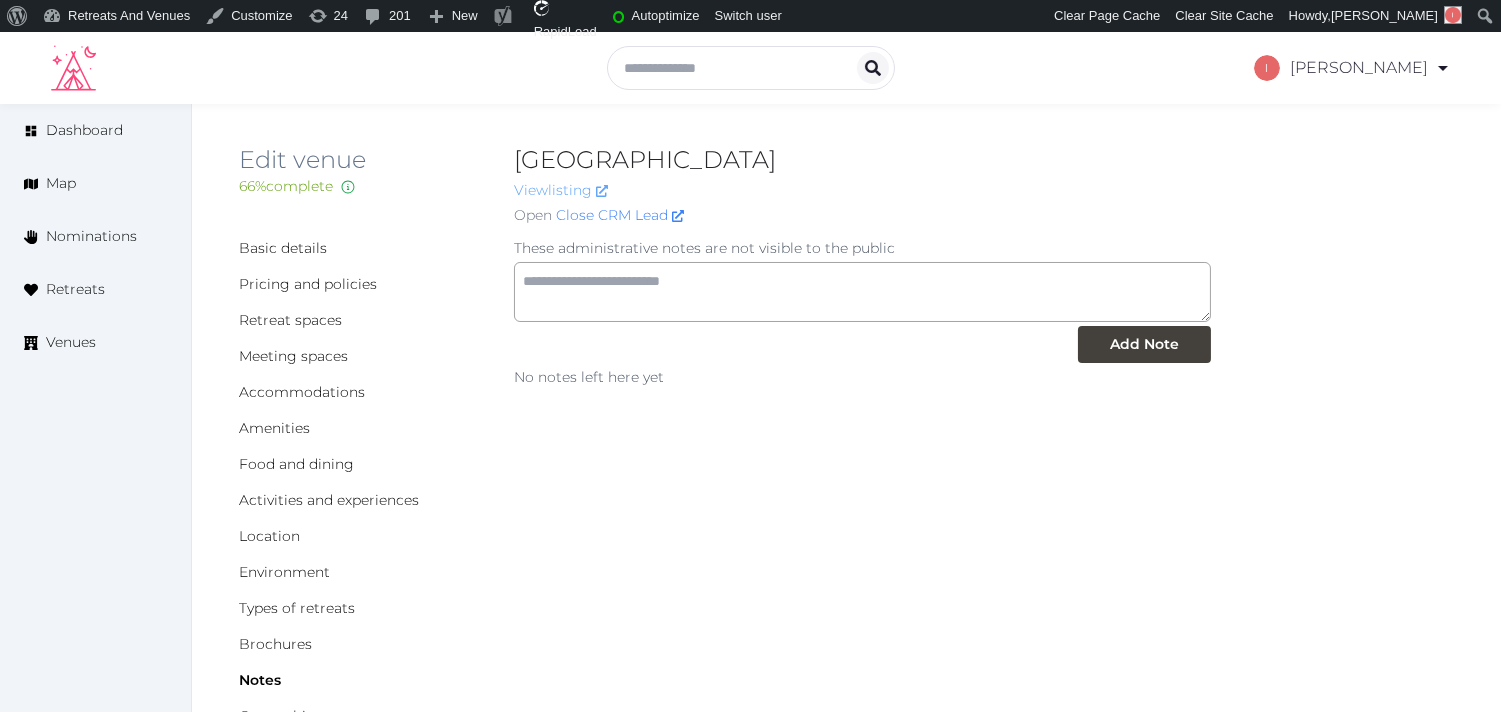 click on "View  listing" at bounding box center [561, 190] 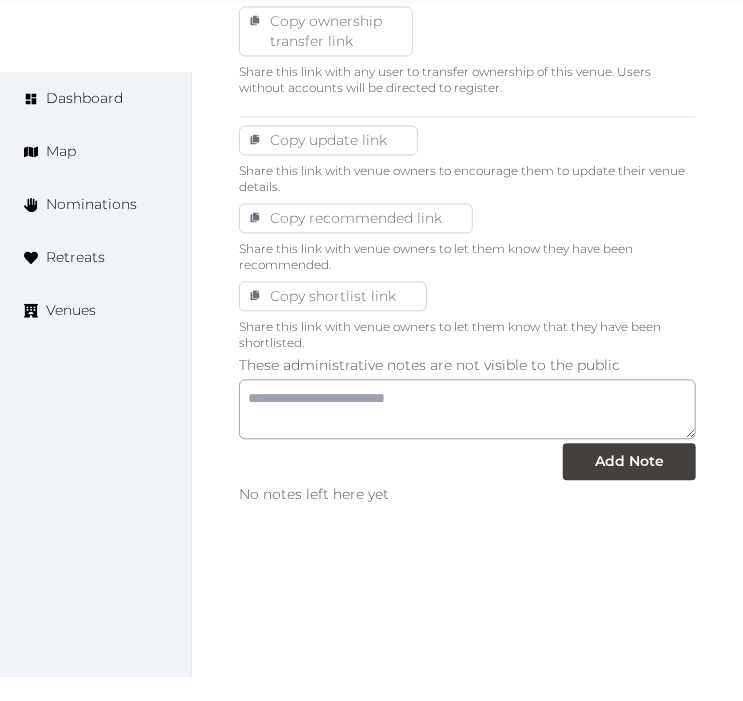 scroll, scrollTop: 1143, scrollLeft: 0, axis: vertical 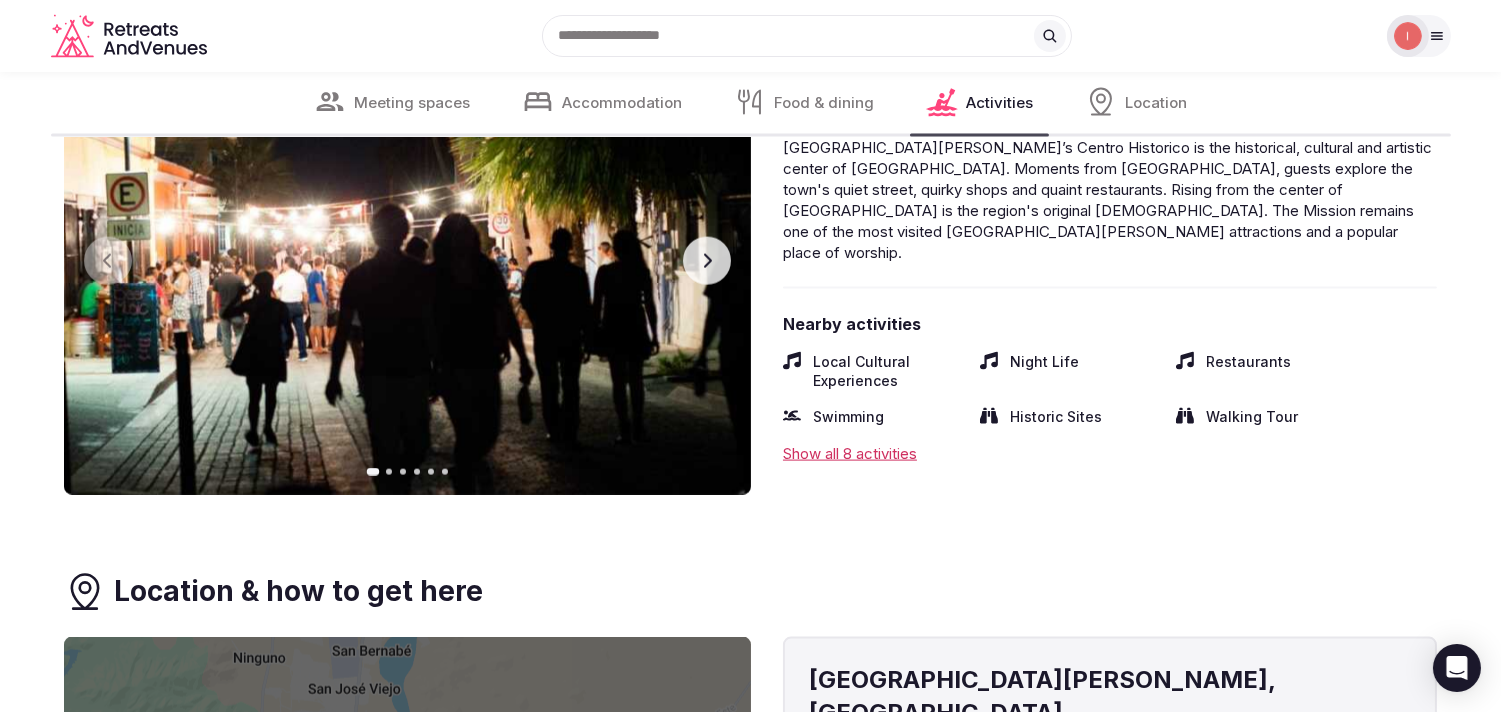 click at bounding box center [407, 261] 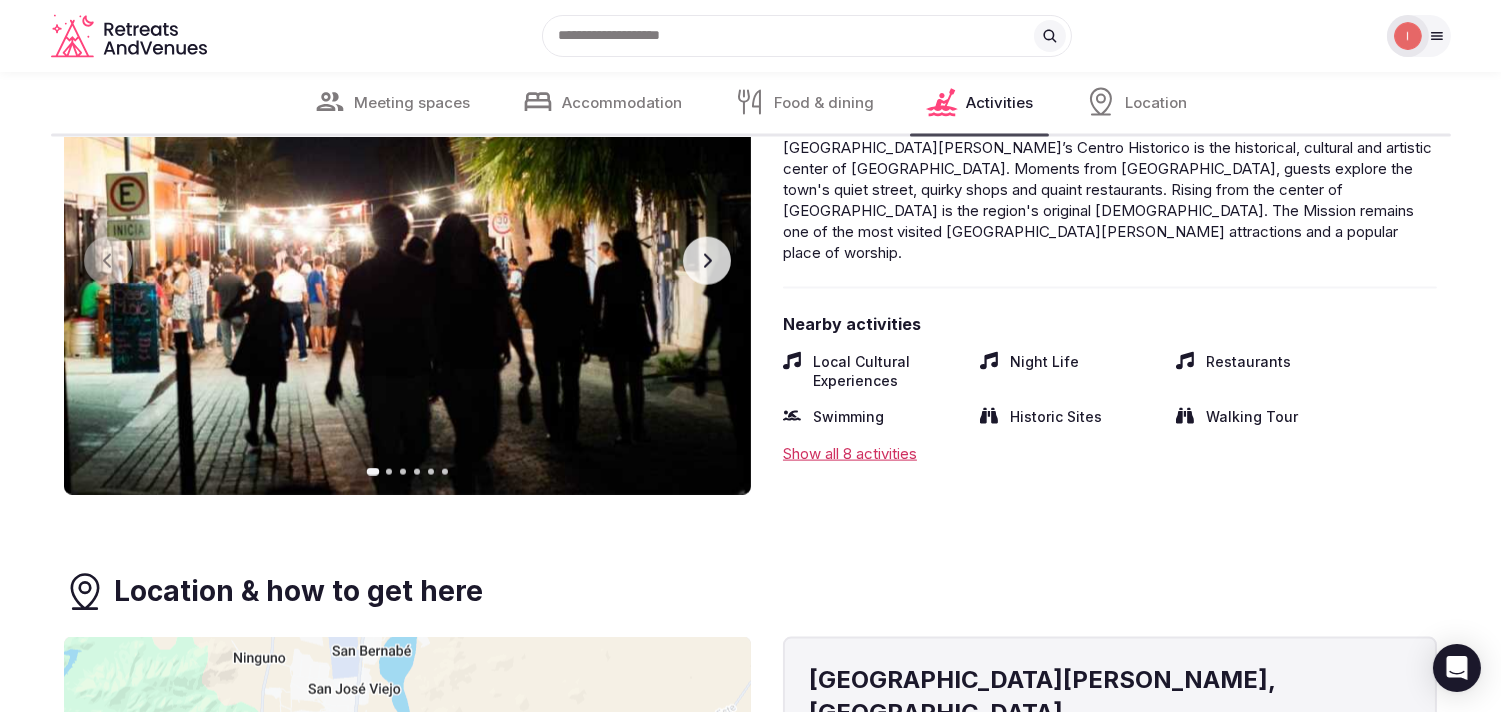 click 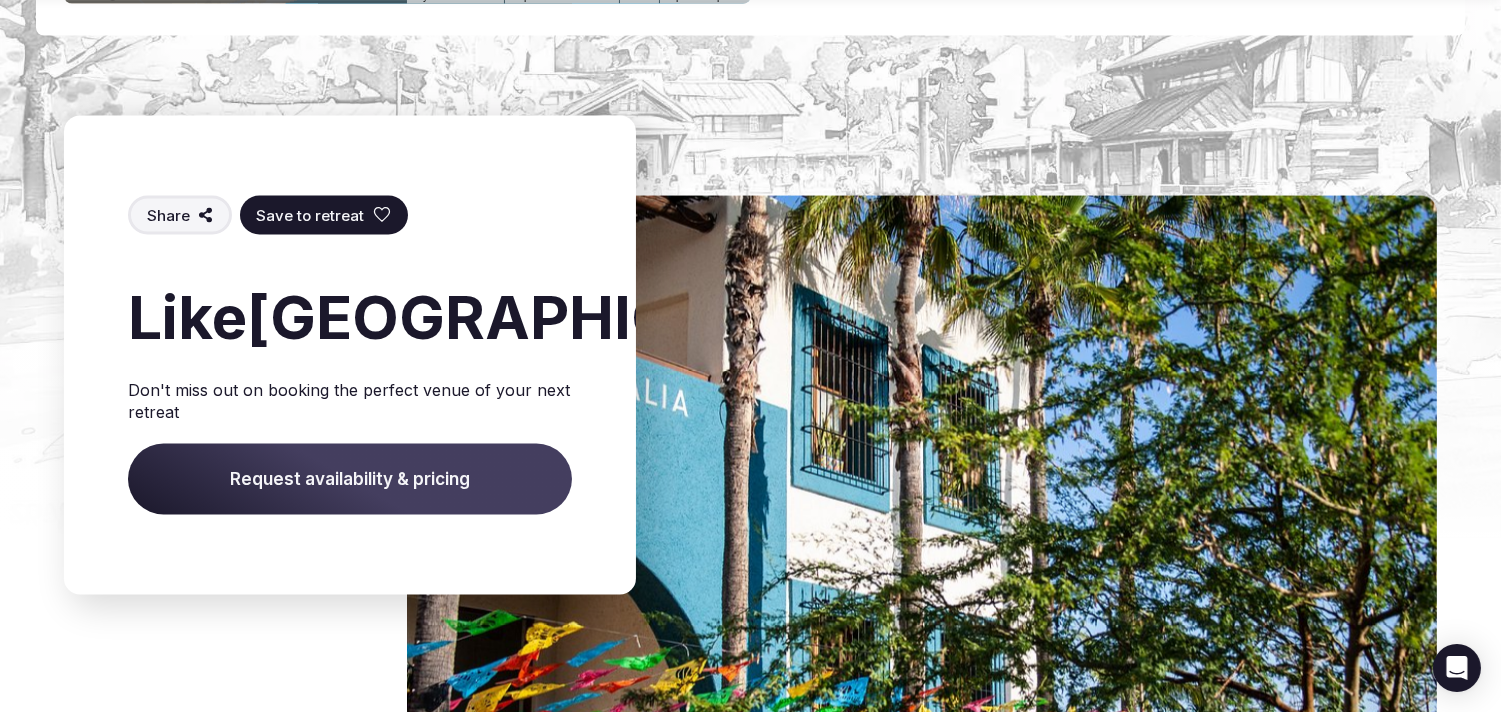 scroll, scrollTop: 6444, scrollLeft: 0, axis: vertical 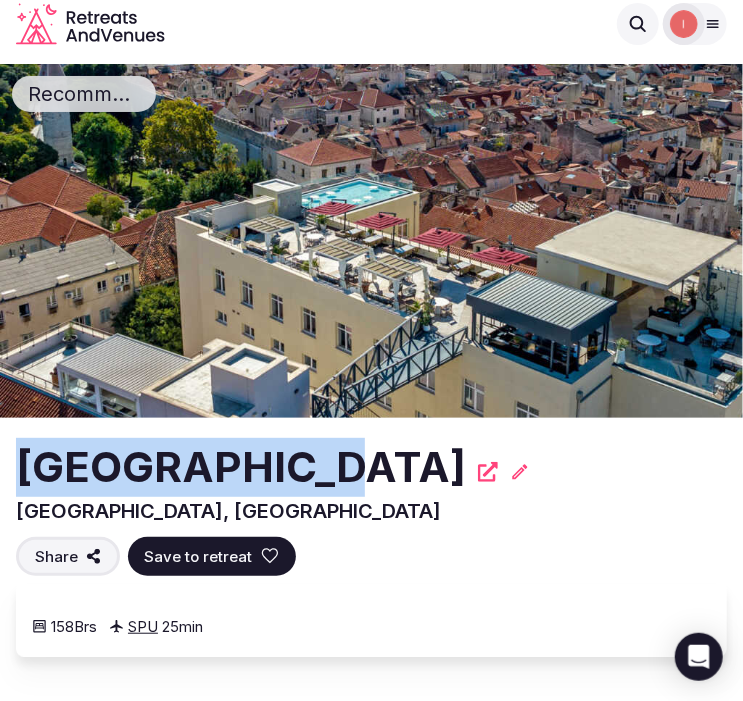 drag, startPoint x: 17, startPoint y: 458, endPoint x: 298, endPoint y: 445, distance: 281.30054 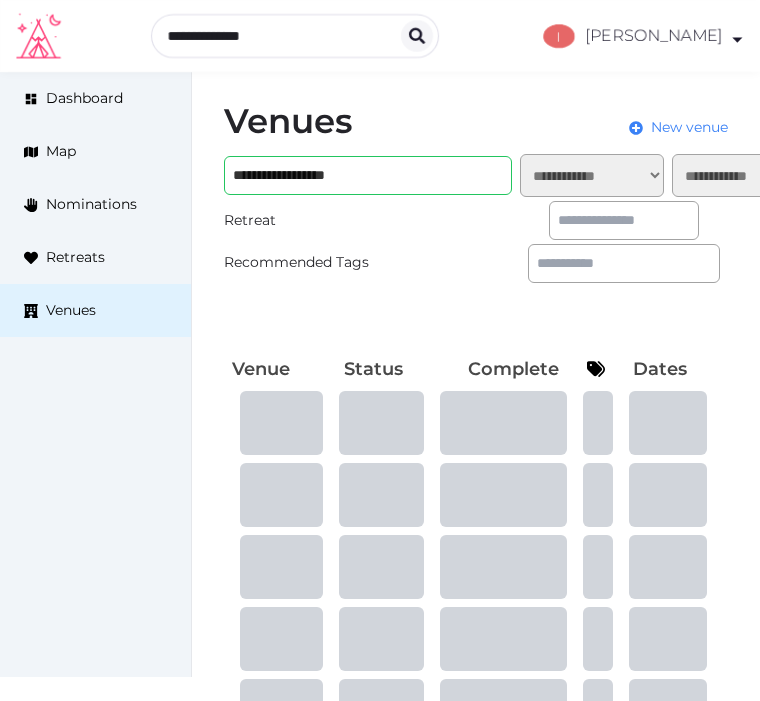 scroll, scrollTop: 0, scrollLeft: 0, axis: both 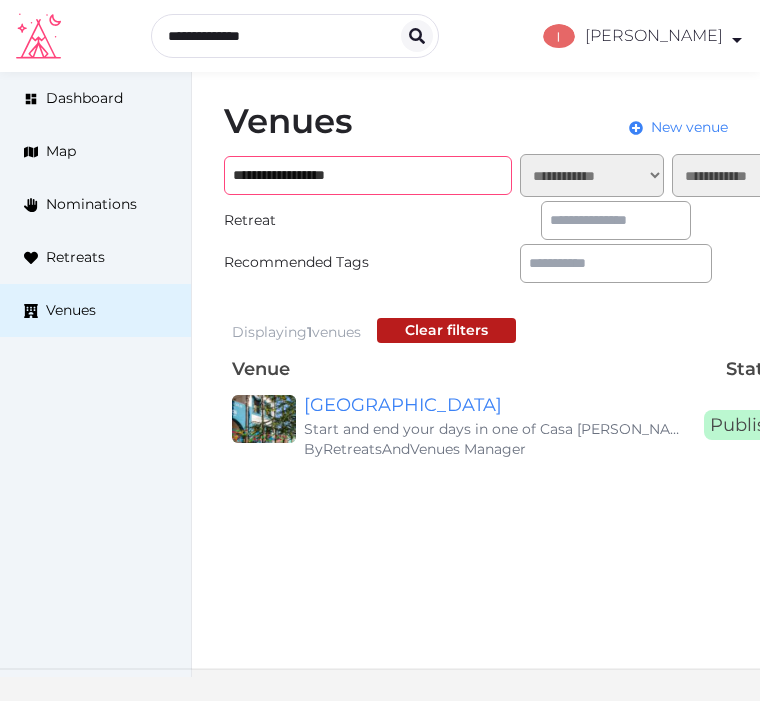 click on "**********" at bounding box center (368, 175) 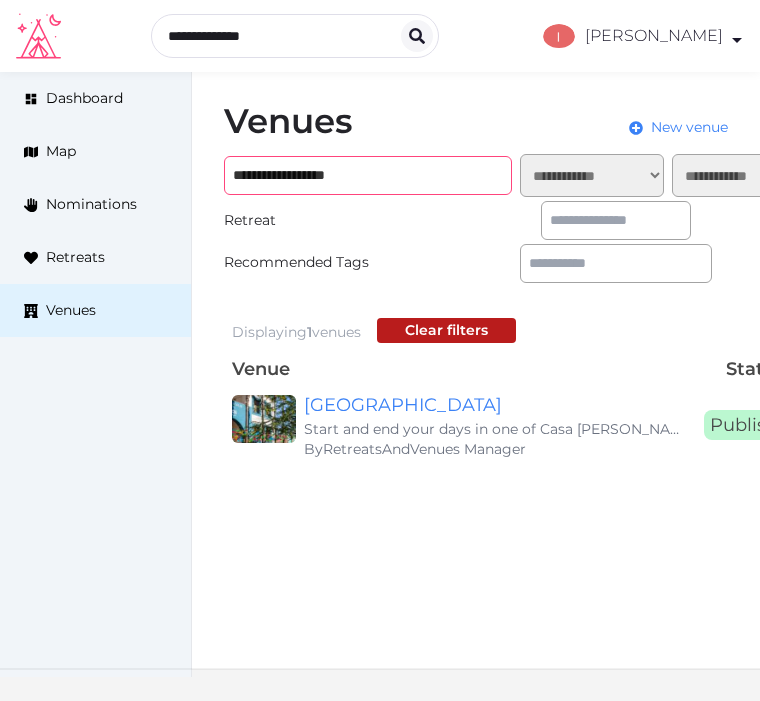 paste on "**********" 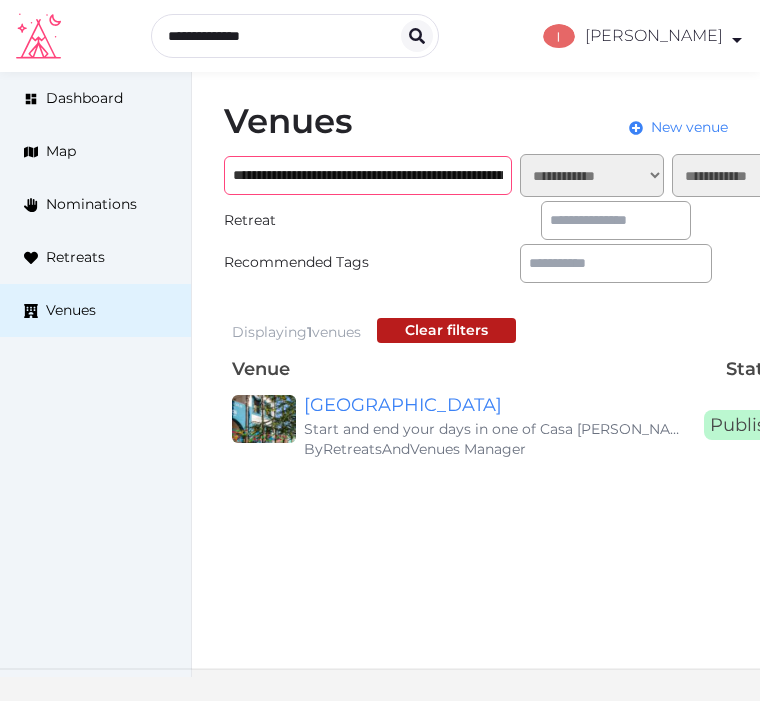 scroll, scrollTop: 0, scrollLeft: 173, axis: horizontal 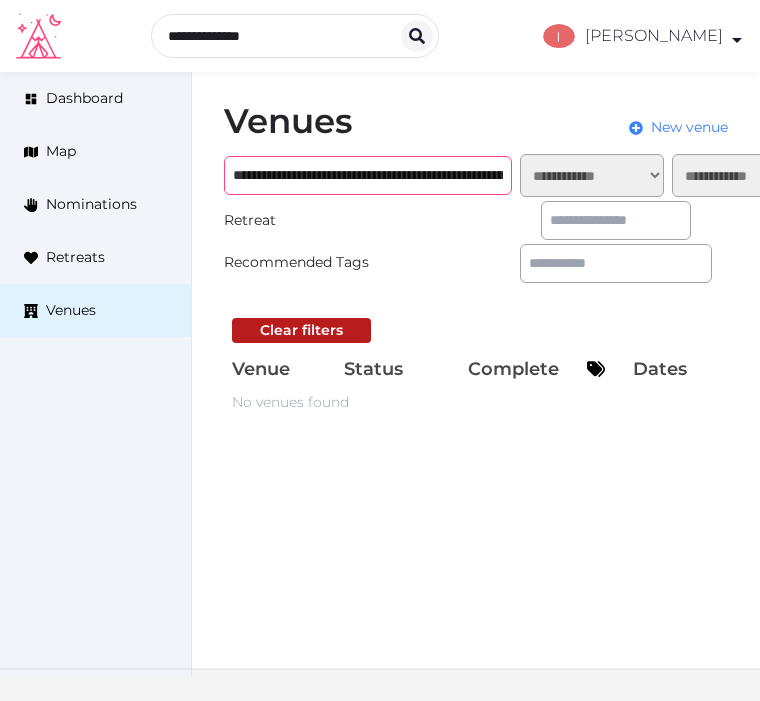 click on "**********" at bounding box center [368, 175] 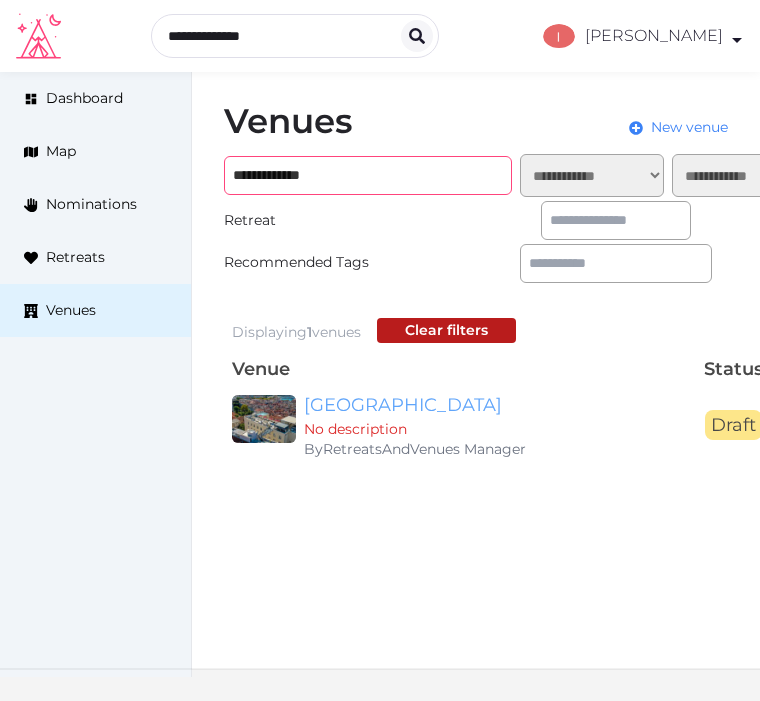 type on "**********" 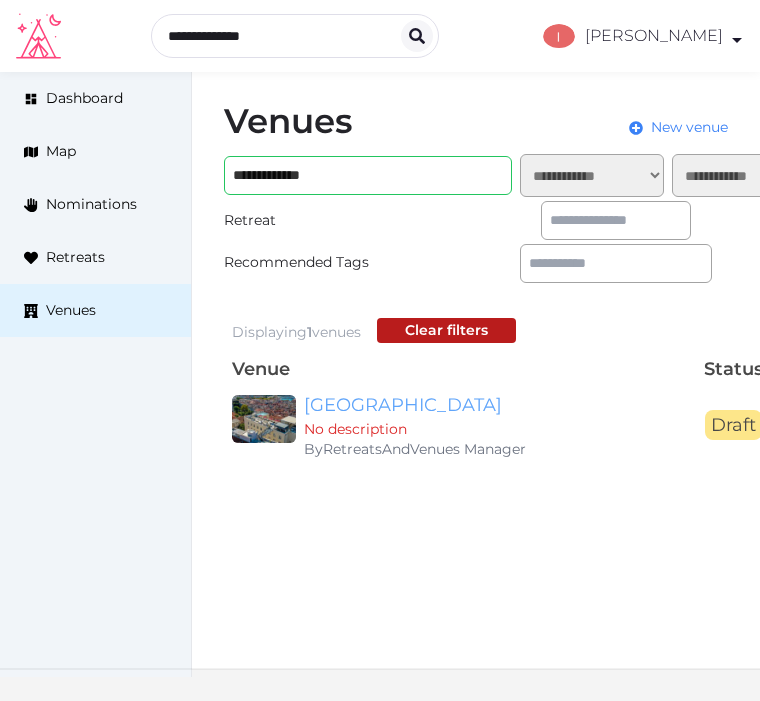 click on "Cornaro Hotel" at bounding box center [496, 405] 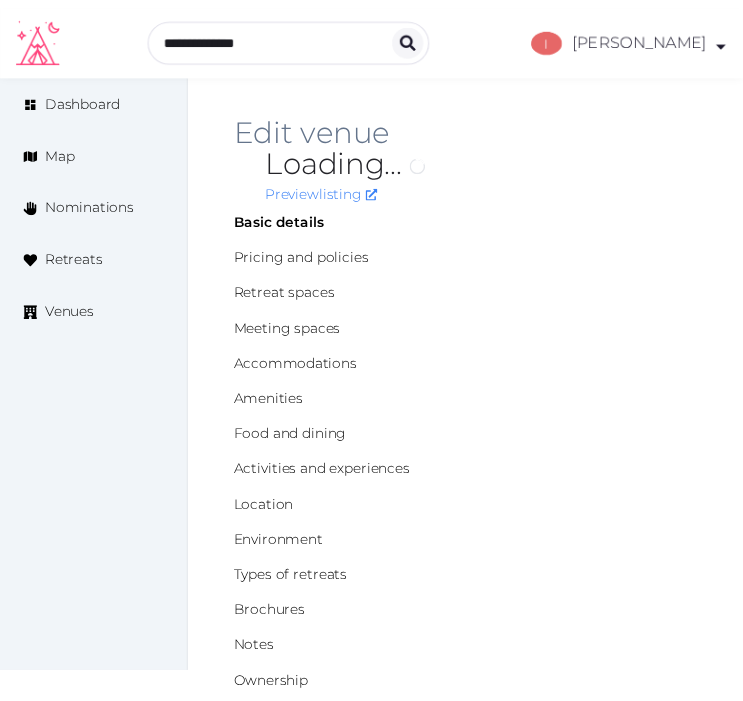 scroll, scrollTop: 0, scrollLeft: 0, axis: both 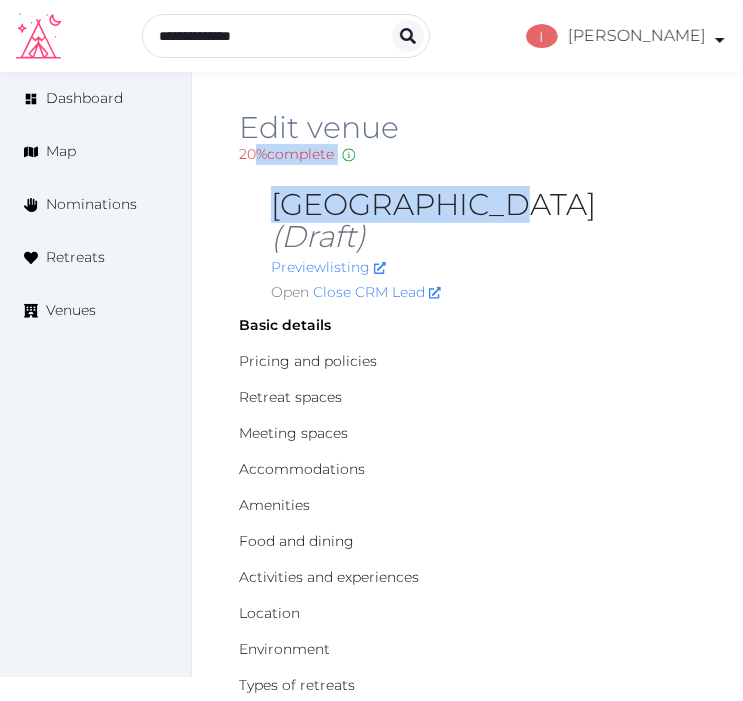 drag, startPoint x: 478, startPoint y: 195, endPoint x: 258, endPoint y: 198, distance: 220.02045 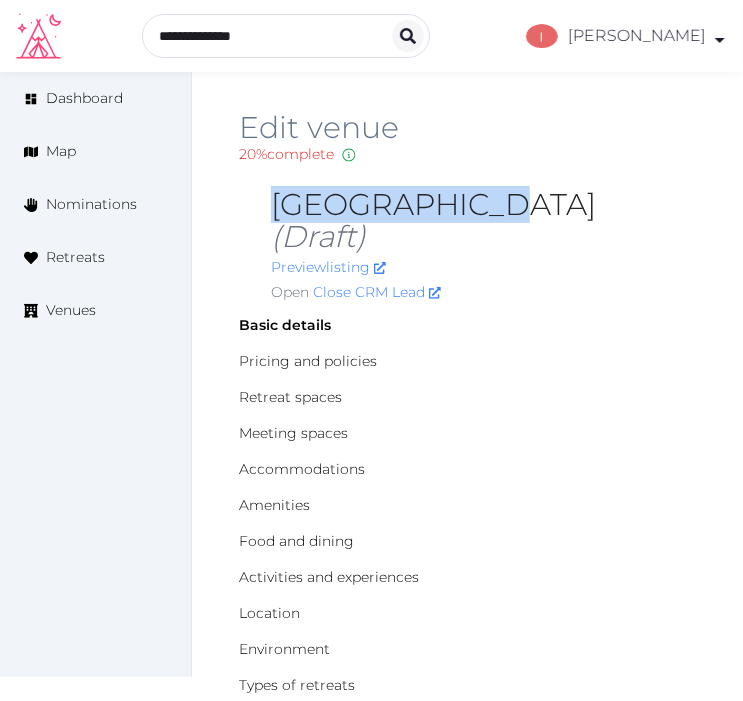 drag, startPoint x: 267, startPoint y: 204, endPoint x: 457, endPoint y: 197, distance: 190.1289 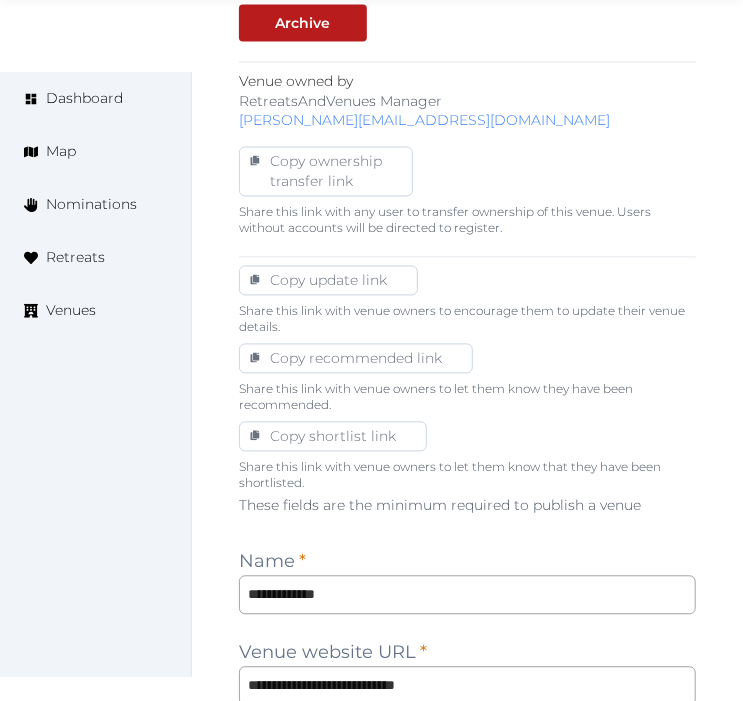 scroll, scrollTop: 1111, scrollLeft: 0, axis: vertical 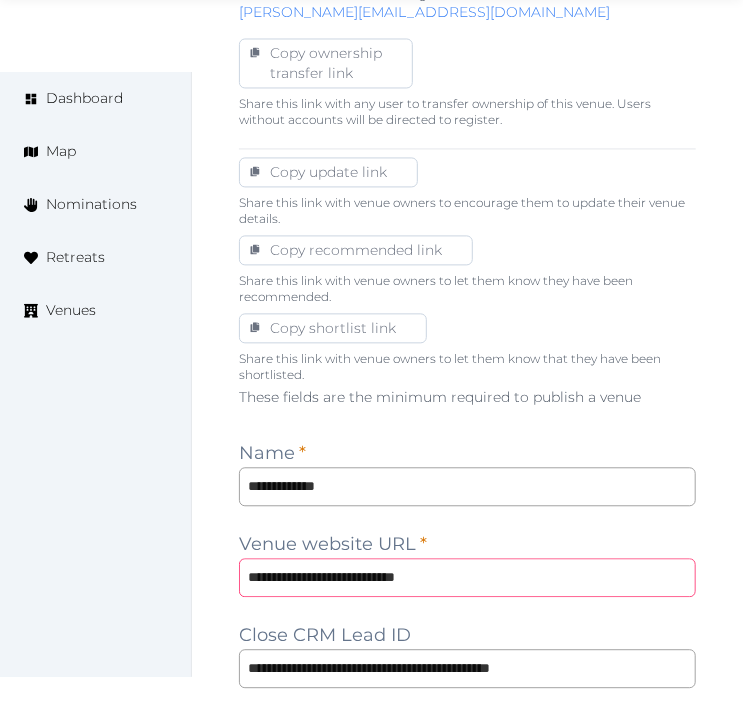 click on "**********" at bounding box center (467, 578) 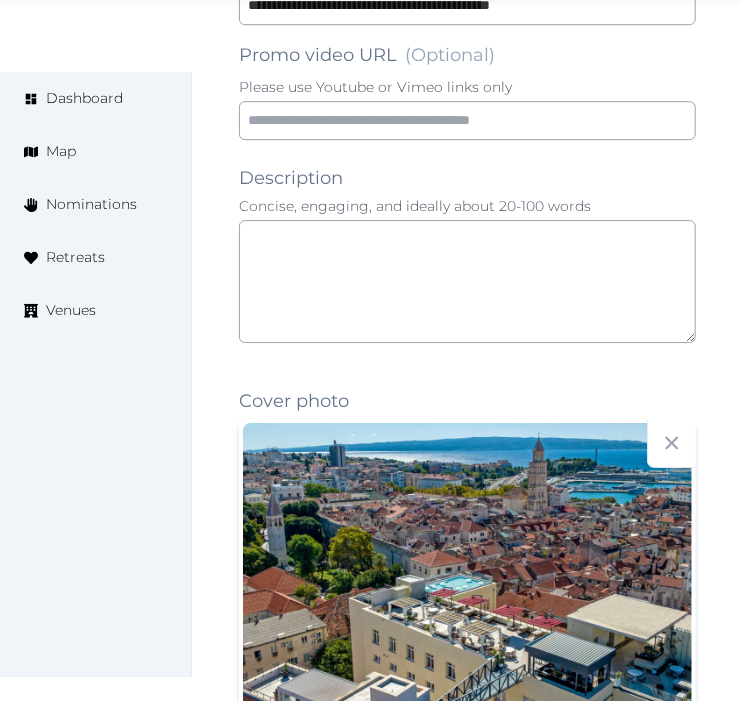 scroll, scrollTop: 1777, scrollLeft: 0, axis: vertical 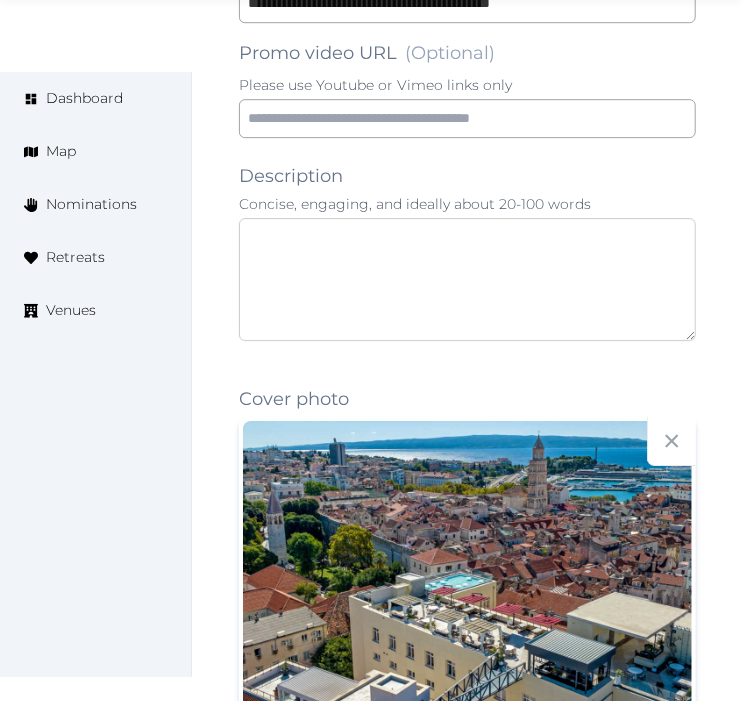 click at bounding box center (467, 279) 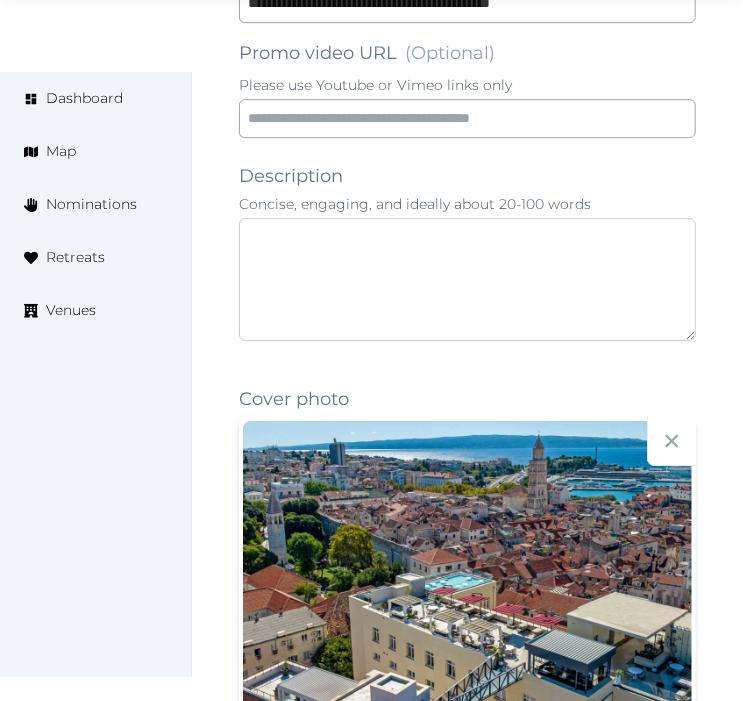 paste on "**********" 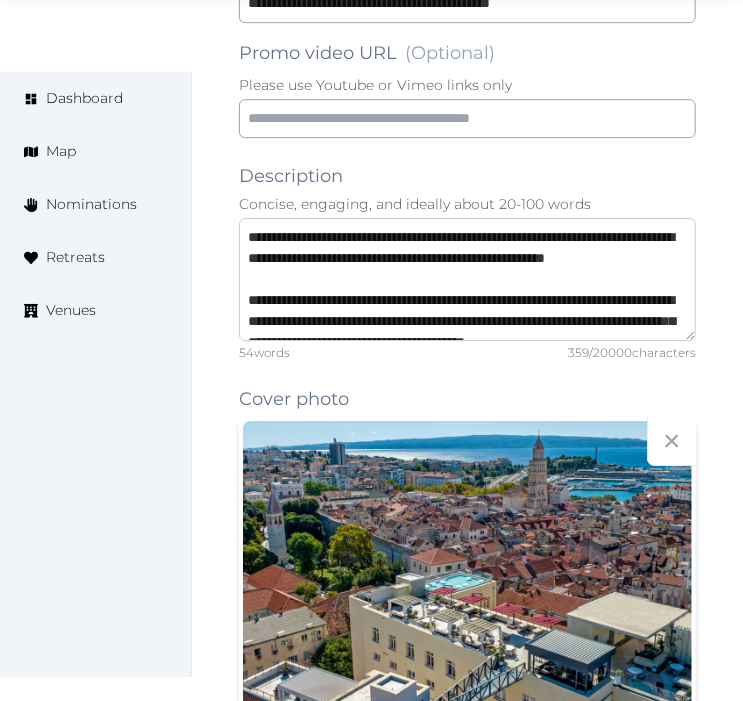 scroll, scrollTop: 52, scrollLeft: 0, axis: vertical 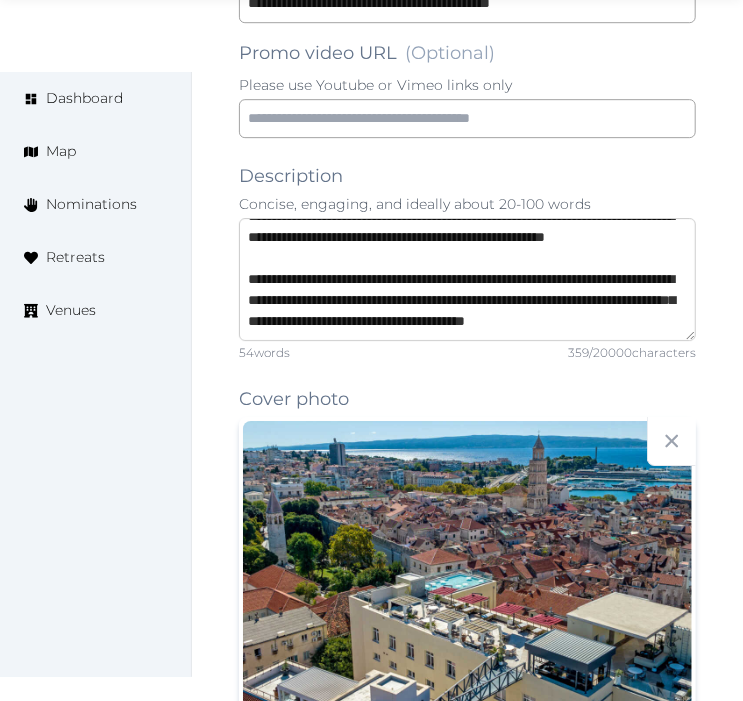 type on "**********" 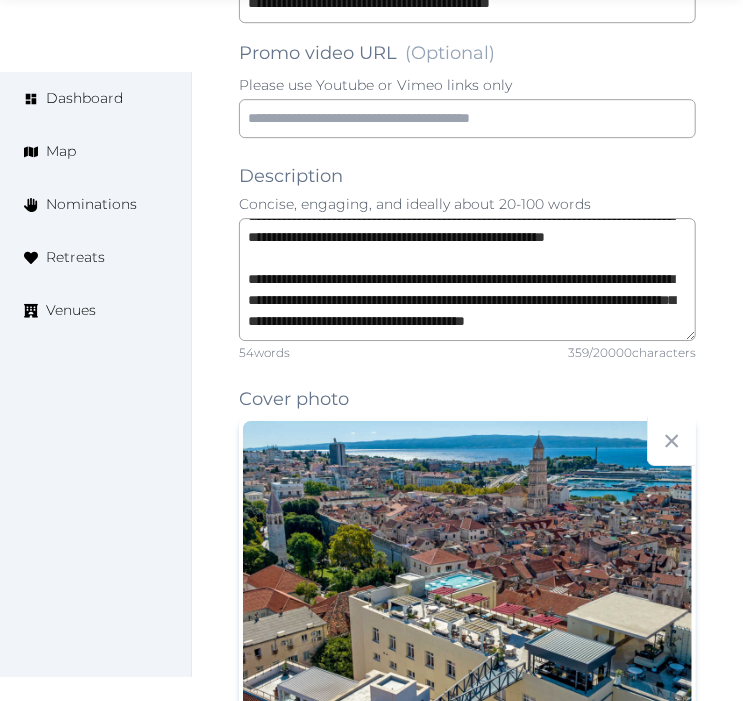 scroll, scrollTop: 62, scrollLeft: 0, axis: vertical 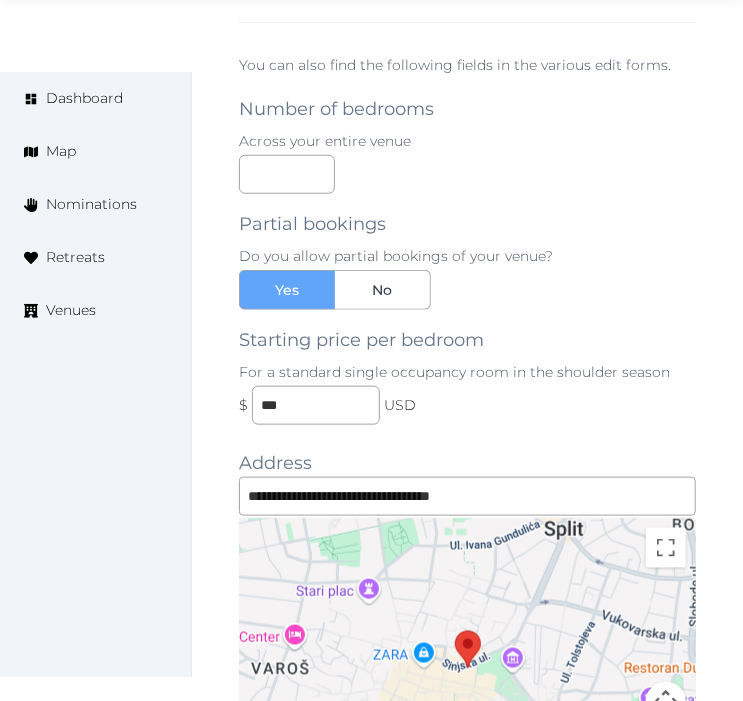 click on "Partial bookings Do you allow partial bookings of your venue? Yes No Starting price per bedroom For a standard single occupancy room in the shoulder season $ *** USD" at bounding box center (467, 309) 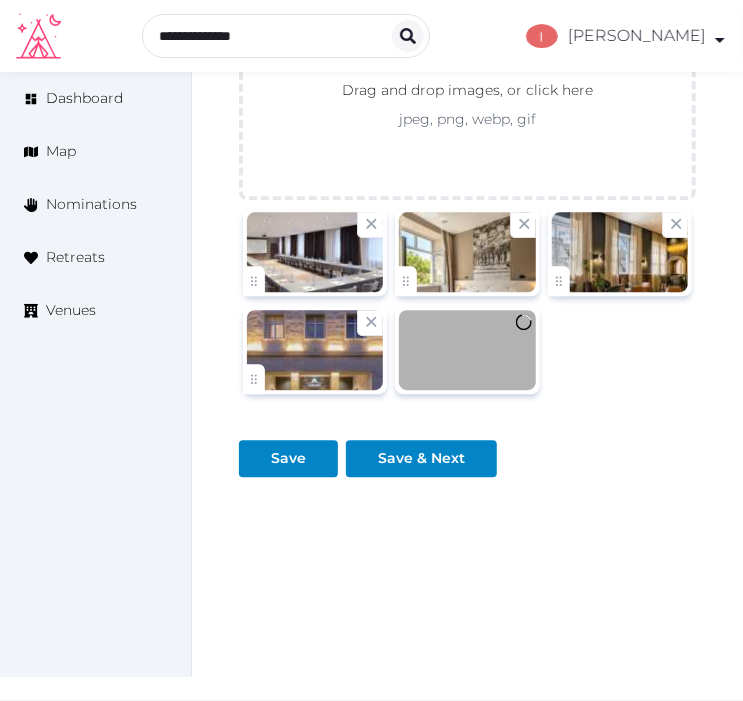 scroll, scrollTop: 3375, scrollLeft: 0, axis: vertical 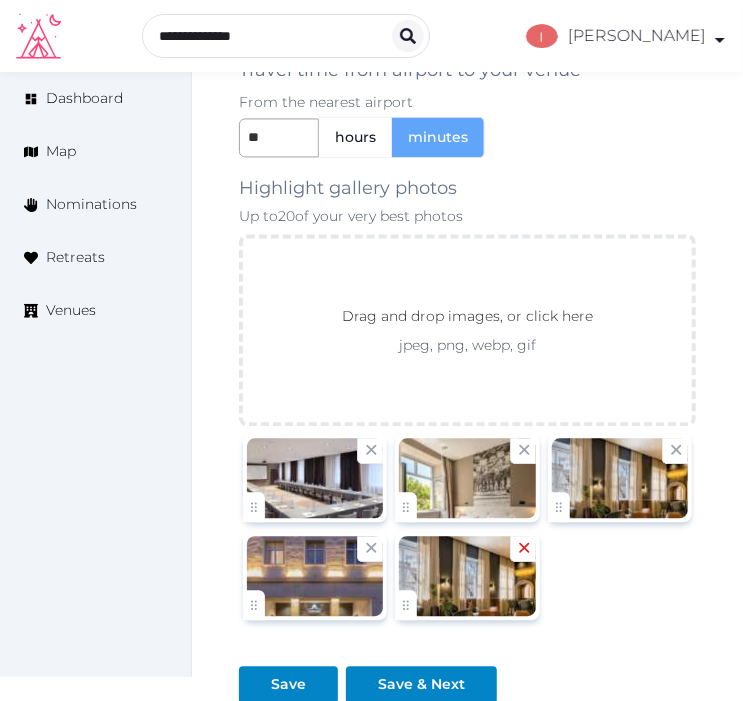 click 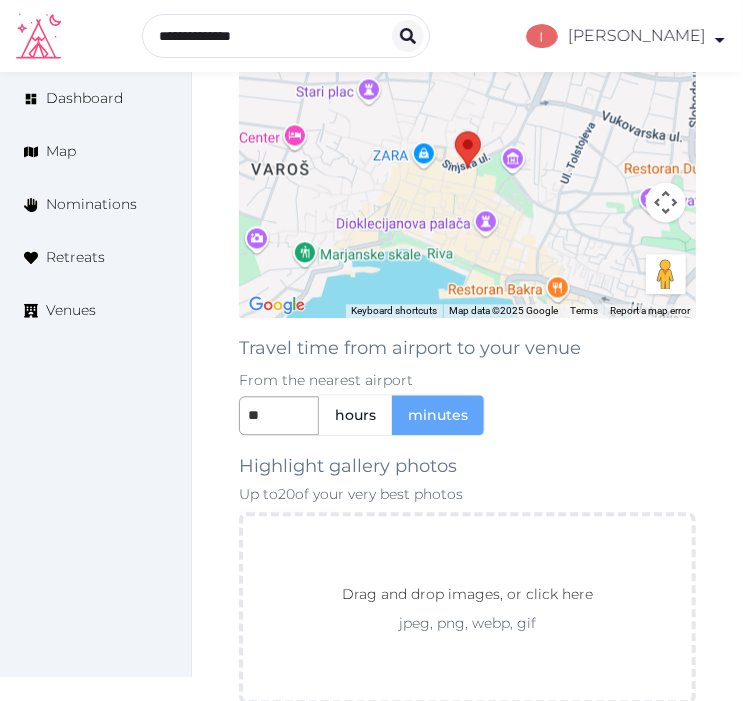 scroll, scrollTop: 3882, scrollLeft: 0, axis: vertical 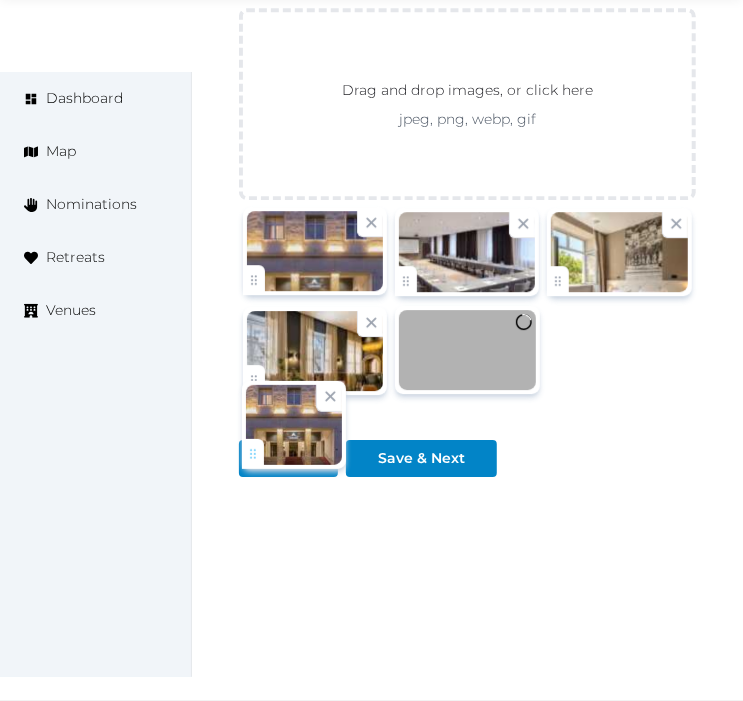 drag, startPoint x: 261, startPoint y: 580, endPoint x: 260, endPoint y: 458, distance: 122.0041 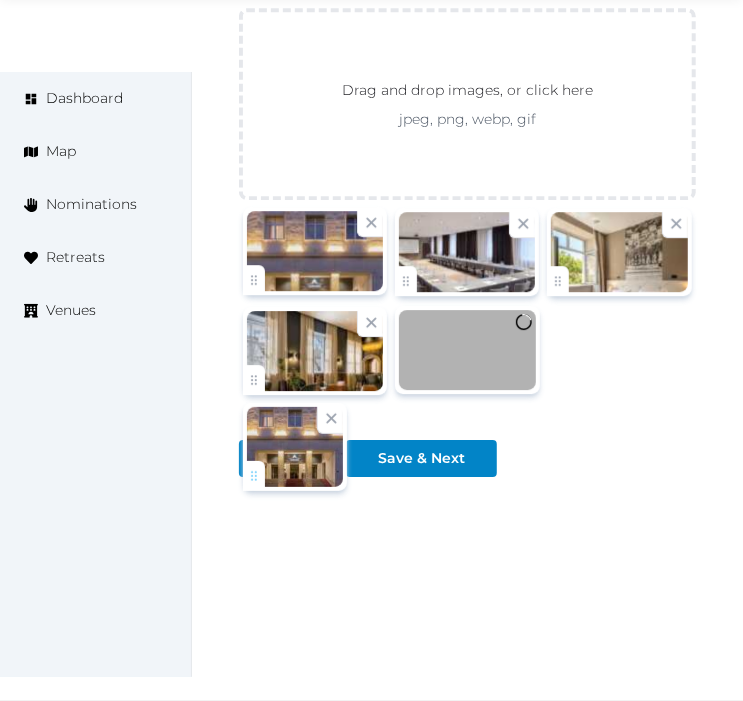 click on "Irene Gonzales   Account My Venue Listings My Retreats Logout      Dashboard Map Nominations Retreats Venues Edit venue 20 %  complete Fill out all the fields in your listing to increase its completion percentage.   A higher completion percentage will make your listing more attractive and result in better matches. Cornaro Hotel   (Draft) Preview  listing   Open    Close CRM Lead Basic details Pricing and policies Retreat spaces Meeting spaces Accommodations Amenities Food and dining Activities and experiences Location Environment Types of retreats Brochures Notes Ownership Administration Activity Publish Fill all the fields on this page and save in order to   publish Archive Venue owned by RetreatsAndVenues Manager c.o.r.e.y.sanford@retreatsandvenues.com Copy ownership transfer link Share this link with any user to transfer ownership of this venue. Users without accounts will be directed to register. Copy update link Copy recommended link *" at bounding box center [371, -1589] 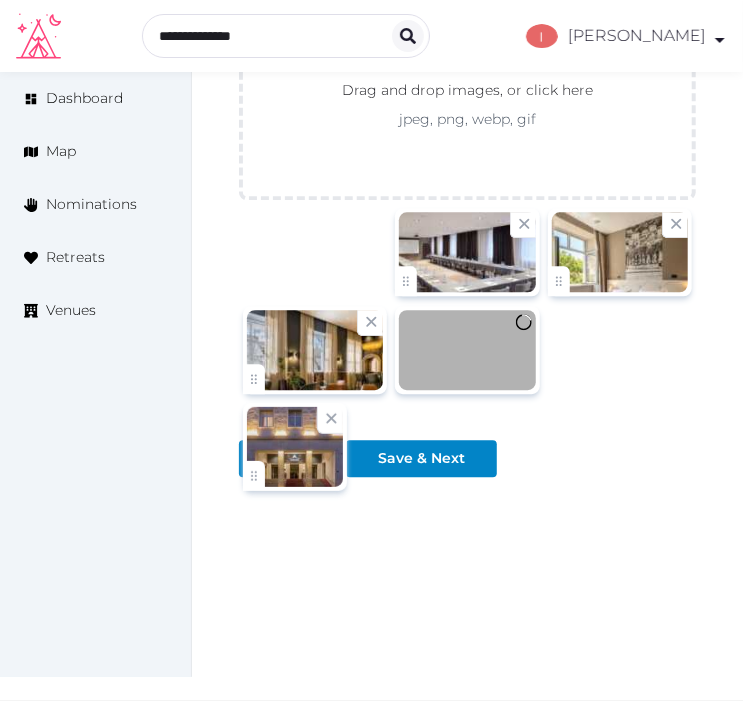 scroll, scrollTop: 3375, scrollLeft: 0, axis: vertical 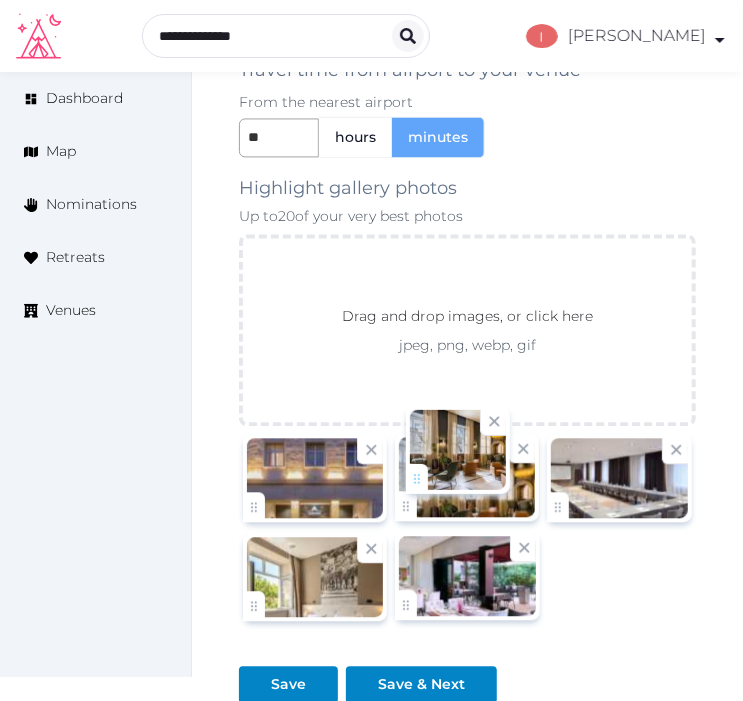 drag, startPoint x: 248, startPoint y: 561, endPoint x: 412, endPoint y: 464, distance: 190.53871 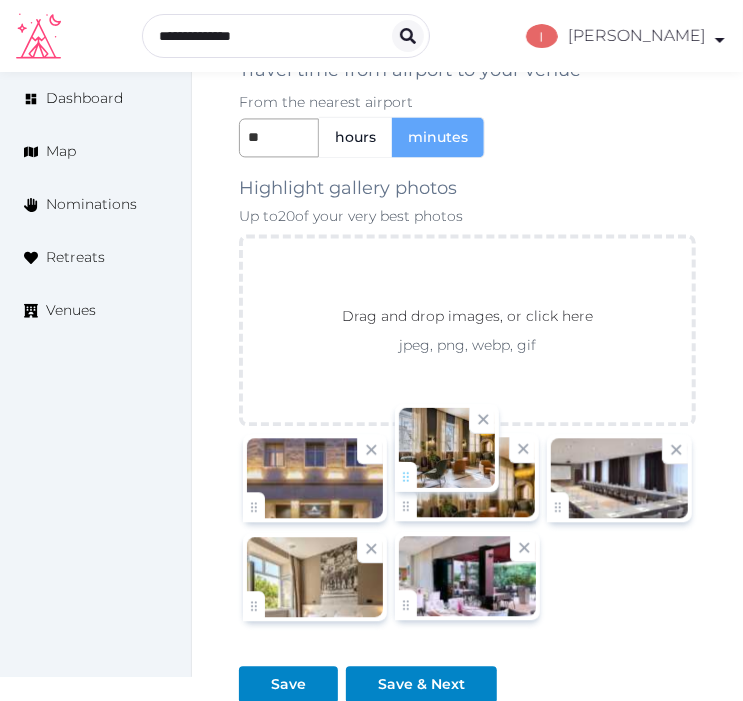 click on "Irene Gonzales   Account My Venue Listings My Retreats Logout      Dashboard Map Nominations Retreats Venues Edit venue 20 %  complete Fill out all the fields in your listing to increase its completion percentage.   A higher completion percentage will make your listing more attractive and result in better matches. Cornaro Hotel   (Draft) Preview  listing   Open    Close CRM Lead Basic details Pricing and policies Retreat spaces Meeting spaces Accommodations Amenities Food and dining Activities and experiences Location Environment Types of retreats Brochures Notes Ownership Administration Activity Publish Fill all the fields on this page and save in order to   publish Archive Venue owned by RetreatsAndVenues Manager c.o.r.e.y.sanford@retreatsandvenues.com Copy ownership transfer link Share this link with any user to transfer ownership of this venue. Users without accounts will be directed to register. Copy update link Copy recommended link *" at bounding box center [371, -1224] 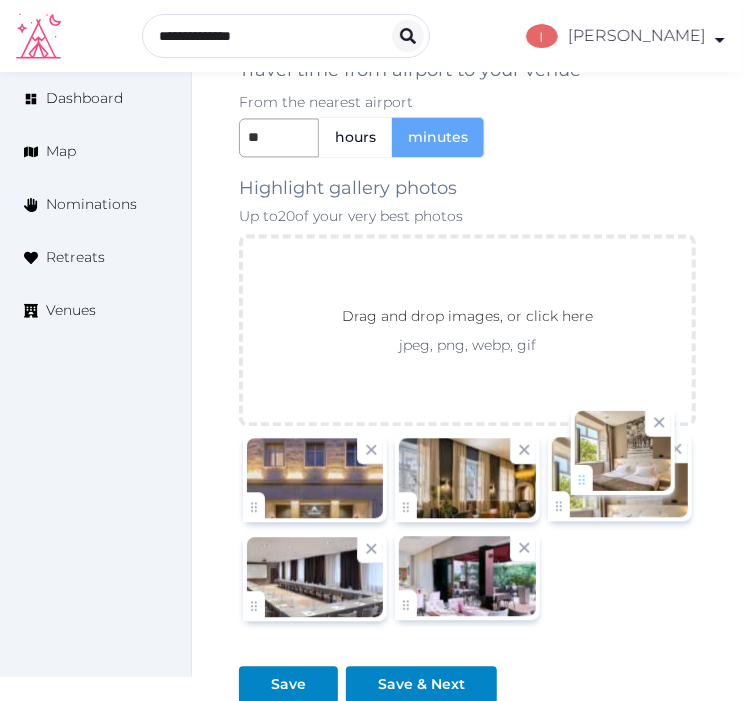 drag, startPoint x: 250, startPoint y: 575, endPoint x: 577, endPoint y: 480, distance: 340.5202 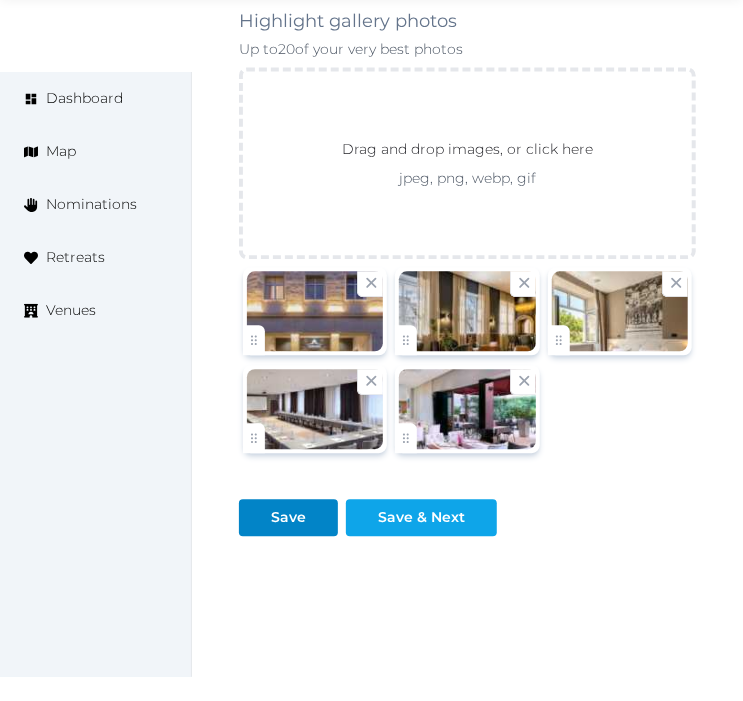 scroll, scrollTop: 3572, scrollLeft: 0, axis: vertical 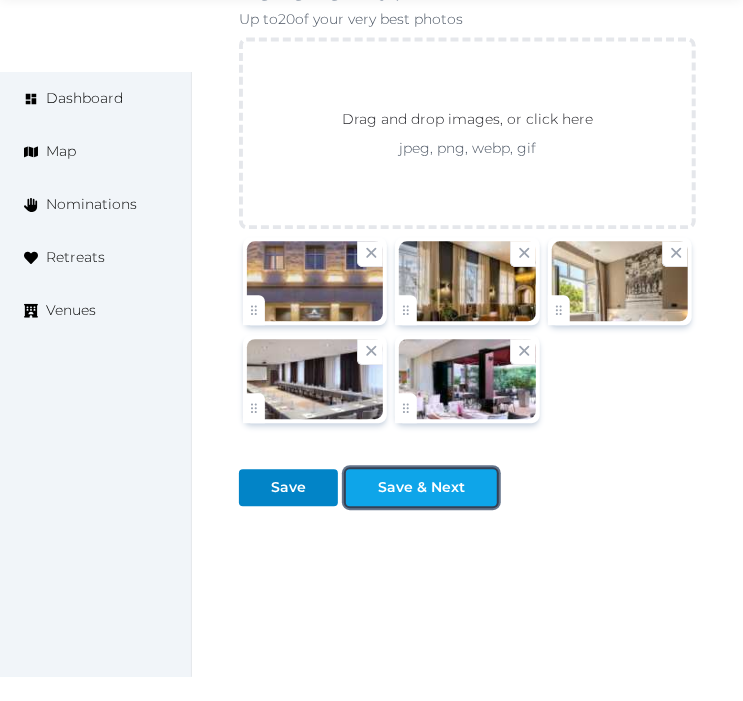 click on "Save & Next" at bounding box center [421, 487] 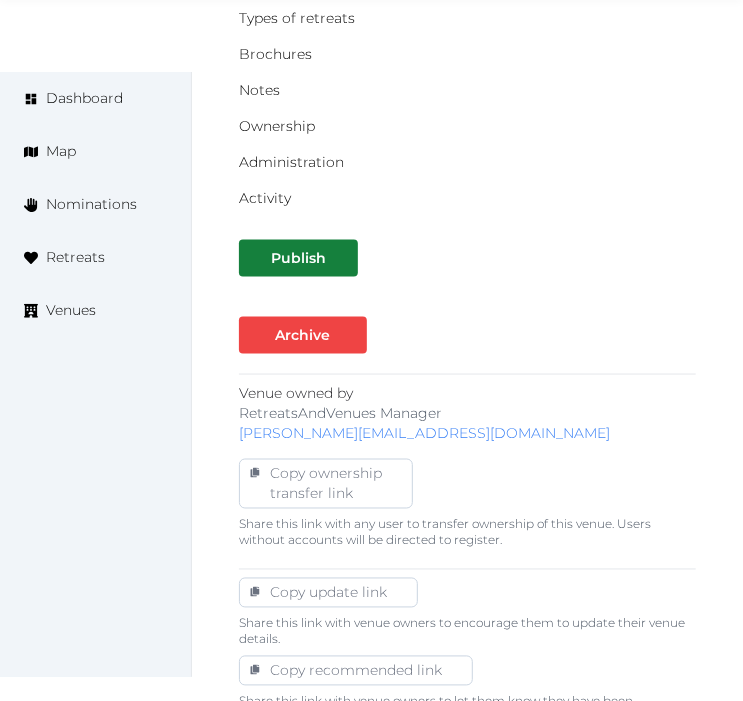scroll, scrollTop: 666, scrollLeft: 0, axis: vertical 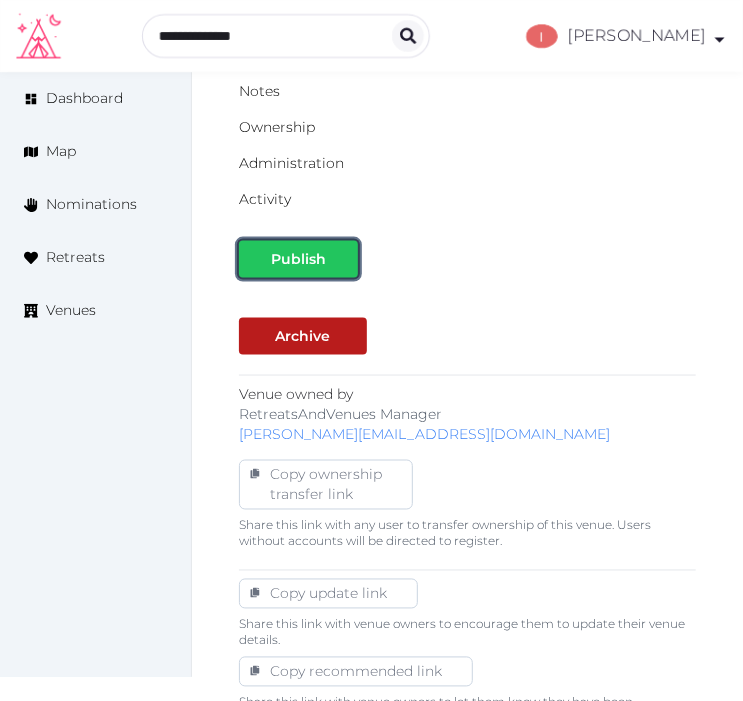 click on "Publish" at bounding box center [298, 259] 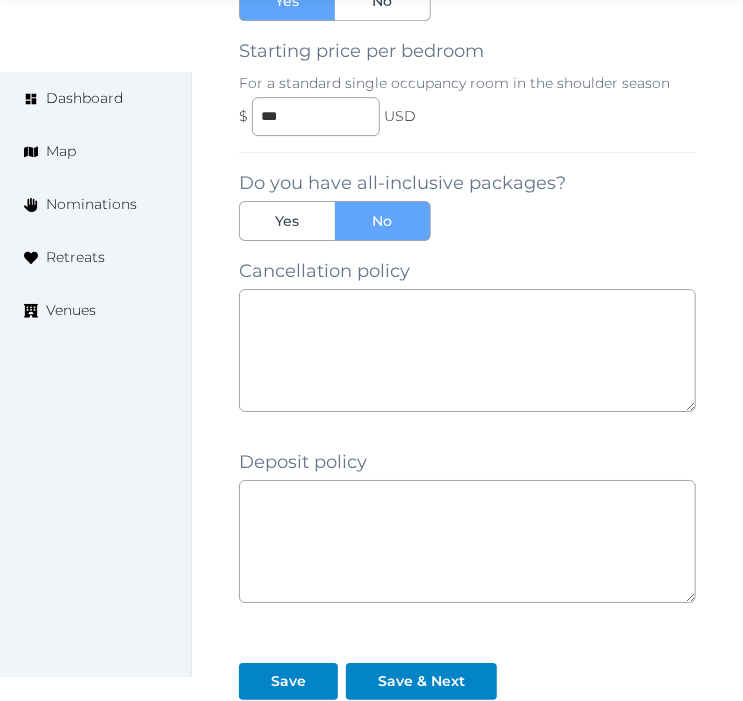 scroll, scrollTop: 2000, scrollLeft: 0, axis: vertical 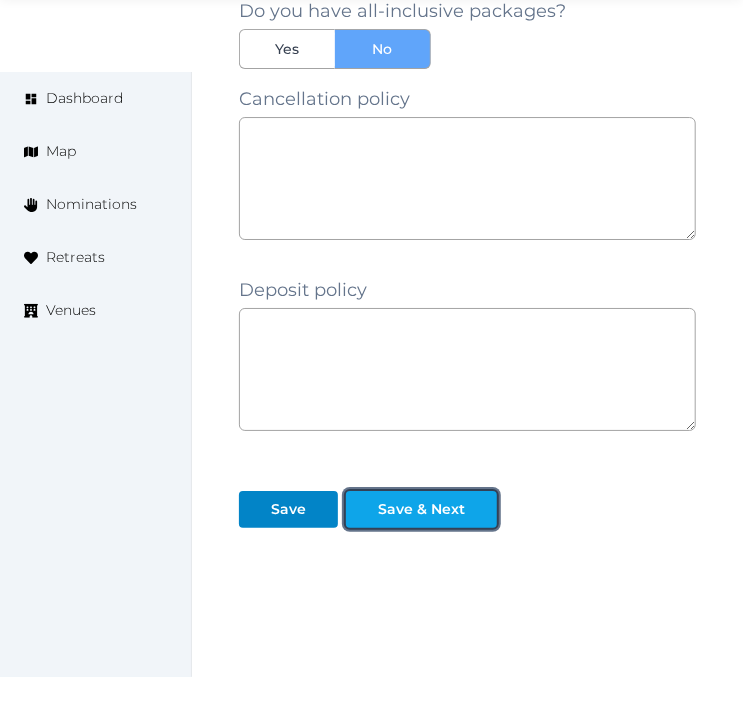 click on "Save & Next" at bounding box center (421, 509) 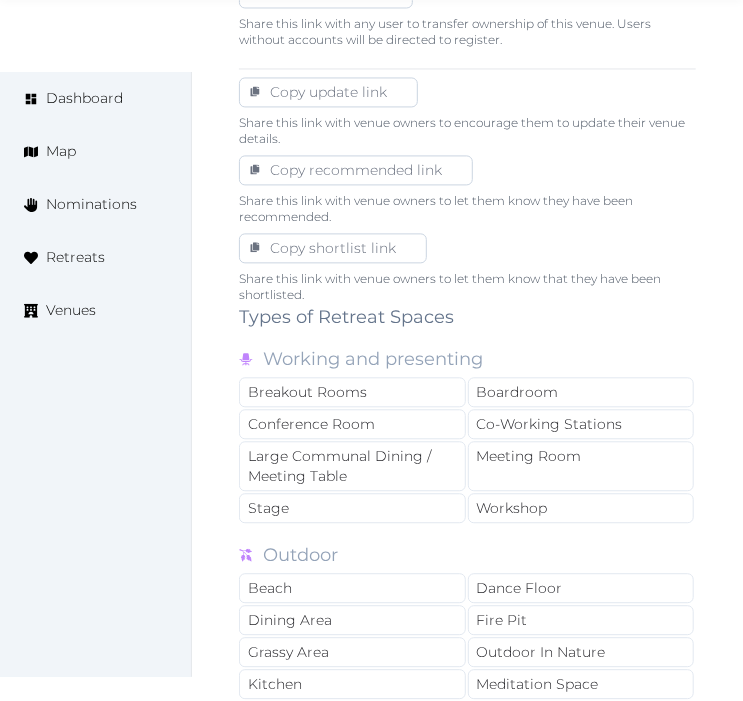 scroll, scrollTop: 1333, scrollLeft: 0, axis: vertical 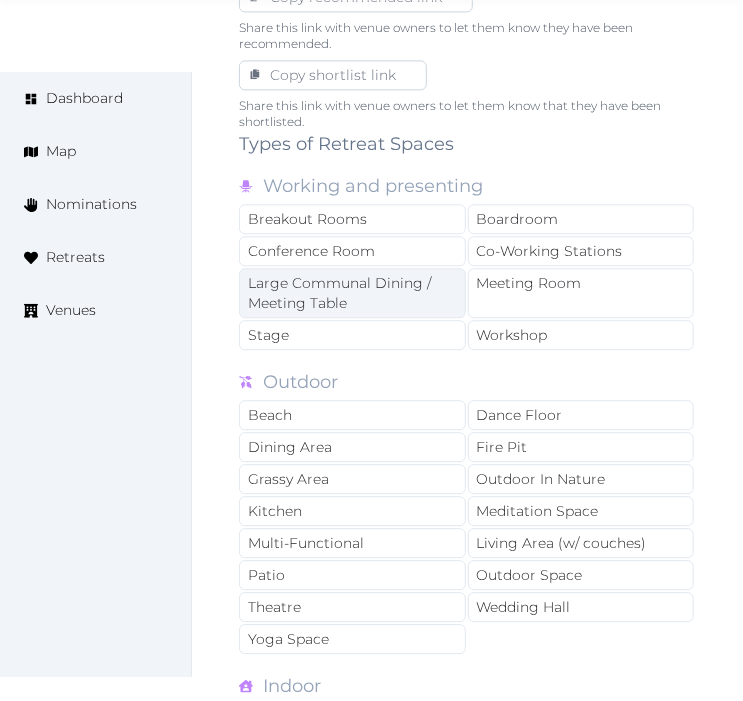 click on "Large Communal Dining / Meeting Table" at bounding box center (352, 293) 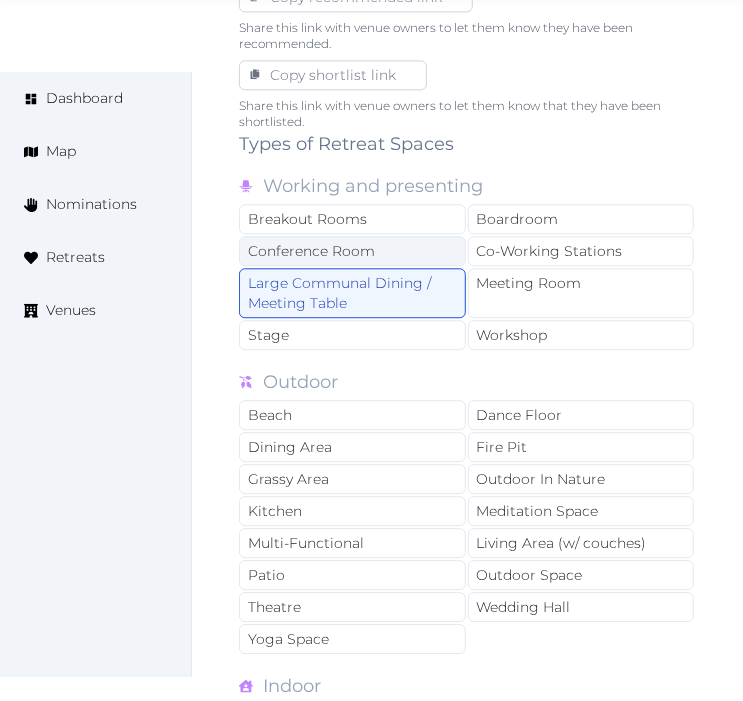 click on "Conference Room" at bounding box center (352, 251) 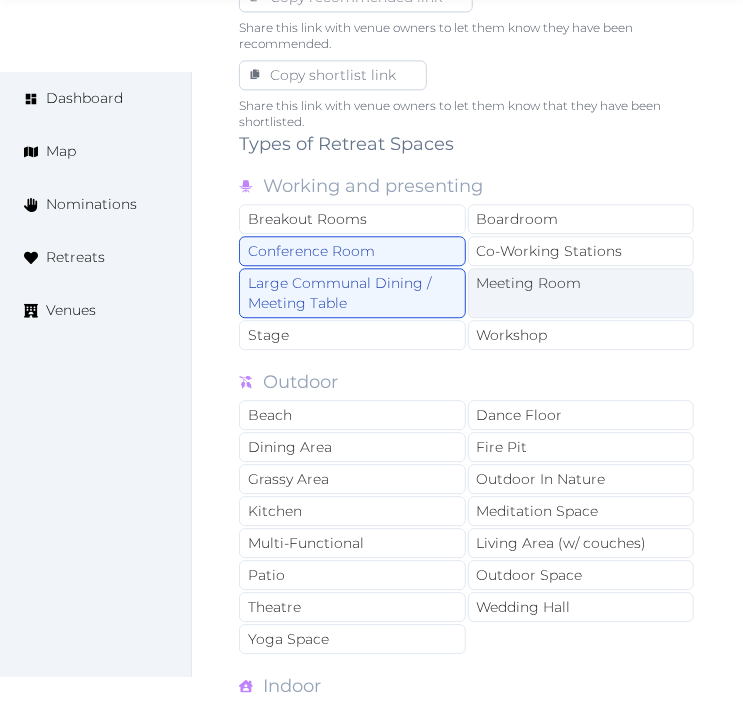 click on "Meeting Room" at bounding box center [581, 293] 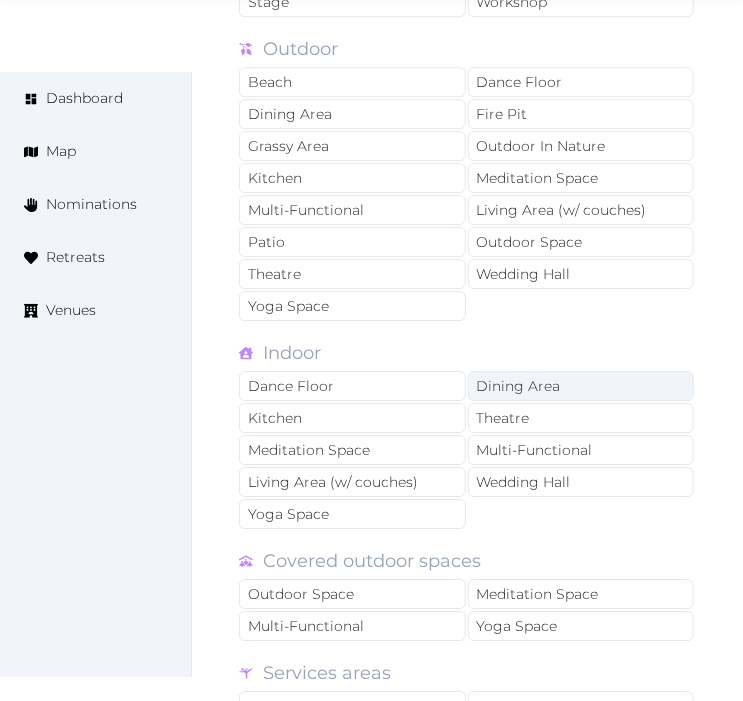 click on "Dining Area" at bounding box center [581, 386] 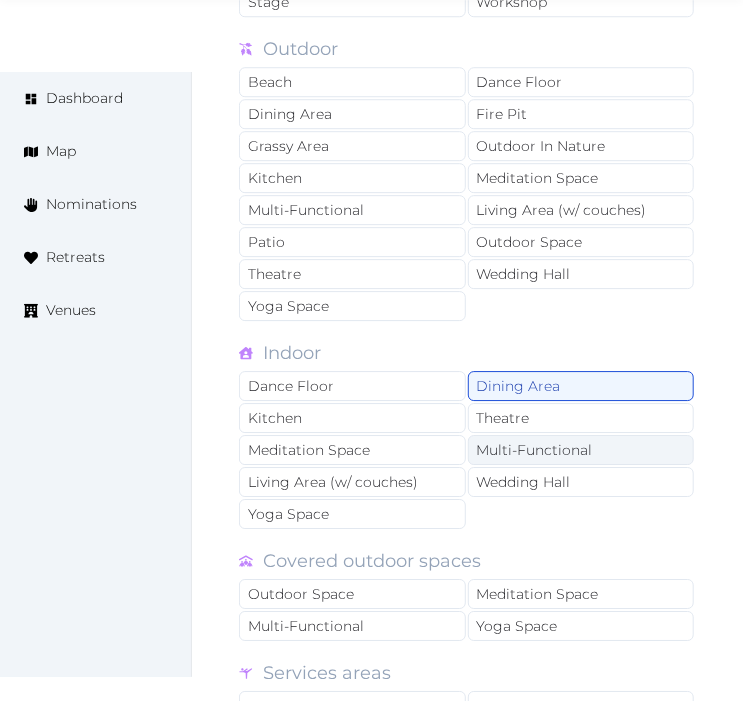 drag, startPoint x: 502, startPoint y: 418, endPoint x: 522, endPoint y: 450, distance: 37.735924 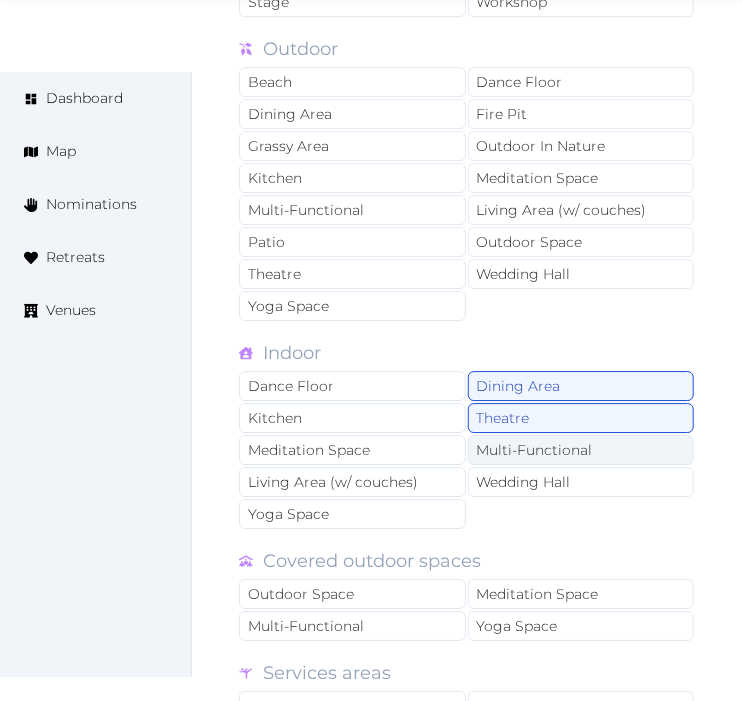 click on "Multi-Functional" at bounding box center (581, 450) 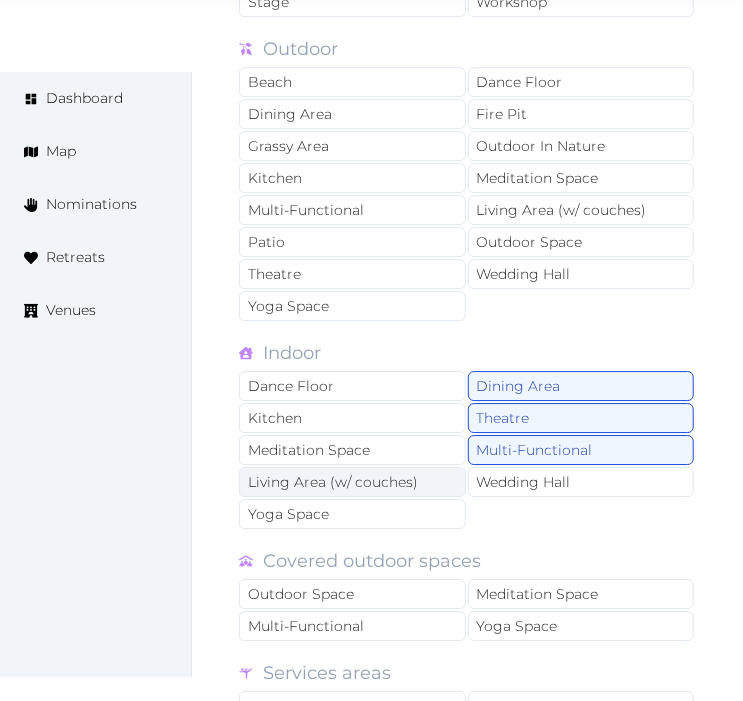 click on "Living Area (w/ couches)" at bounding box center (352, 482) 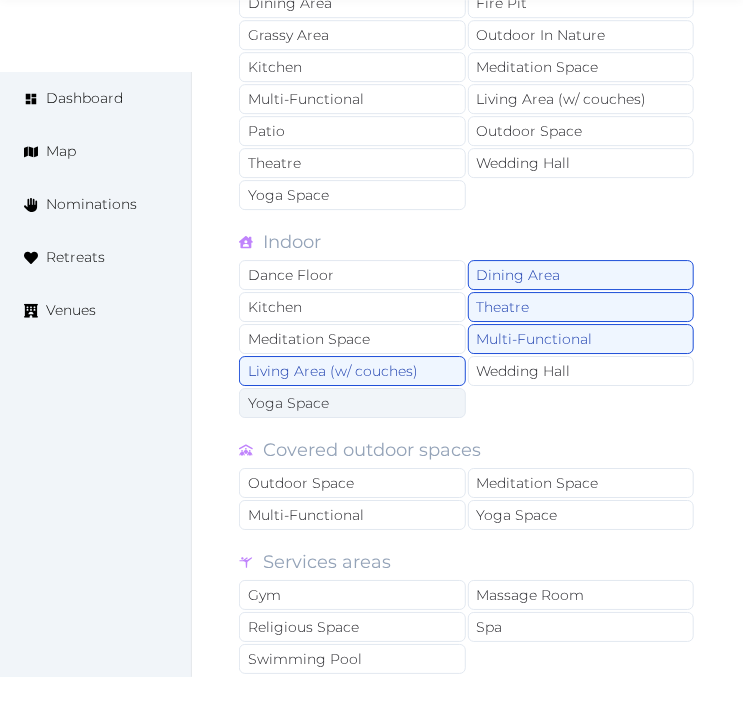 scroll, scrollTop: 2000, scrollLeft: 0, axis: vertical 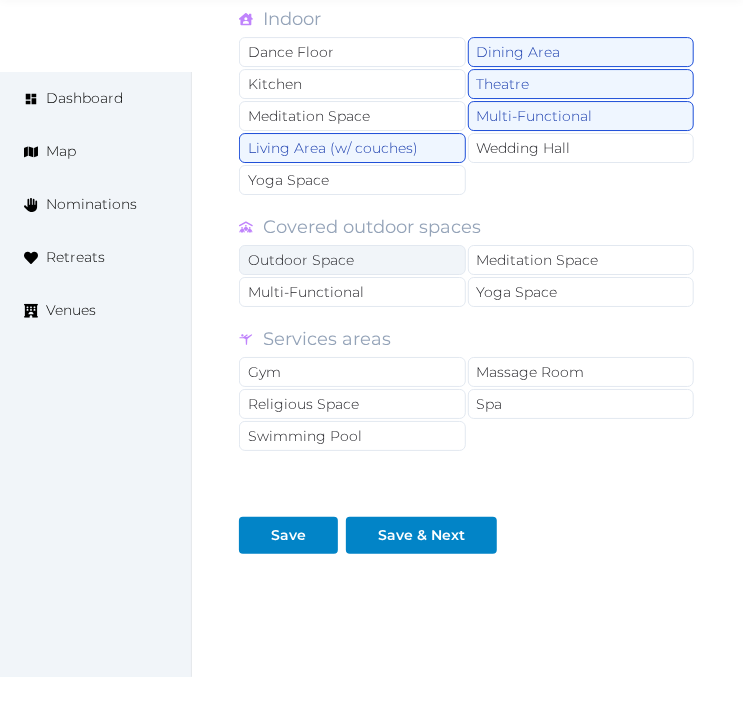 click on "Outdoor Space" at bounding box center [352, 260] 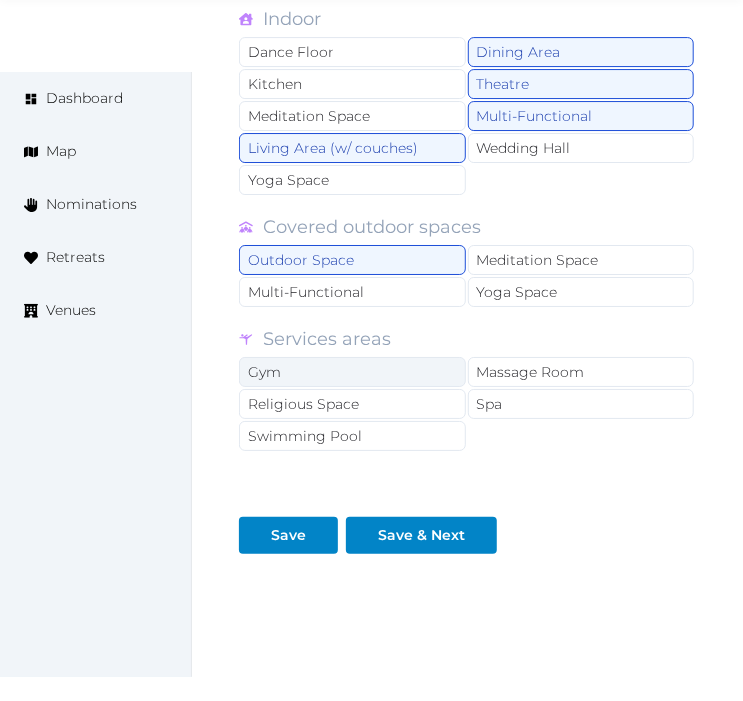 drag, startPoint x: 426, startPoint y: 307, endPoint x: 433, endPoint y: 378, distance: 71.34424 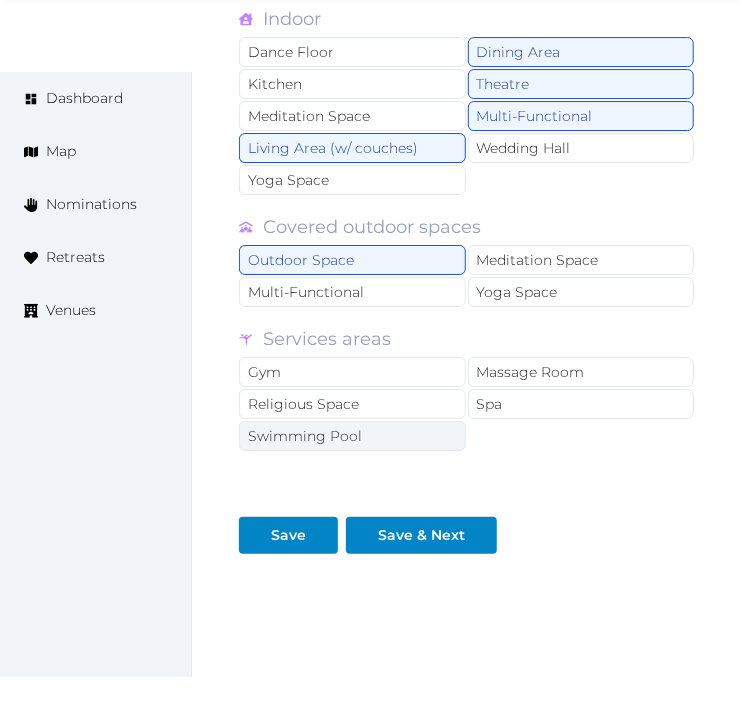 click on "Swimming Pool" at bounding box center (352, 436) 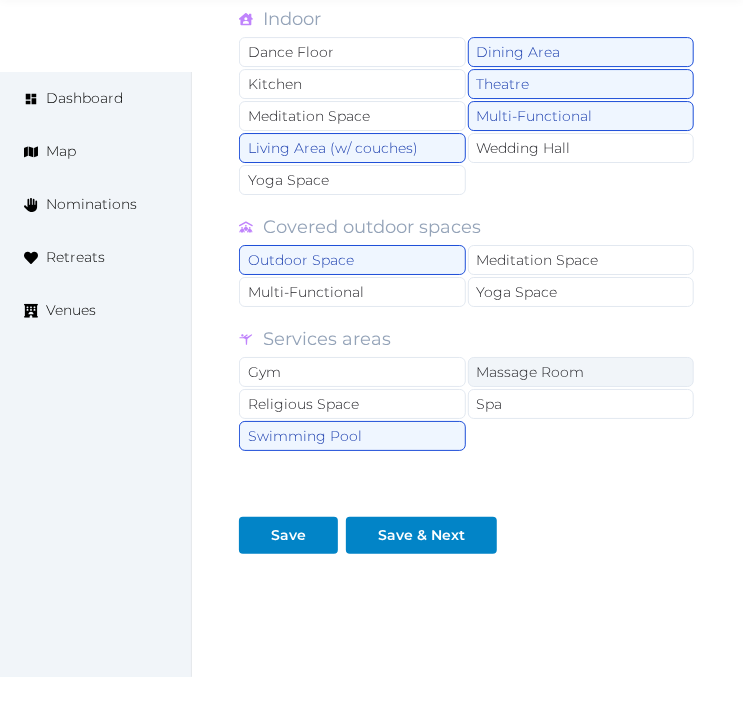 click on "Massage Room" at bounding box center (581, 372) 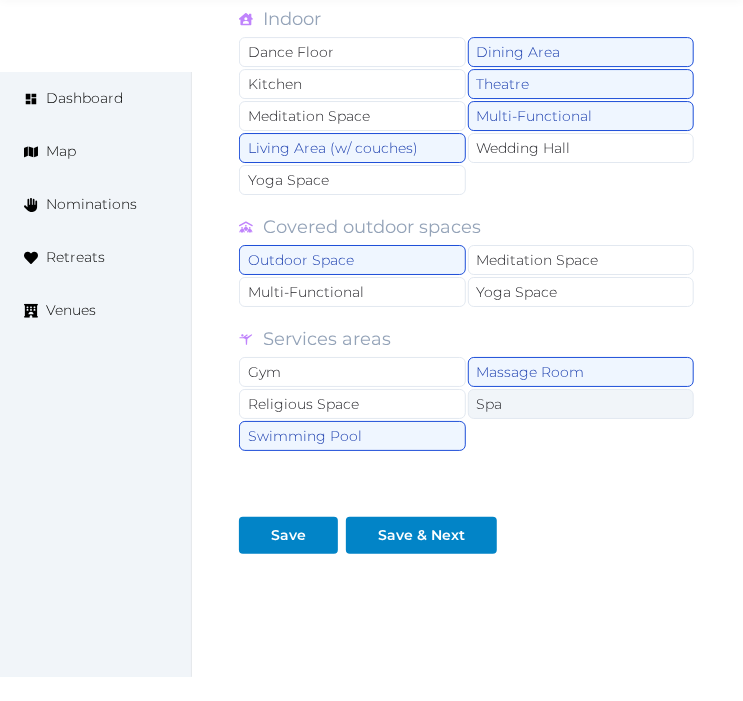 click on "Spa" at bounding box center (581, 404) 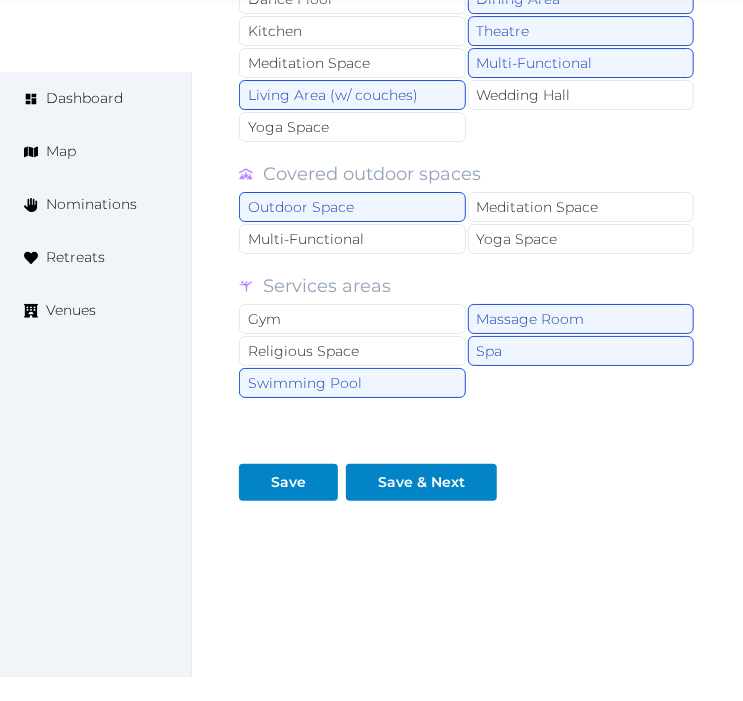 scroll, scrollTop: 2082, scrollLeft: 0, axis: vertical 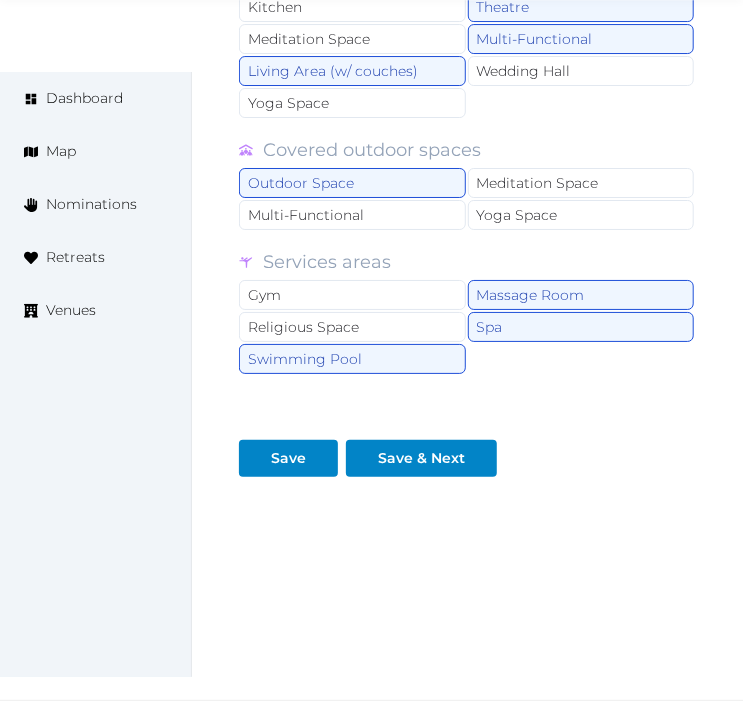 click on "Gym Massage Room Religious Space Spa Swimming Pool" at bounding box center (467, 328) 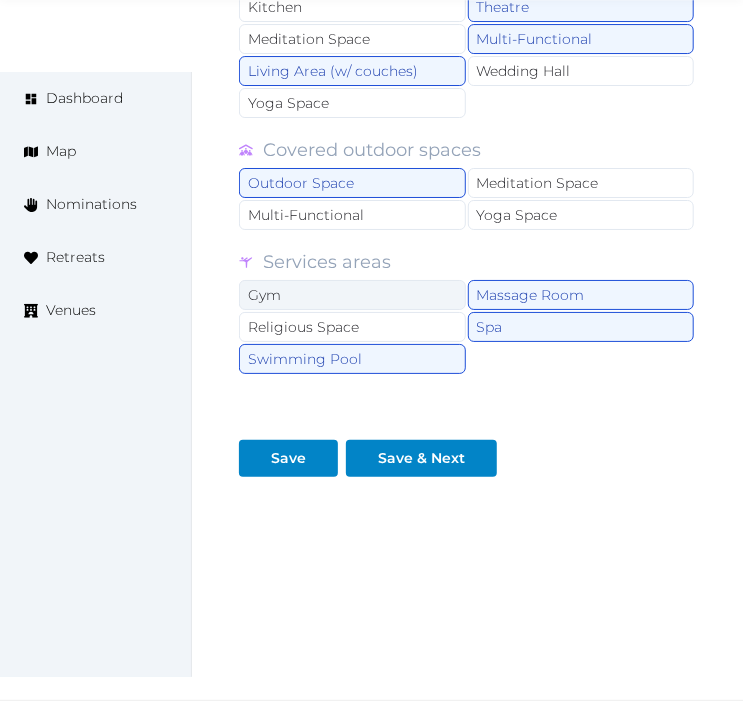 click on "Gym" at bounding box center [352, 295] 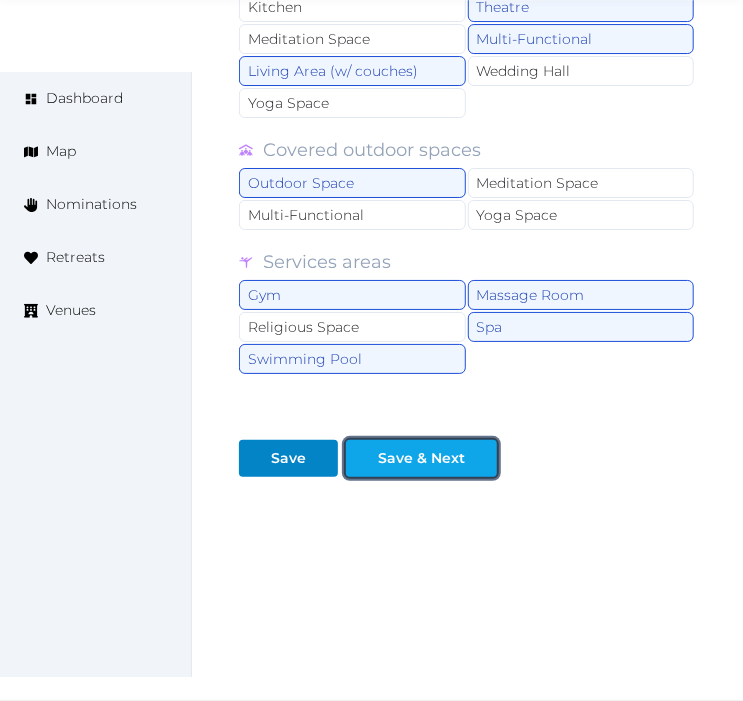 click on "Save & Next" at bounding box center [421, 458] 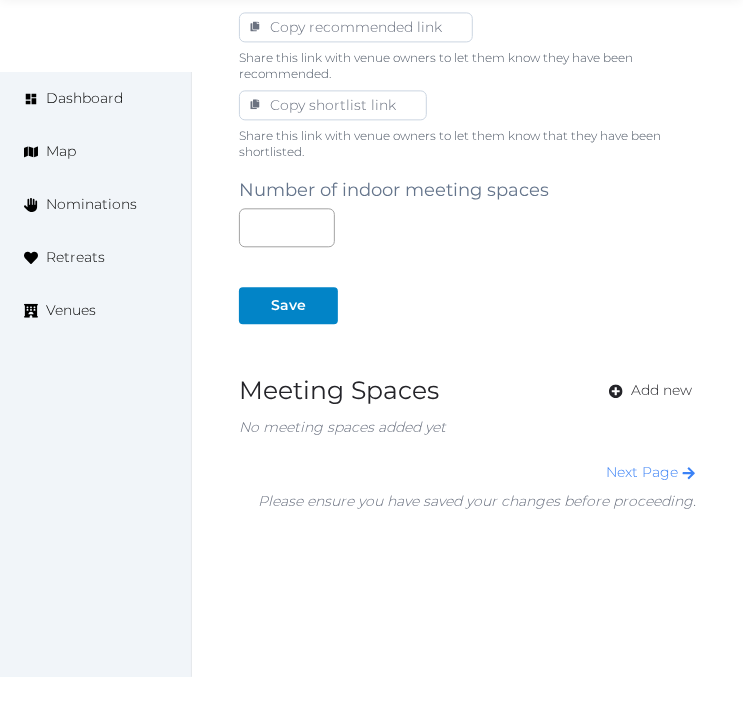 scroll, scrollTop: 1333, scrollLeft: 0, axis: vertical 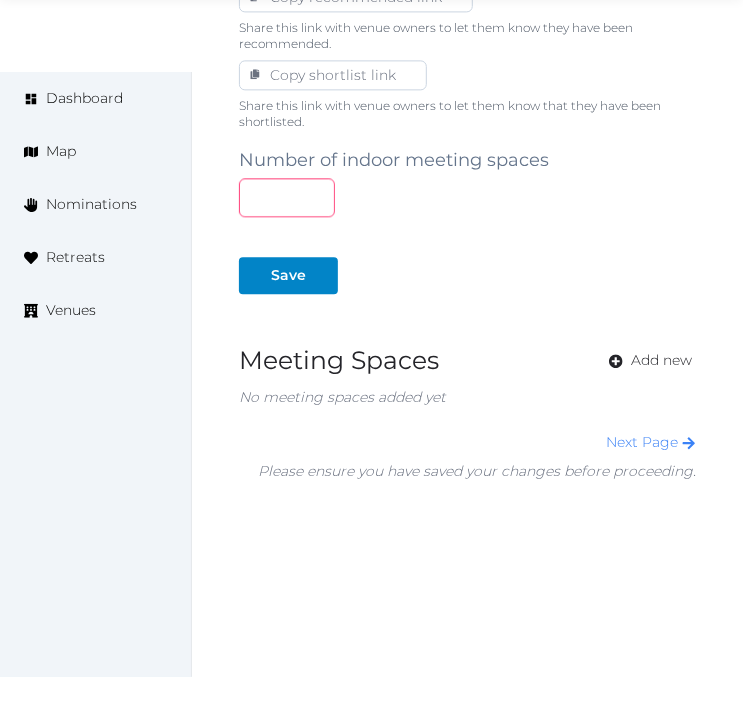 click at bounding box center [287, 197] 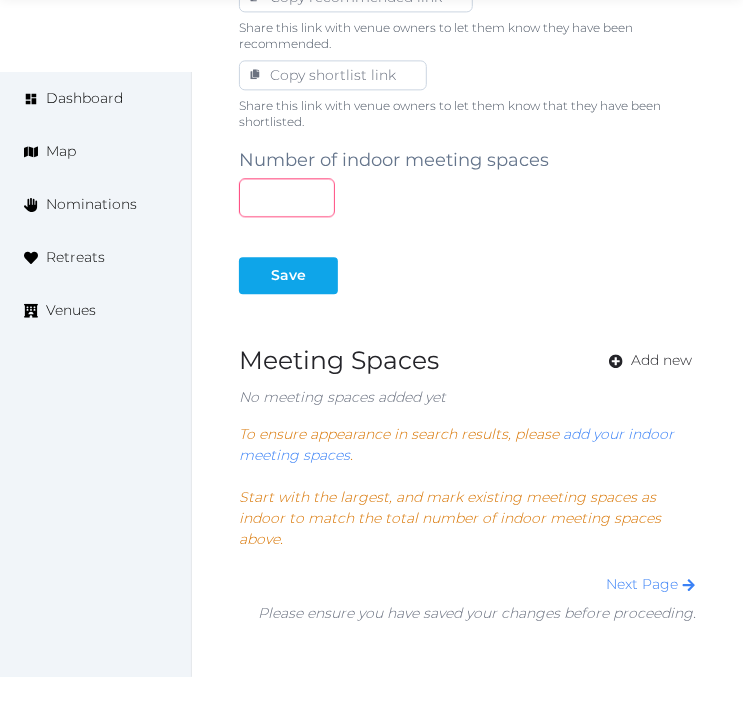 type on "*" 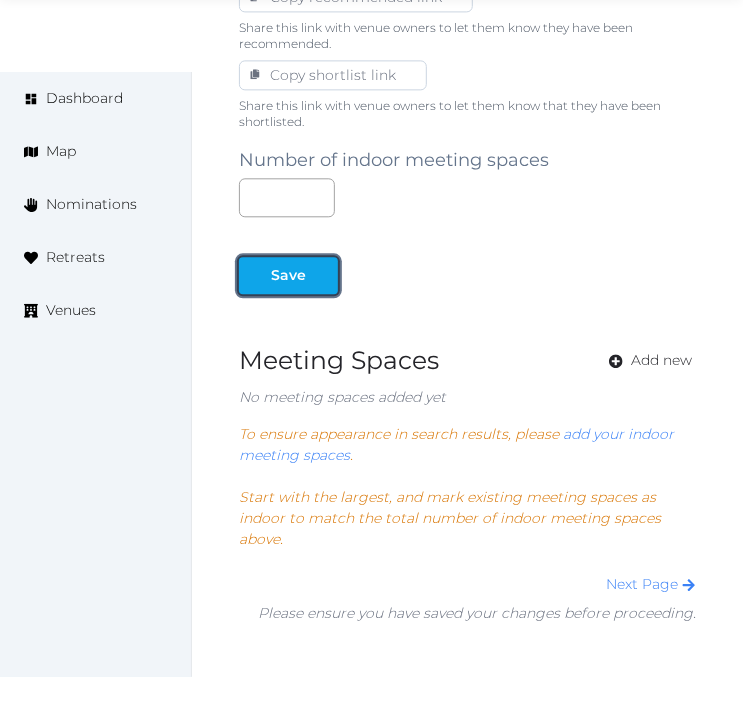 click on "Save" at bounding box center (288, 275) 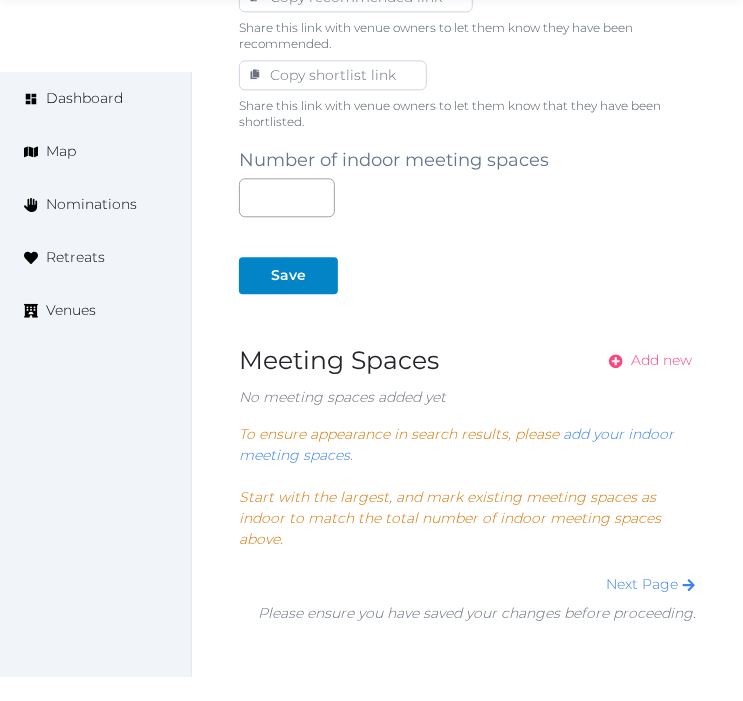 click on "Add new" at bounding box center (661, 360) 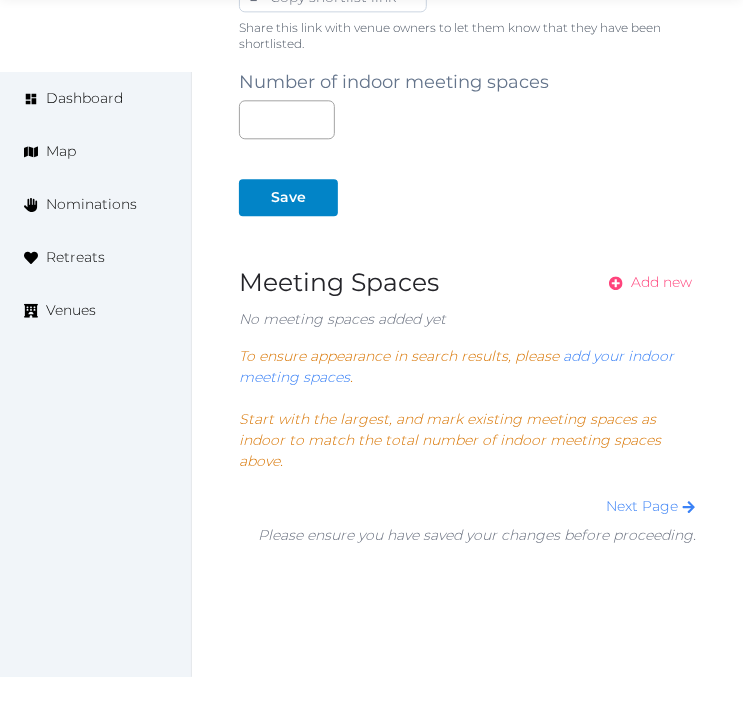 scroll, scrollTop: 1444, scrollLeft: 0, axis: vertical 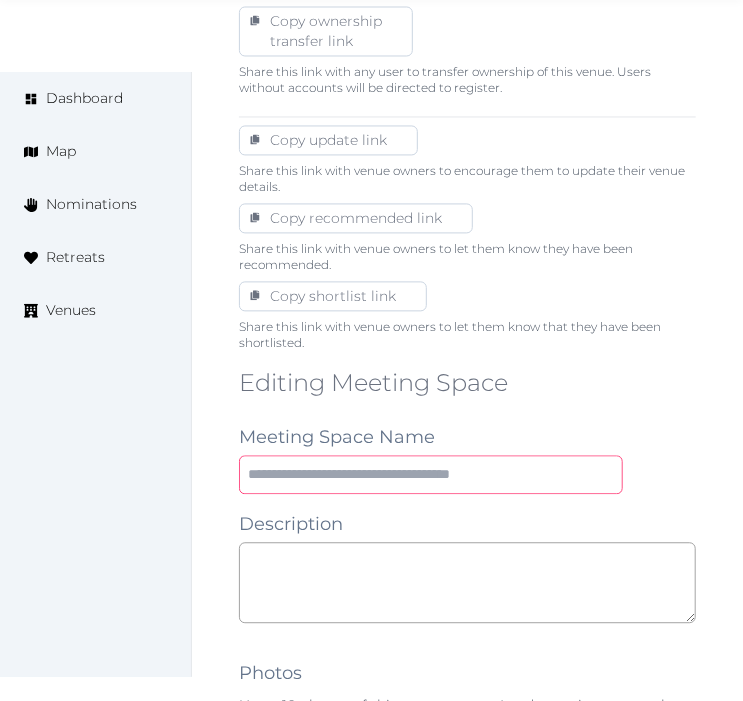 click at bounding box center (431, 475) 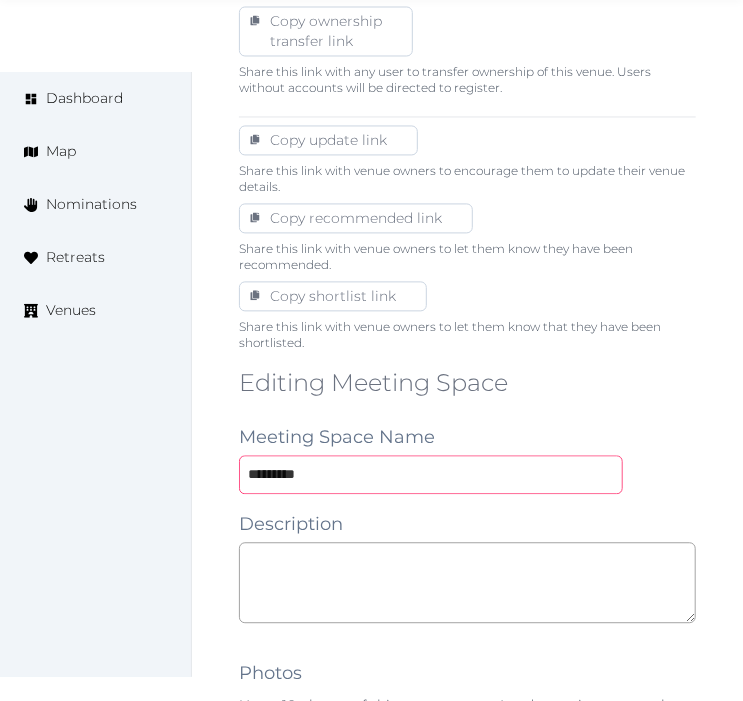 type on "*********" 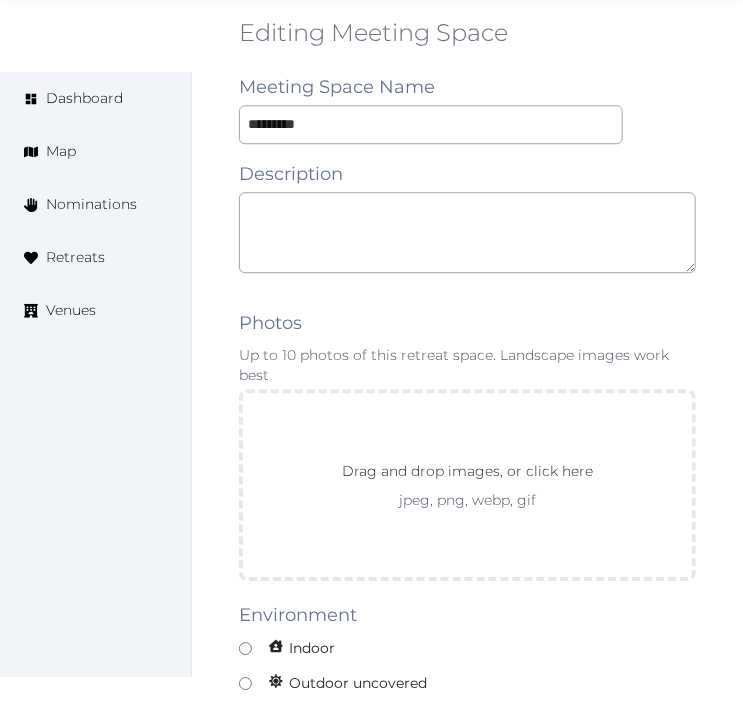 scroll, scrollTop: 1555, scrollLeft: 0, axis: vertical 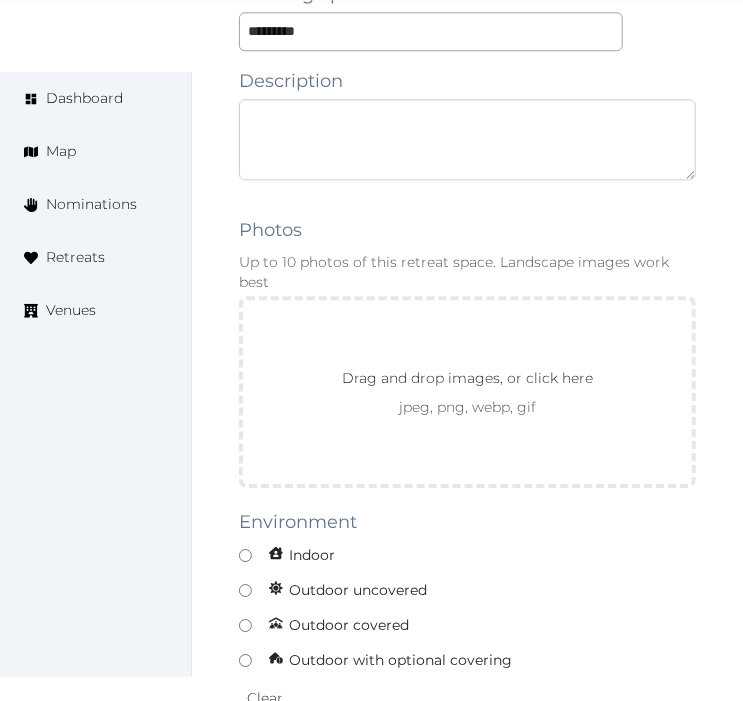 click at bounding box center (467, 139) 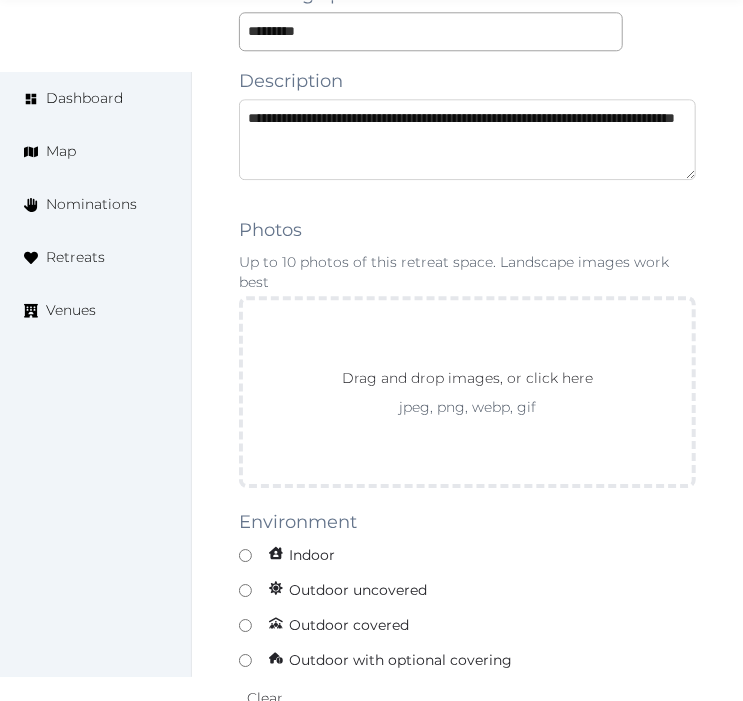 scroll, scrollTop: 11, scrollLeft: 0, axis: vertical 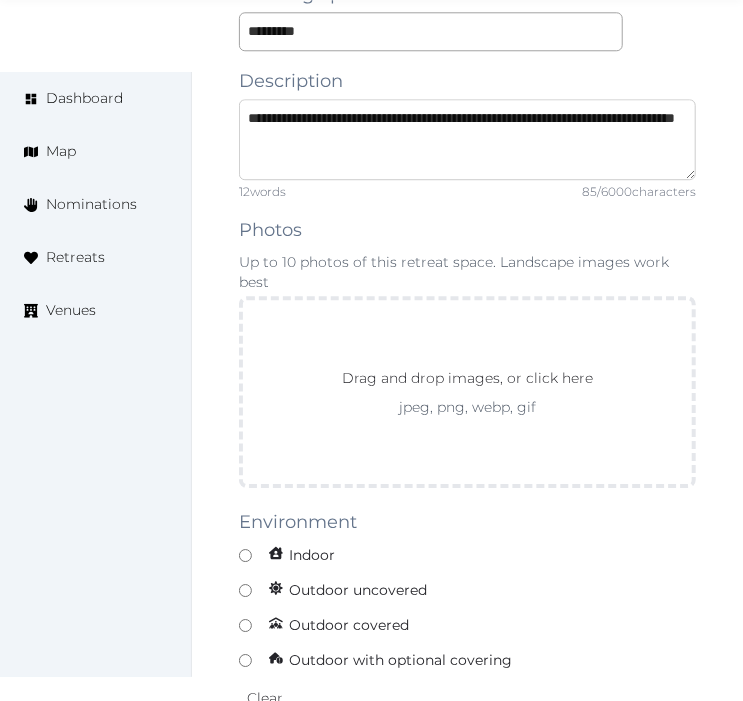 type on "**********" 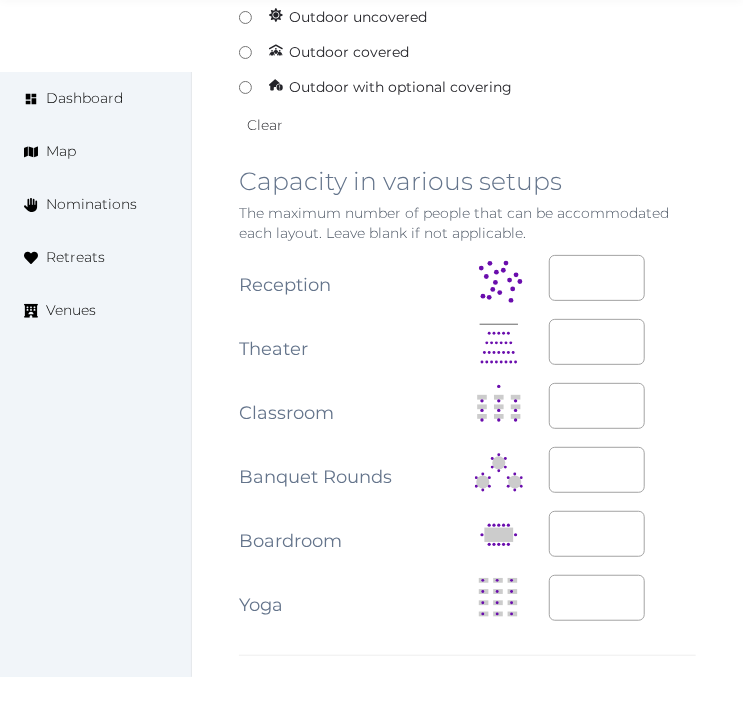 scroll, scrollTop: 2333, scrollLeft: 0, axis: vertical 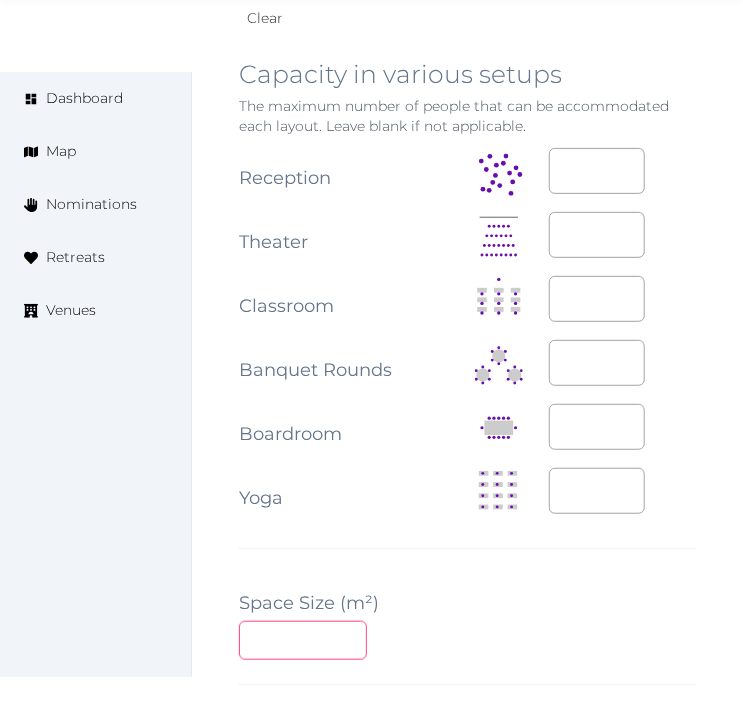 click at bounding box center [303, 640] 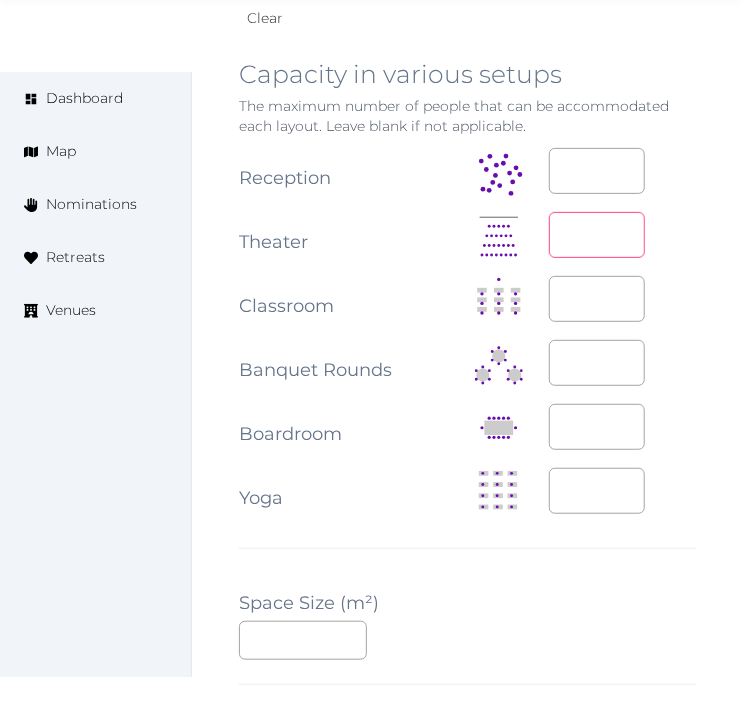 click at bounding box center (597, 235) 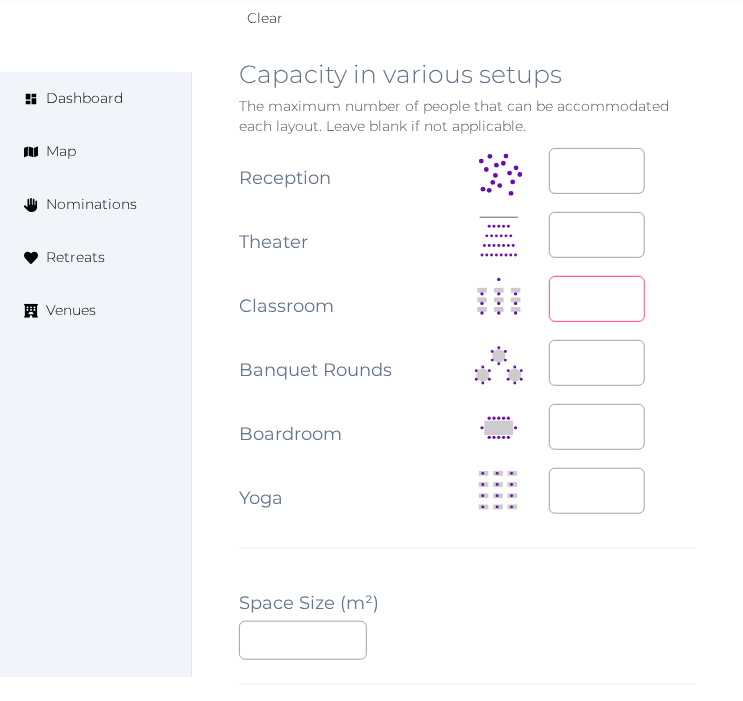click at bounding box center [597, 299] 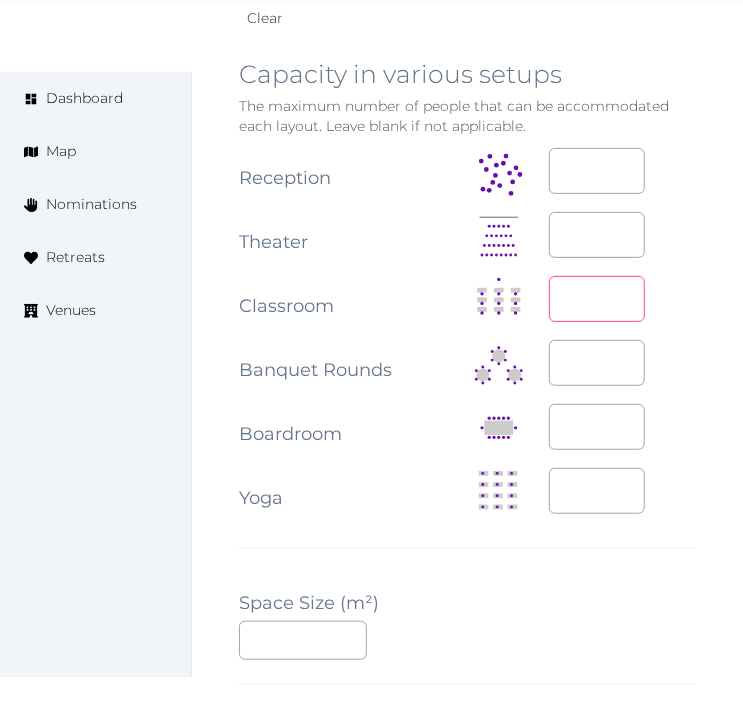 type on "**" 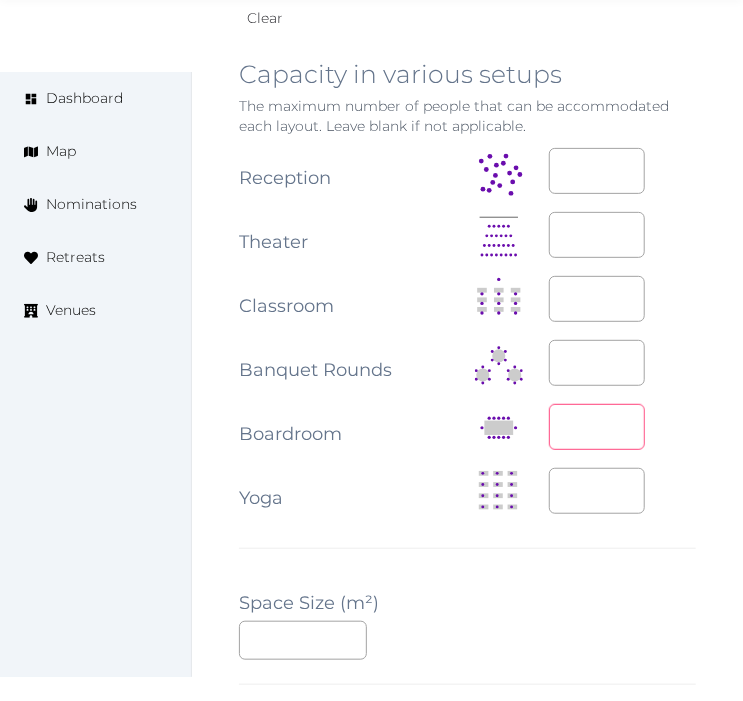 click at bounding box center (597, 427) 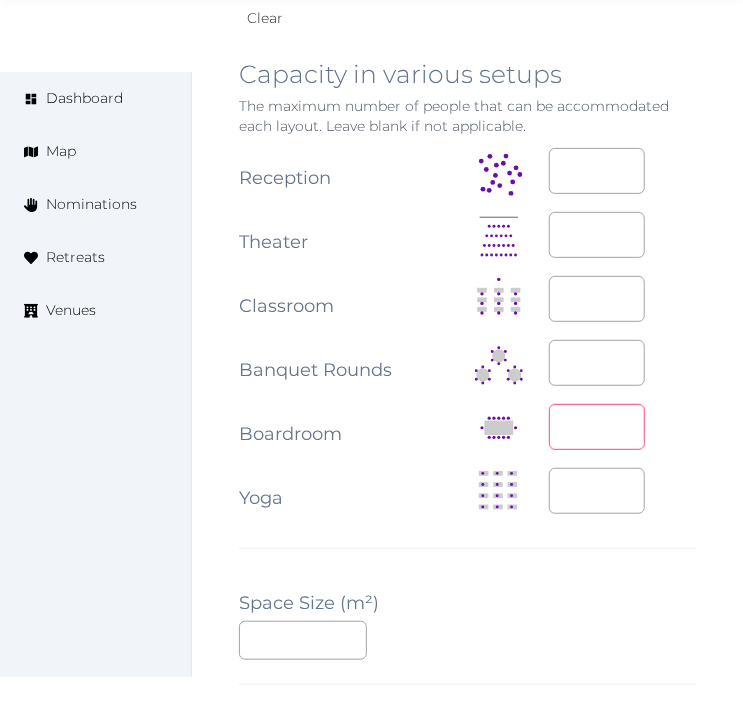 type on "**" 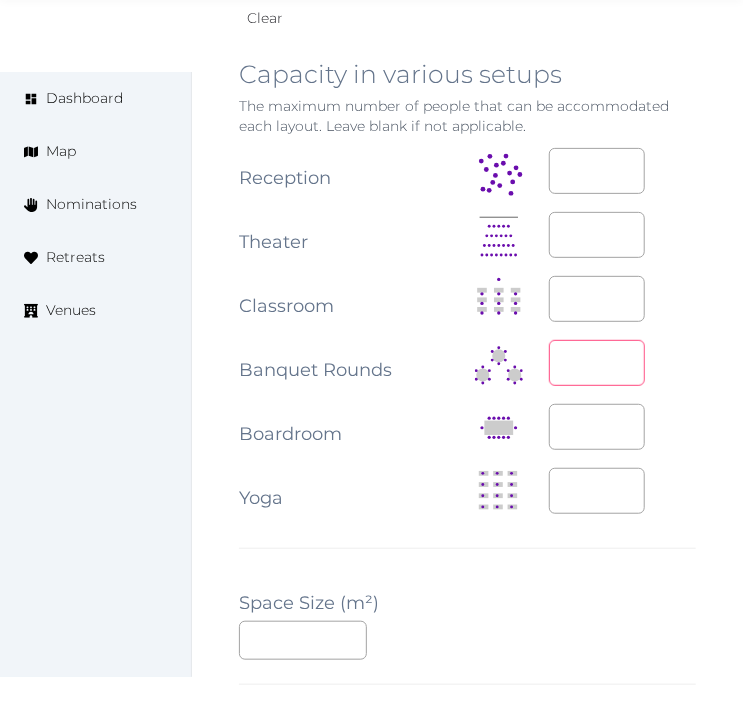 click at bounding box center [597, 363] 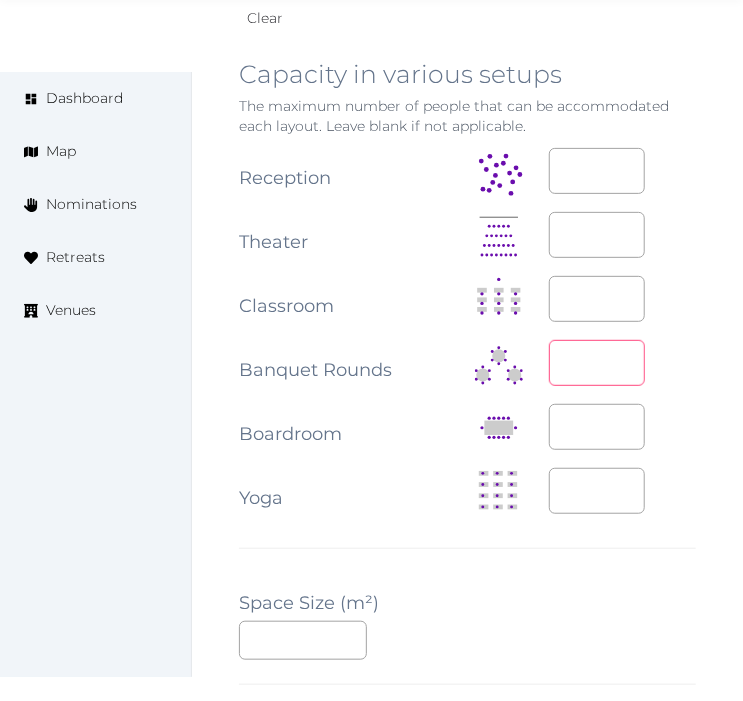 type on "**" 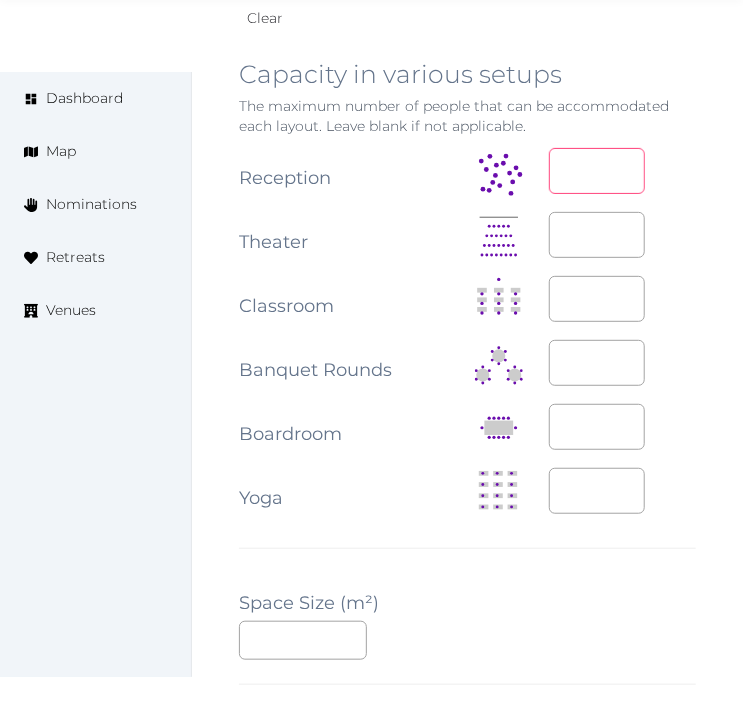 click at bounding box center [597, 171] 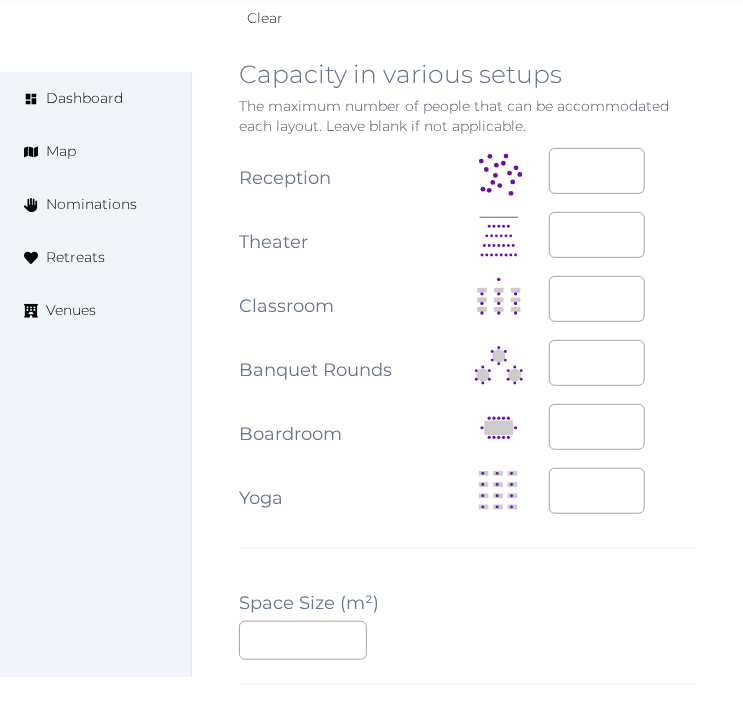click on "**********" at bounding box center (467, 333) 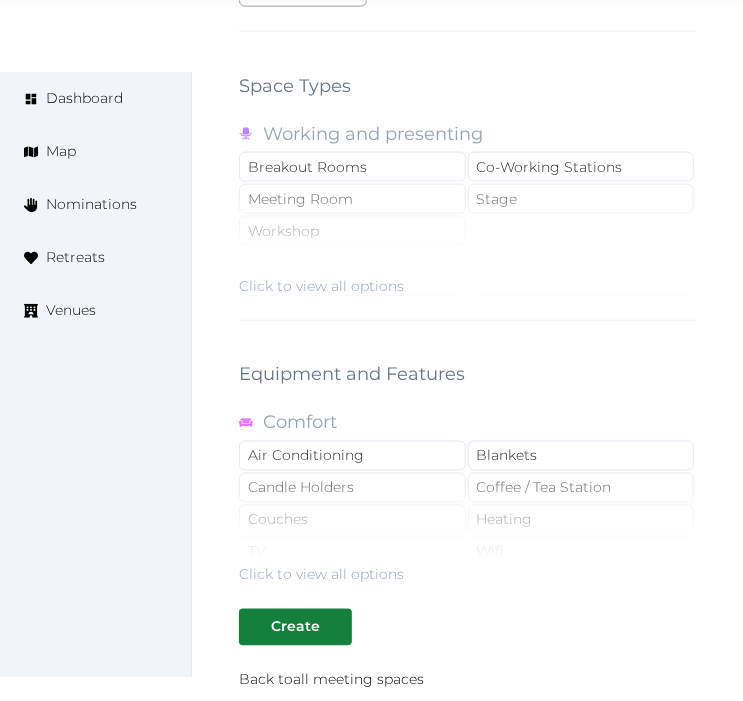 scroll, scrollTop: 3000, scrollLeft: 0, axis: vertical 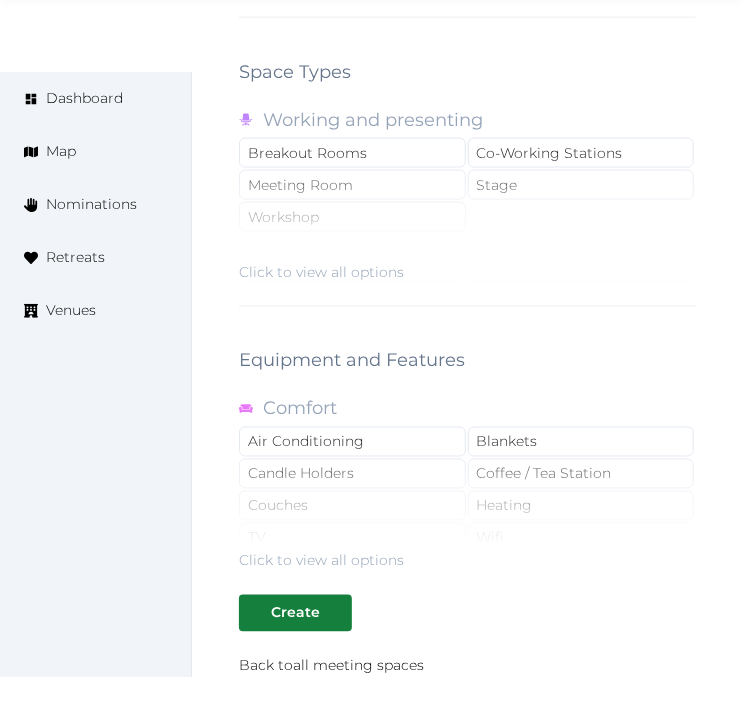 click on "Click to view all options" at bounding box center (467, 218) 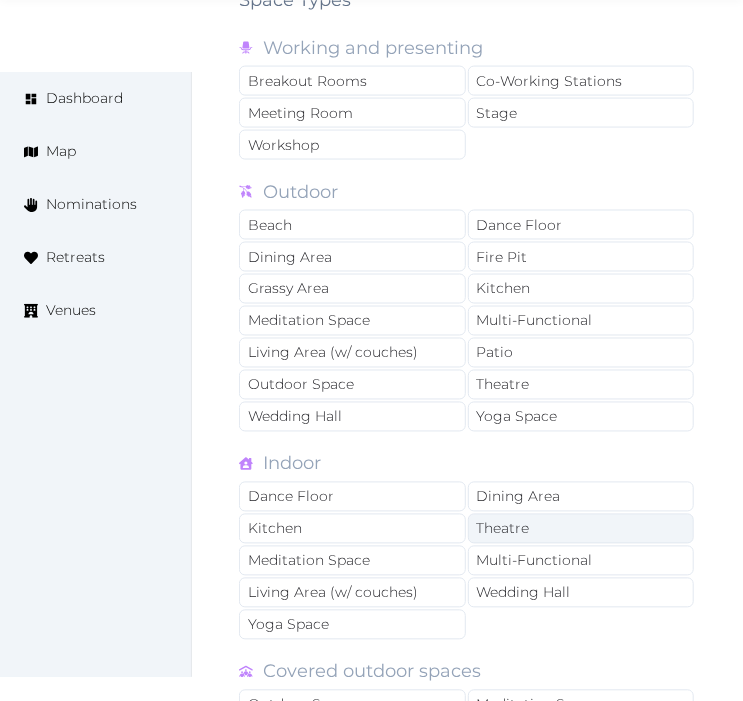 scroll, scrollTop: 3111, scrollLeft: 0, axis: vertical 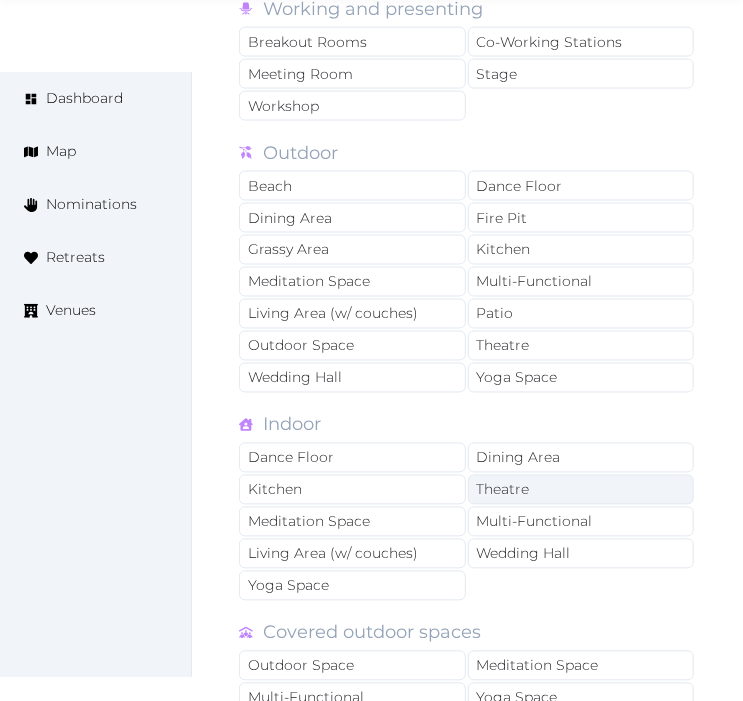 click on "Theatre" at bounding box center (581, 490) 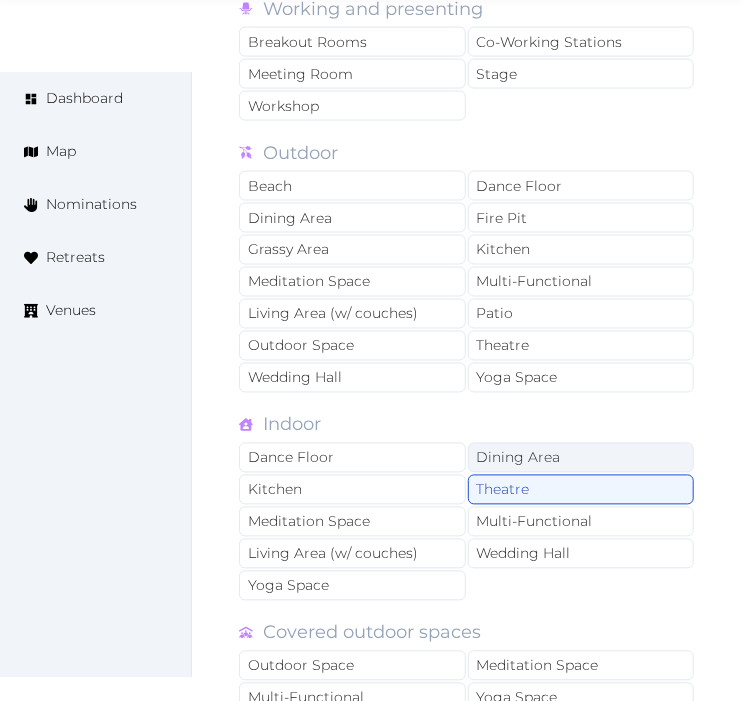 click on "Dining Area" at bounding box center [581, 458] 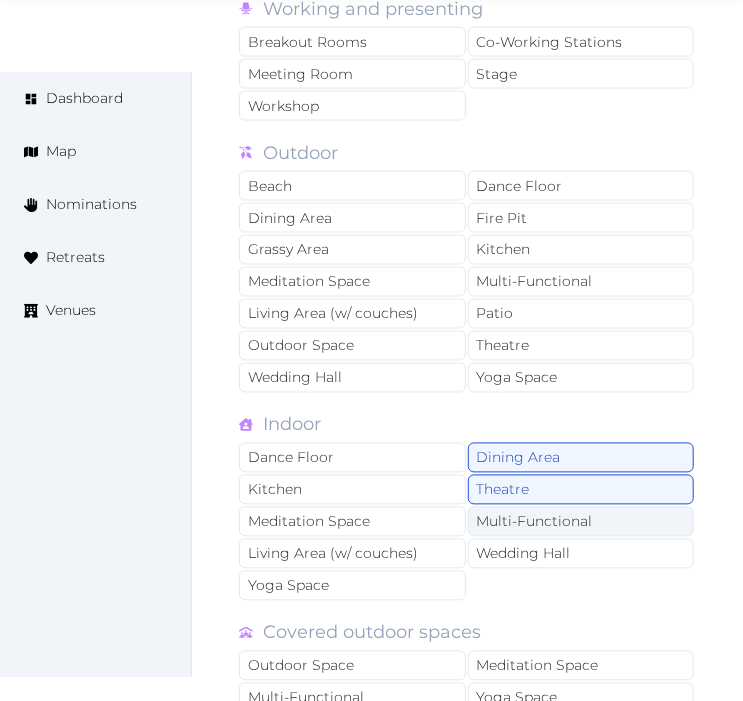 click on "Multi-Functional" at bounding box center (581, 522) 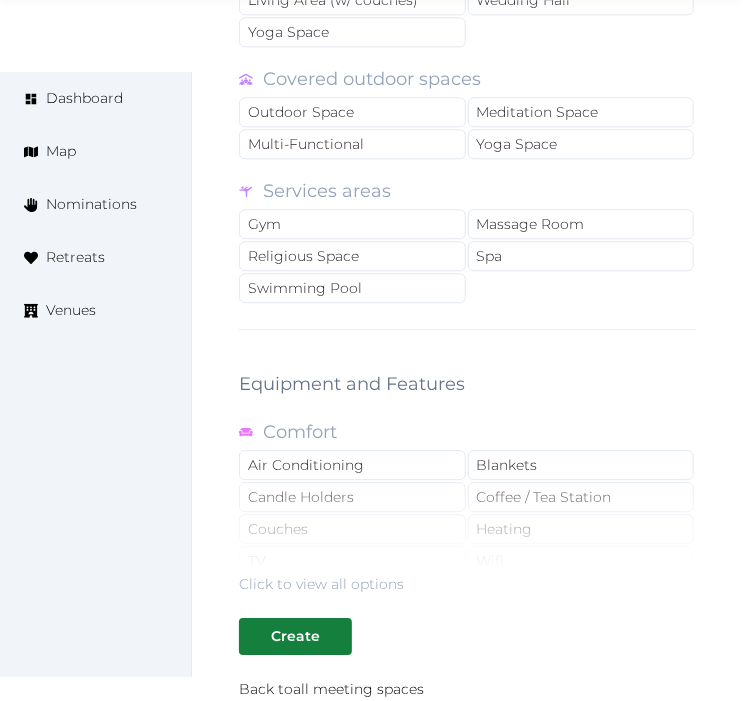 scroll, scrollTop: 3666, scrollLeft: 0, axis: vertical 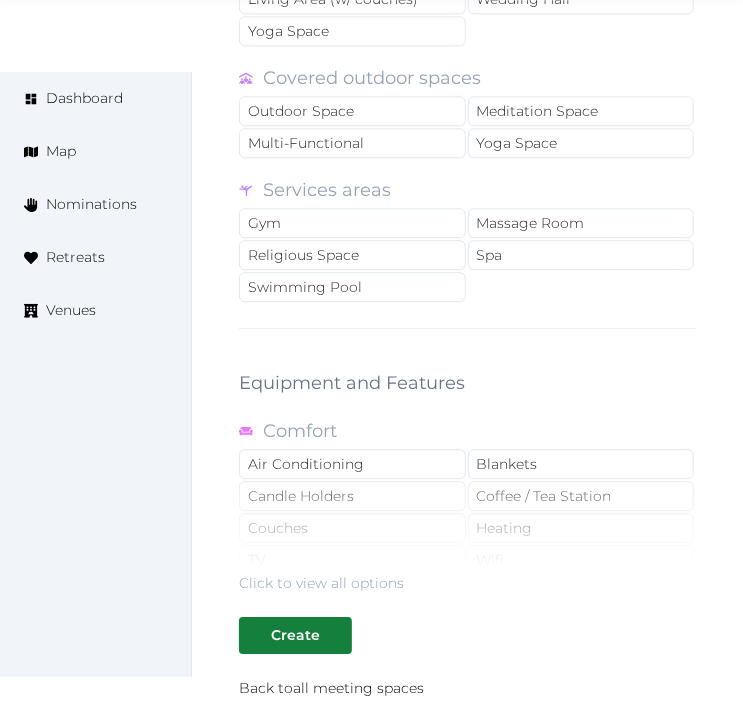 click on "Click to view all options" at bounding box center [467, 529] 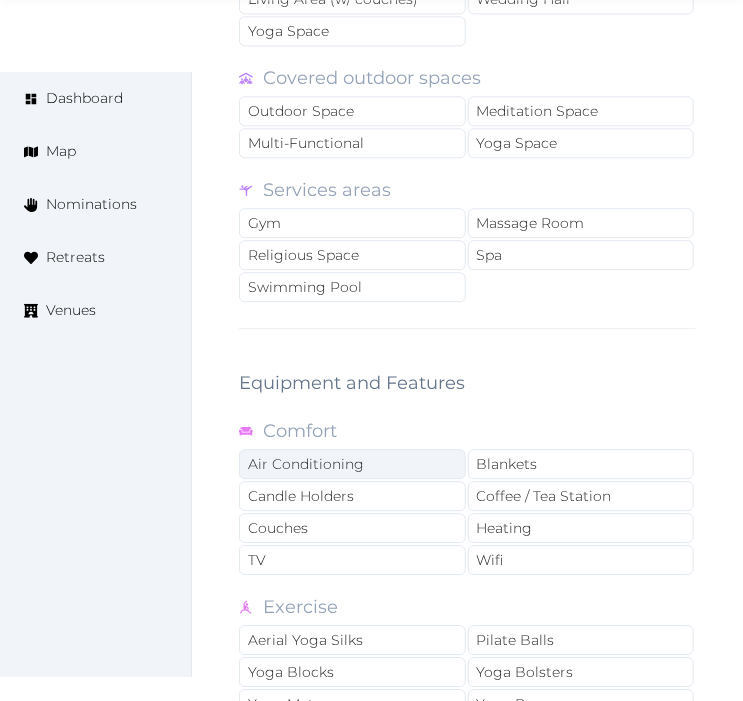click on "Air Conditioning" at bounding box center [352, 464] 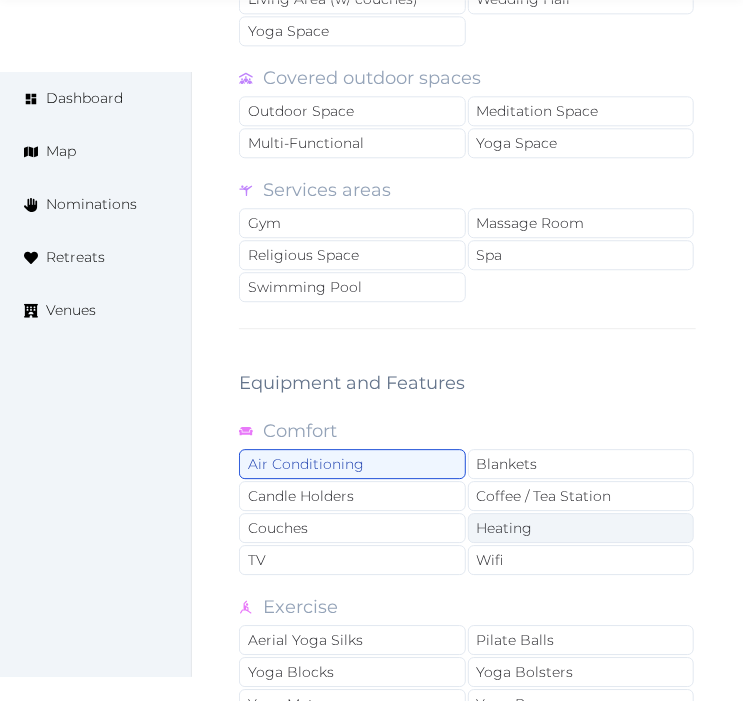 drag, startPoint x: 543, startPoint y: 533, endPoint x: 555, endPoint y: 501, distance: 34.176014 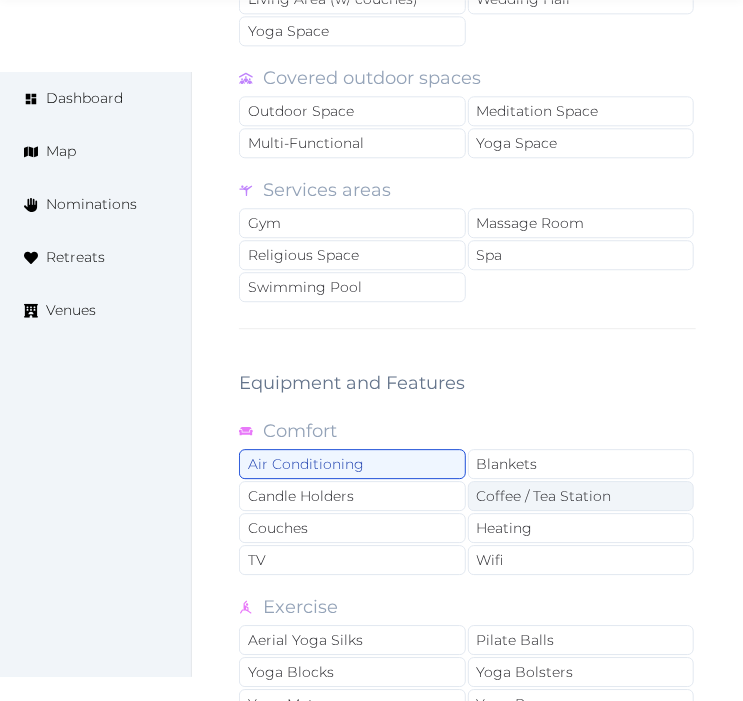 click on "Coffee / Tea Station" at bounding box center (581, 496) 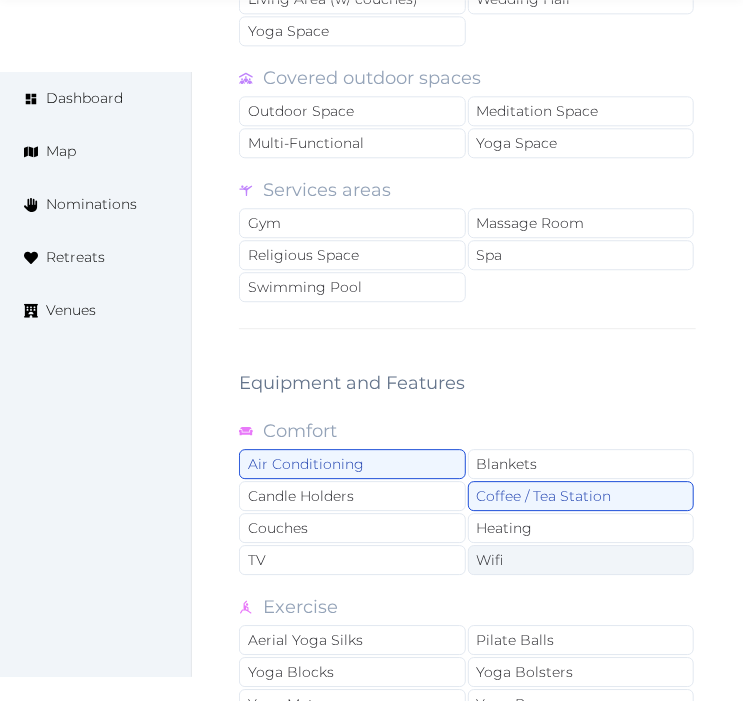 click on "Wifi" at bounding box center (581, 560) 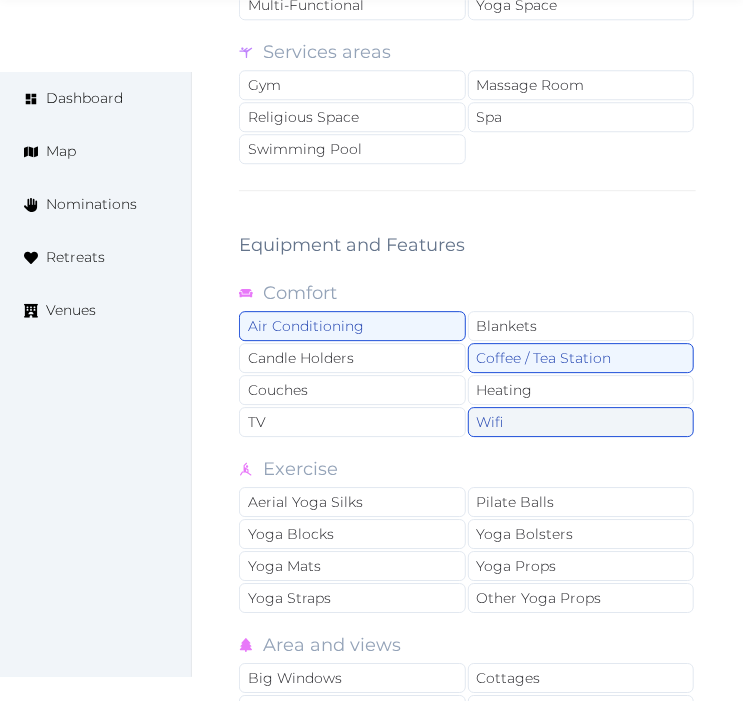 scroll, scrollTop: 4000, scrollLeft: 0, axis: vertical 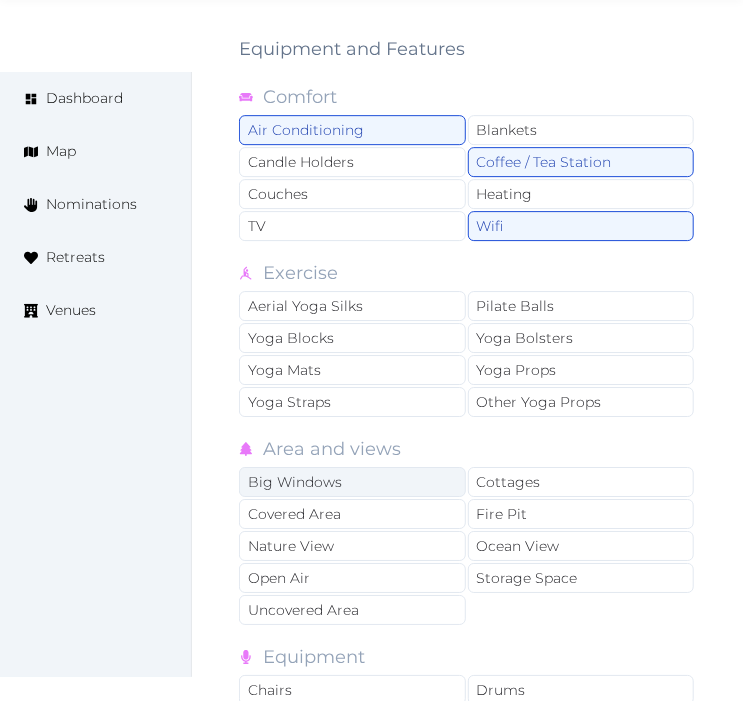 click on "Big Windows" at bounding box center [352, 482] 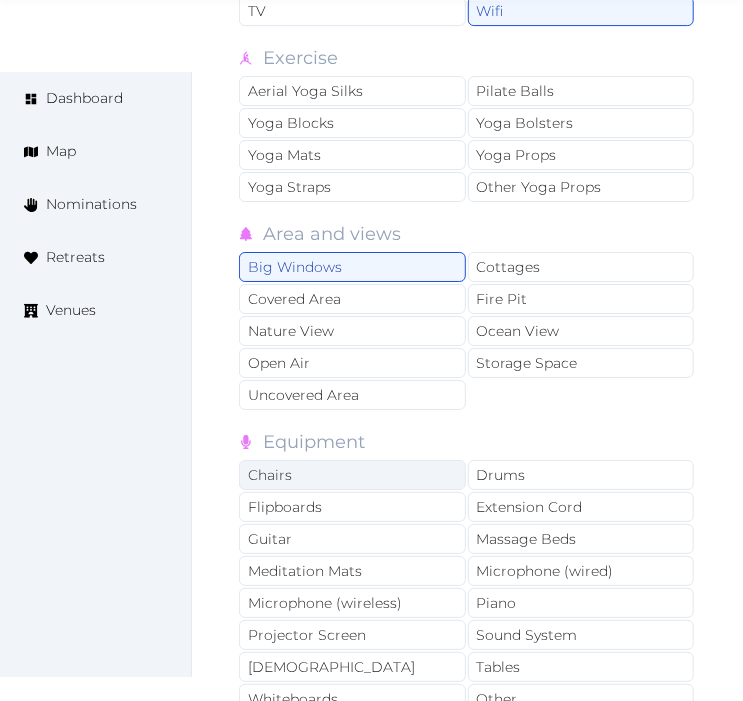 scroll, scrollTop: 4222, scrollLeft: 0, axis: vertical 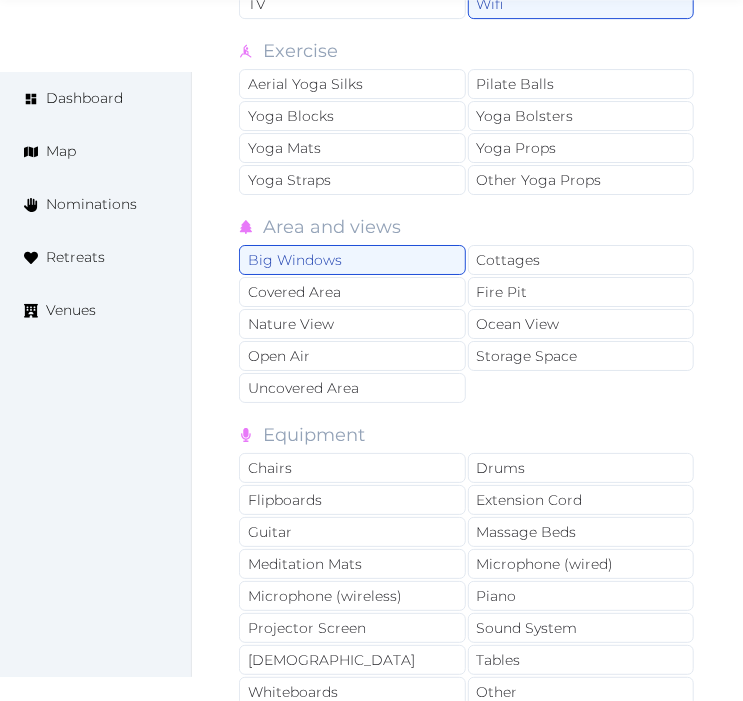 drag, startPoint x: 354, startPoint y: 454, endPoint x: 703, endPoint y: 441, distance: 349.24203 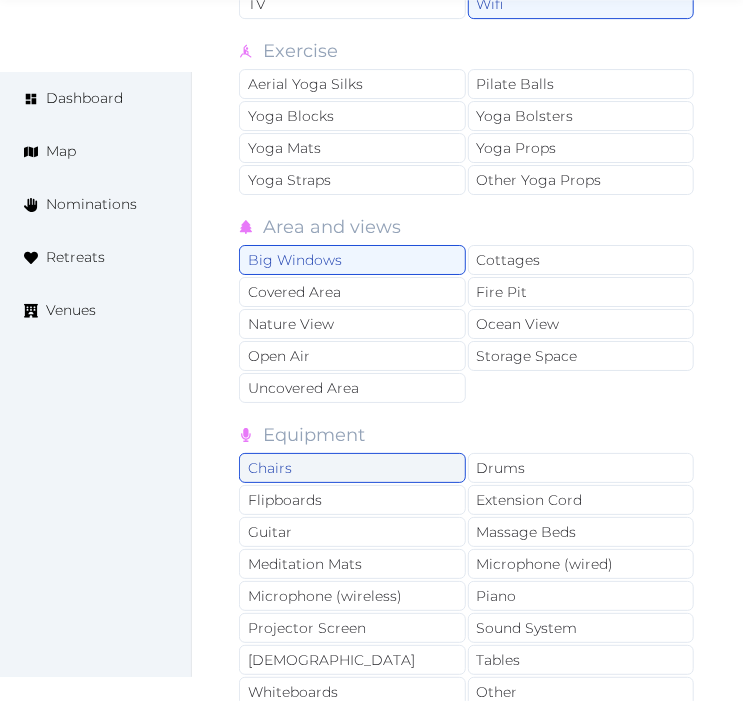 click on "Chairs" at bounding box center [352, 468] 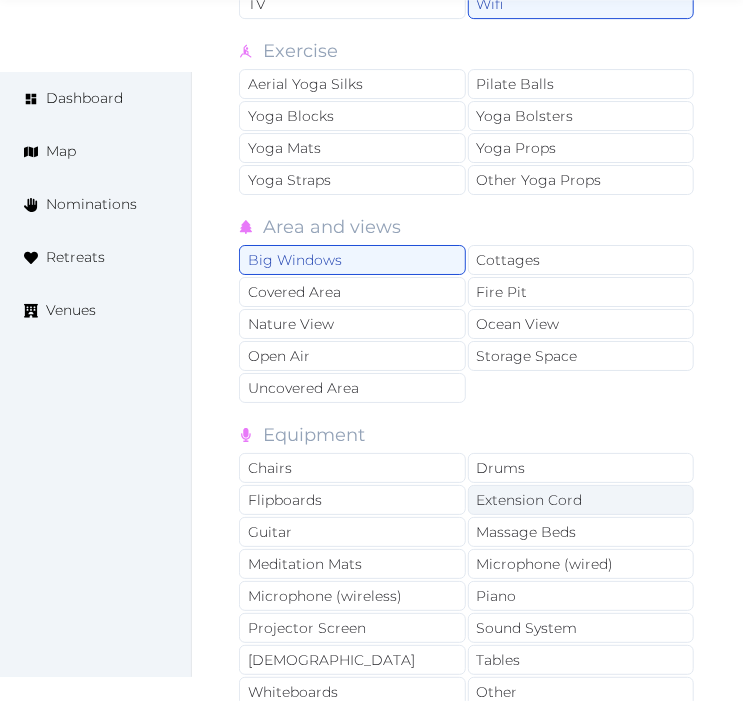 scroll, scrollTop: 4333, scrollLeft: 0, axis: vertical 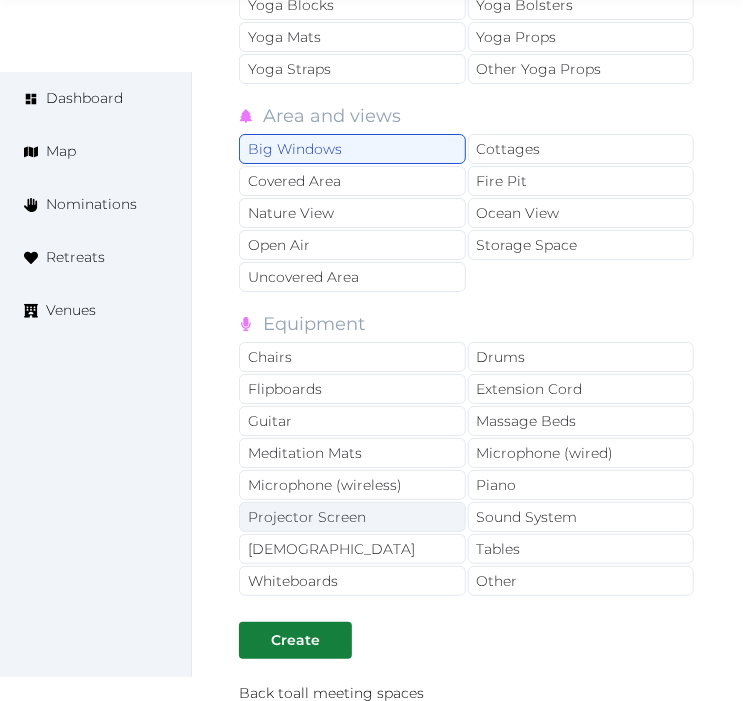 drag, startPoint x: 505, startPoint y: 507, endPoint x: 427, endPoint y: 507, distance: 78 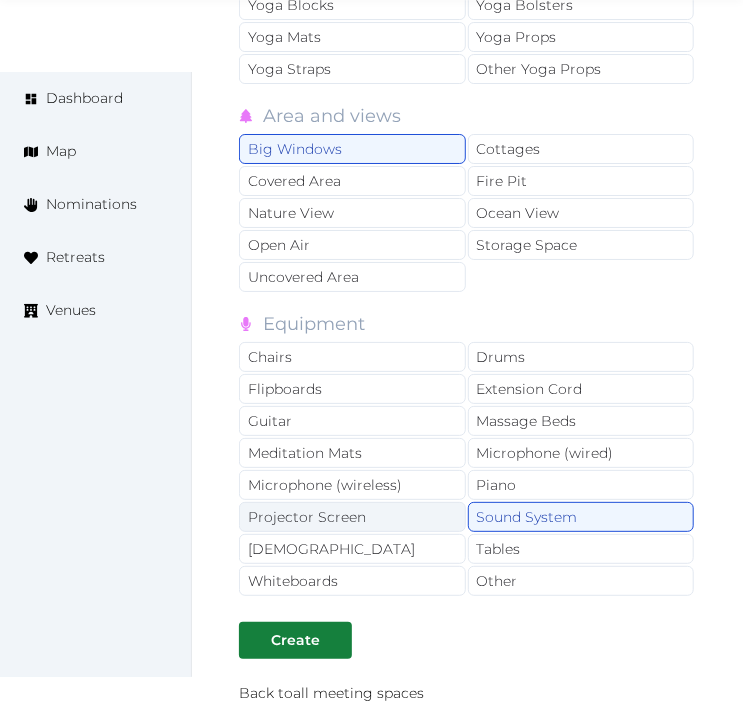 click on "Projector Screen" at bounding box center [352, 517] 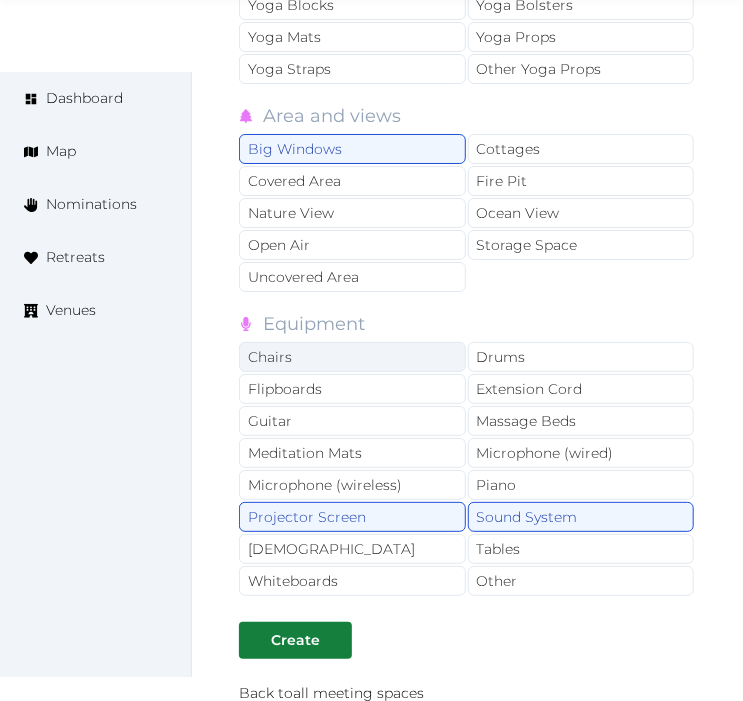 drag, startPoint x: 368, startPoint y: 350, endPoint x: 382, endPoint y: 357, distance: 15.652476 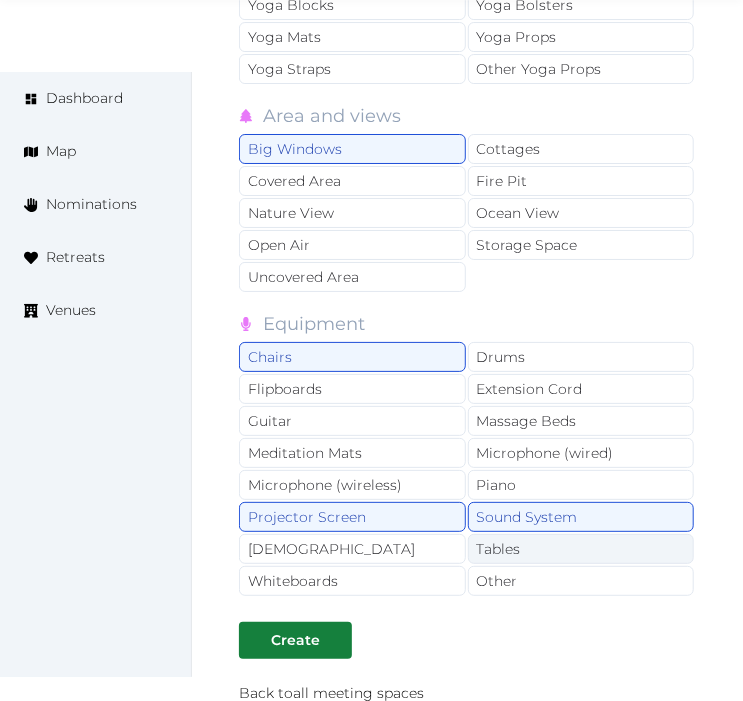 click on "Tables" at bounding box center [581, 549] 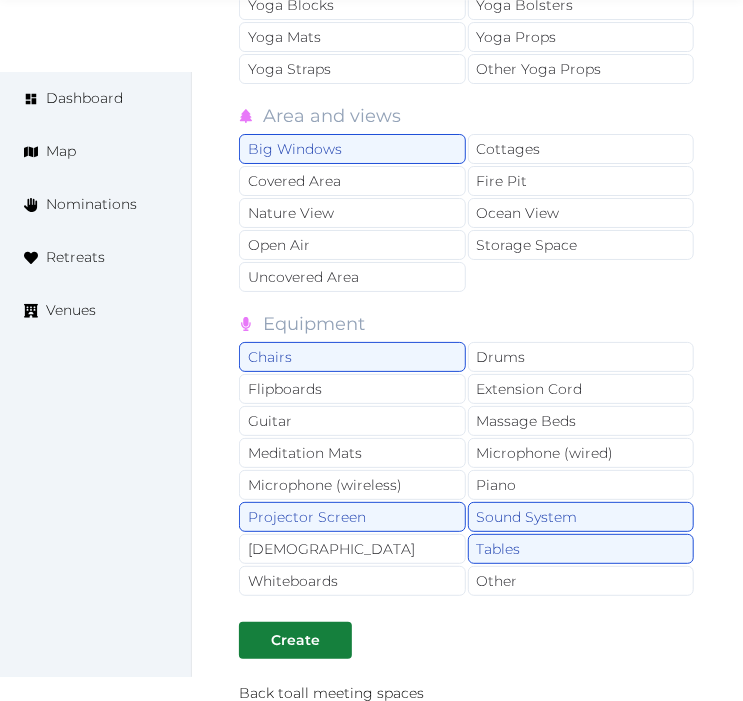 drag, startPoint x: 525, startPoint y: 561, endPoint x: 353, endPoint y: 611, distance: 179.12007 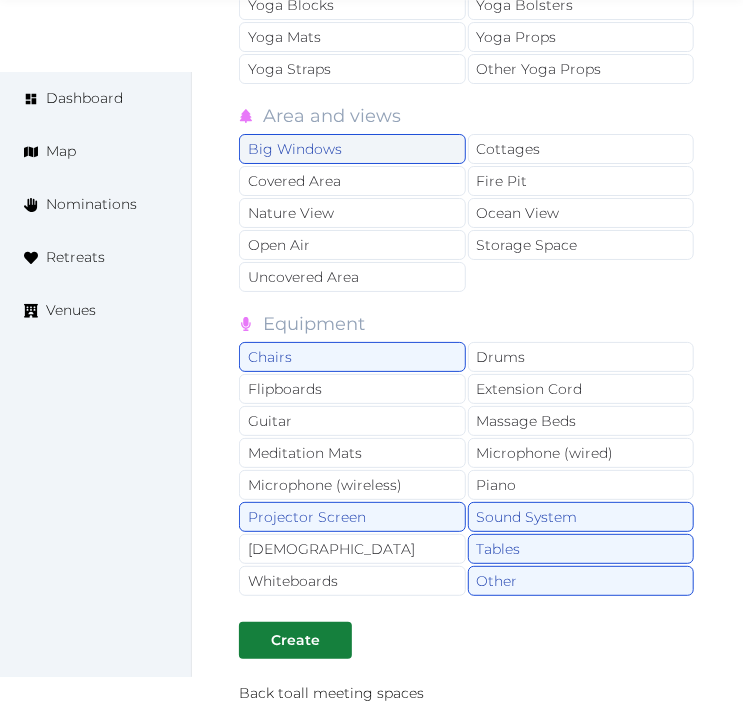 click on "Big Windows" at bounding box center (352, 149) 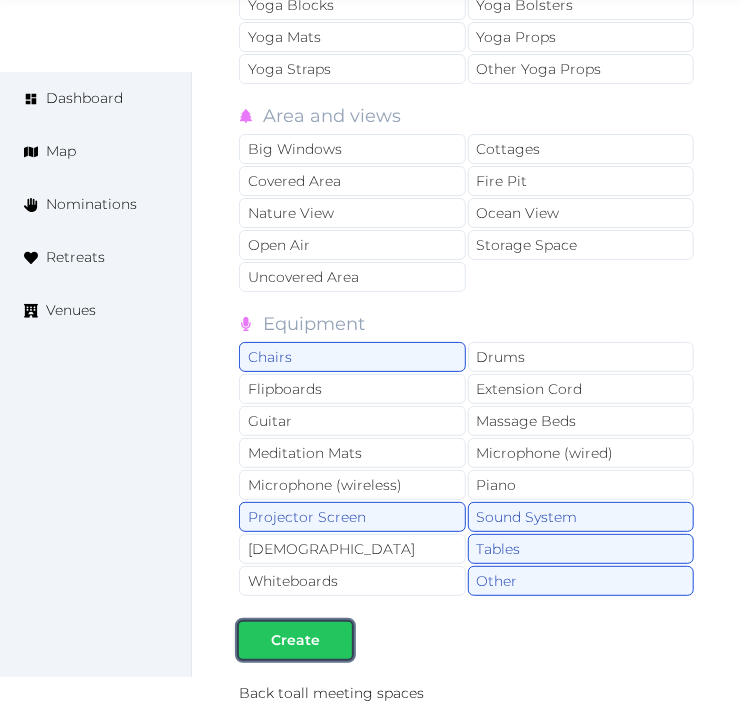click on "Create" at bounding box center [295, 640] 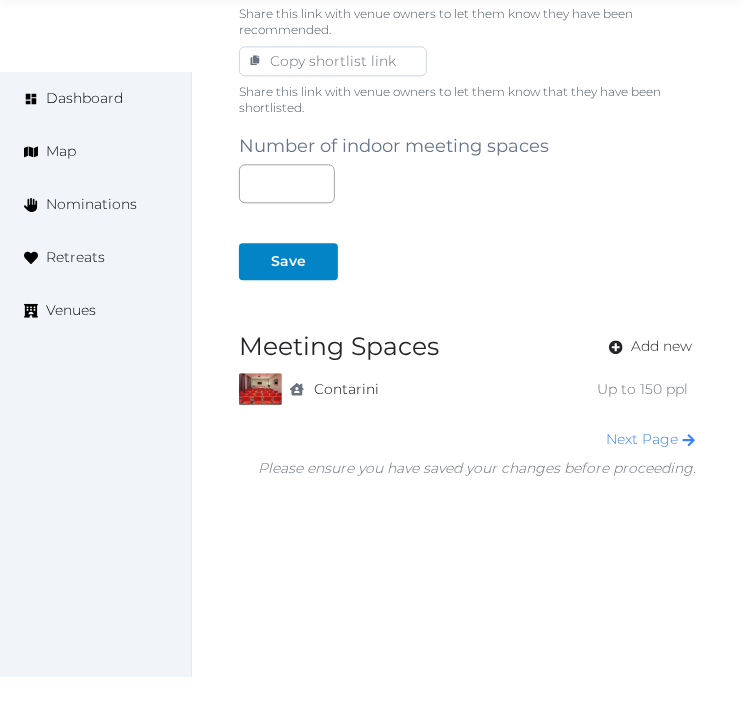scroll, scrollTop: 1350, scrollLeft: 0, axis: vertical 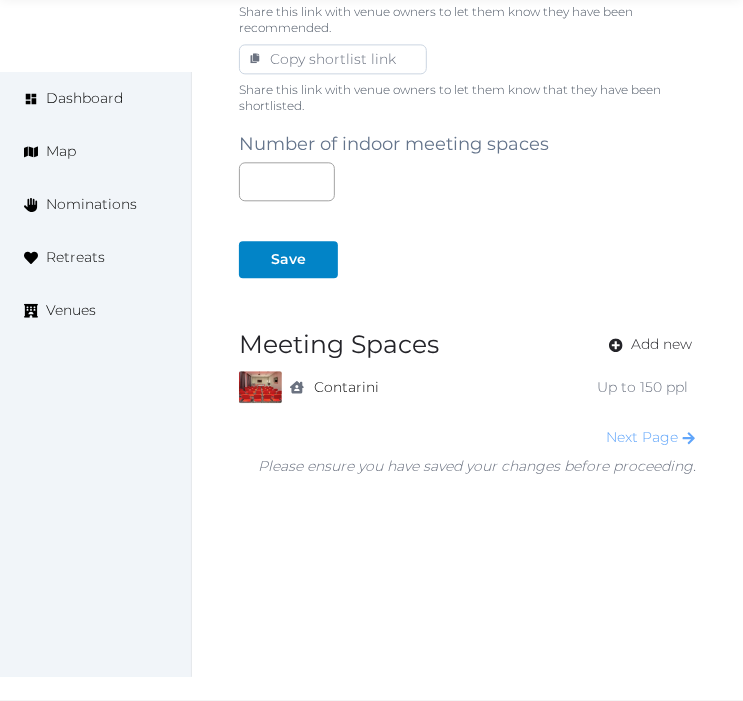click on "Next Page" at bounding box center [651, 437] 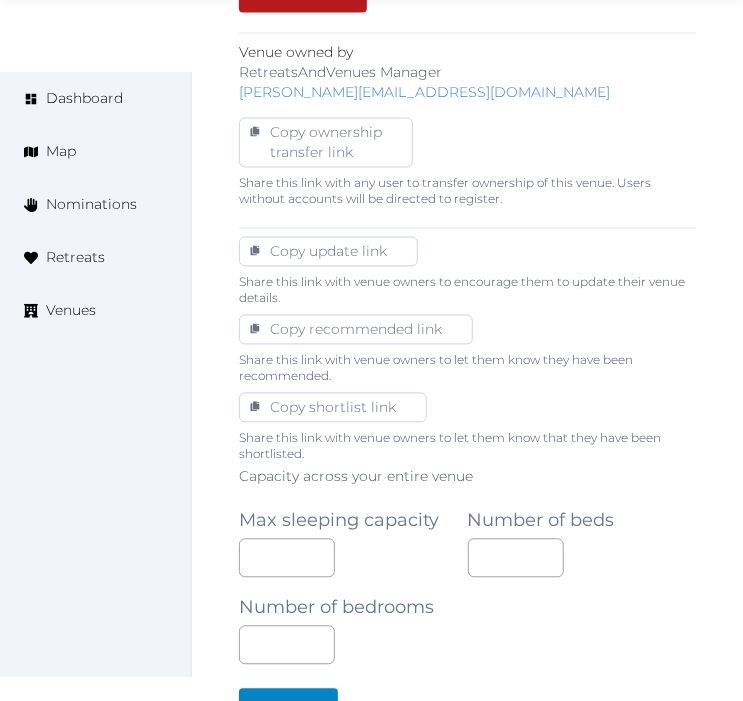 scroll, scrollTop: 1333, scrollLeft: 0, axis: vertical 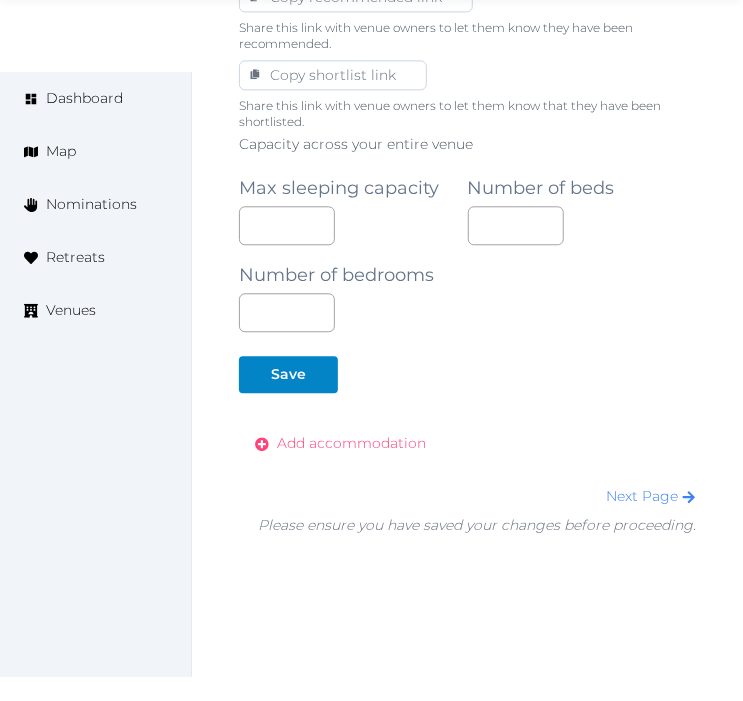 click on "Add accommodation" at bounding box center (351, 443) 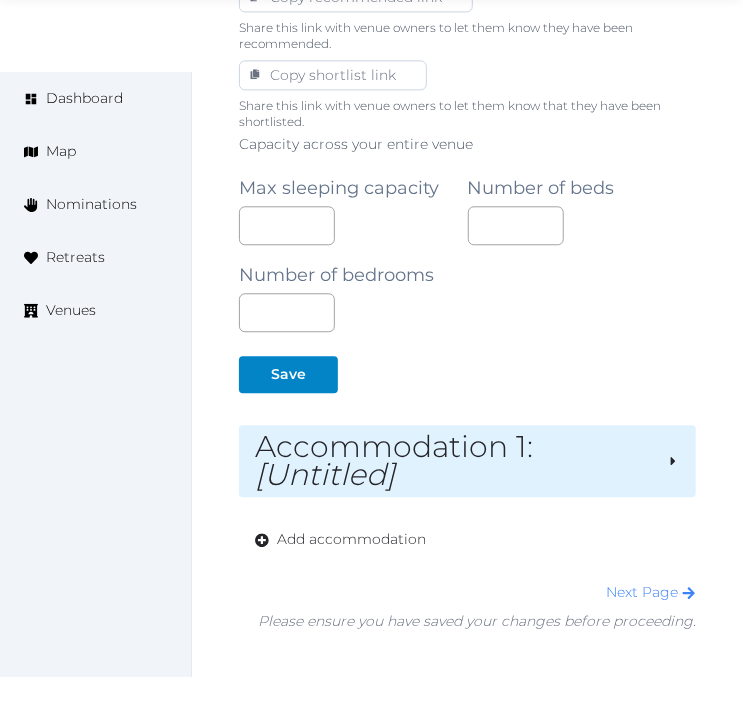 click on "Accommodation 1 :  [Untitled]" at bounding box center (467, 461) 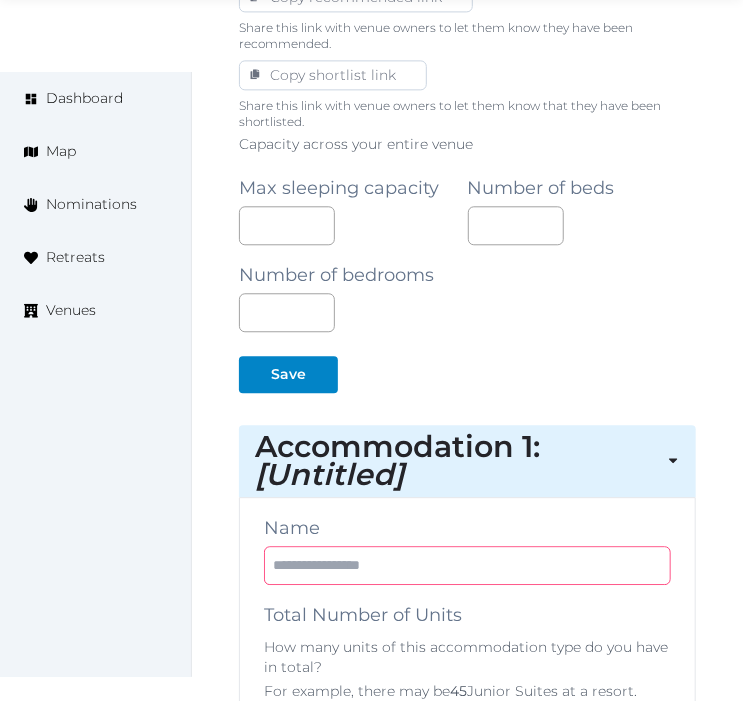 click at bounding box center (467, 565) 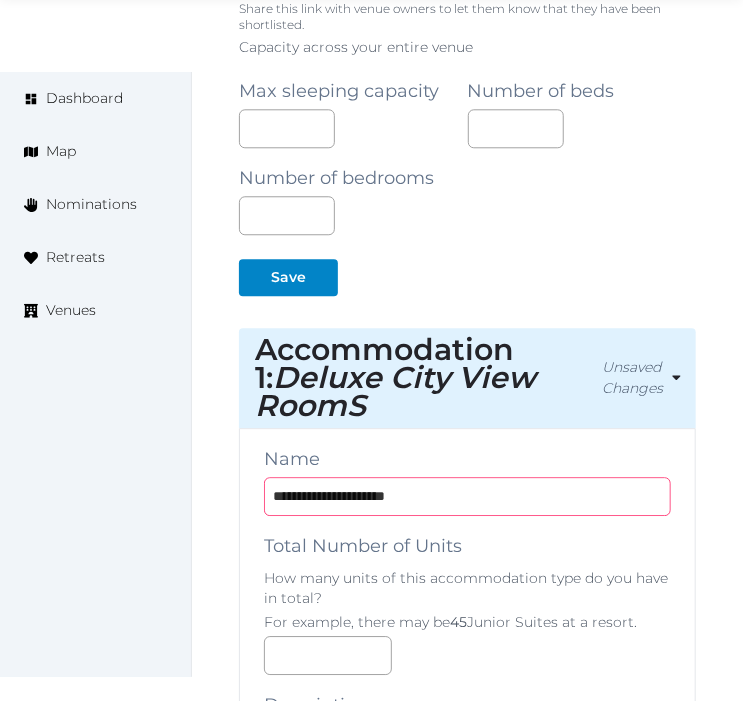 scroll, scrollTop: 1555, scrollLeft: 0, axis: vertical 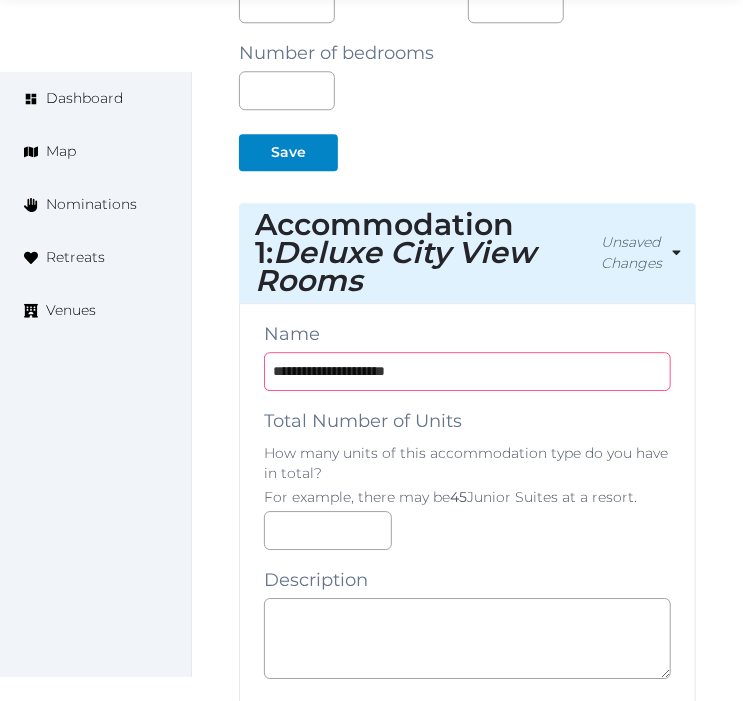 type on "**********" 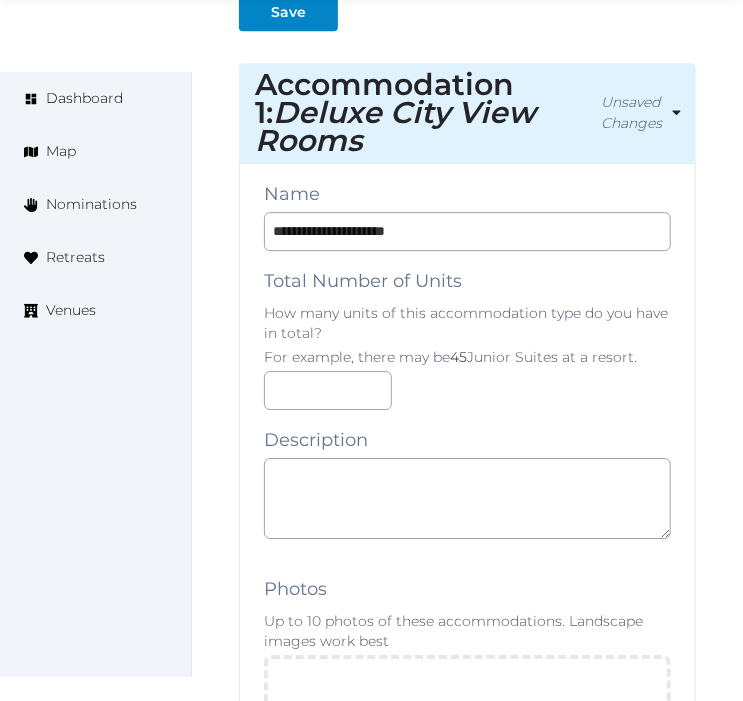 scroll, scrollTop: 1888, scrollLeft: 0, axis: vertical 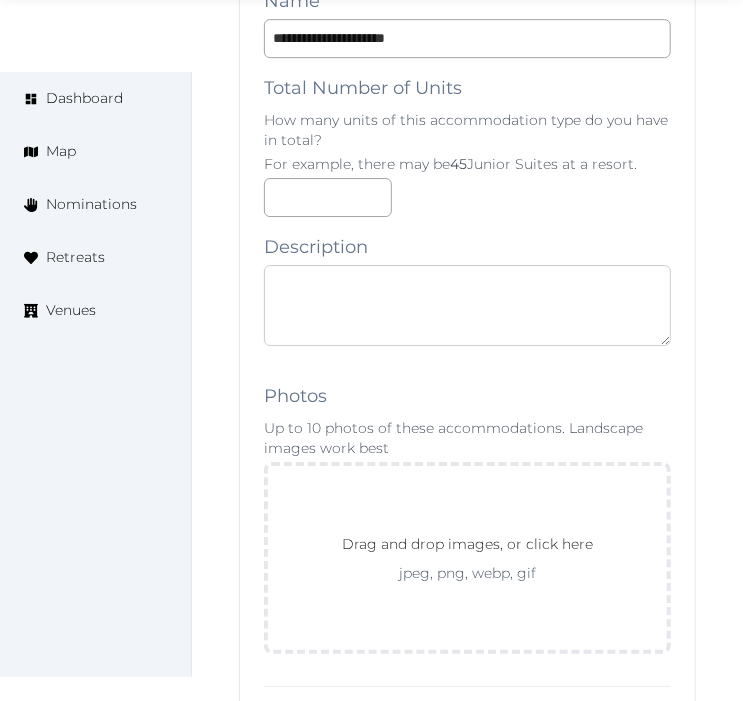 click at bounding box center (467, 305) 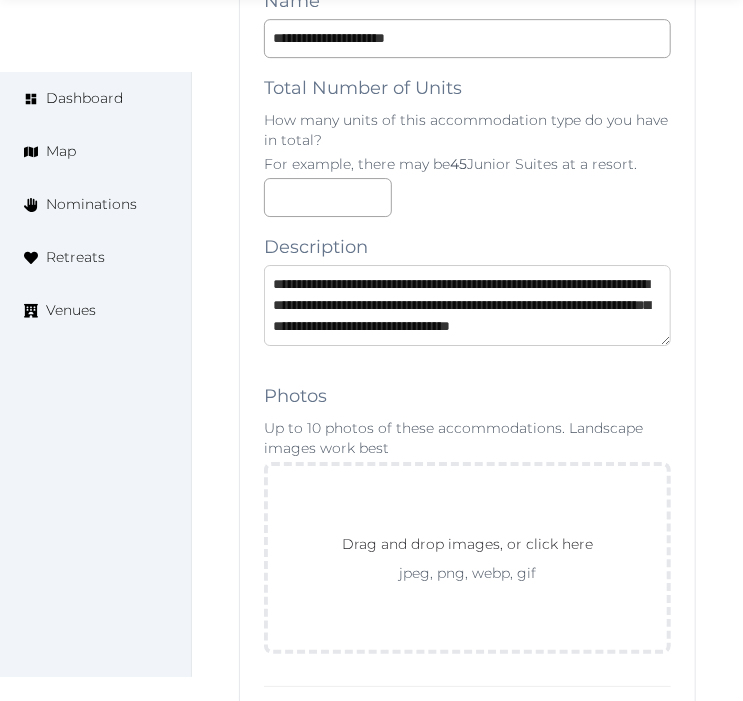 scroll, scrollTop: 52, scrollLeft: 0, axis: vertical 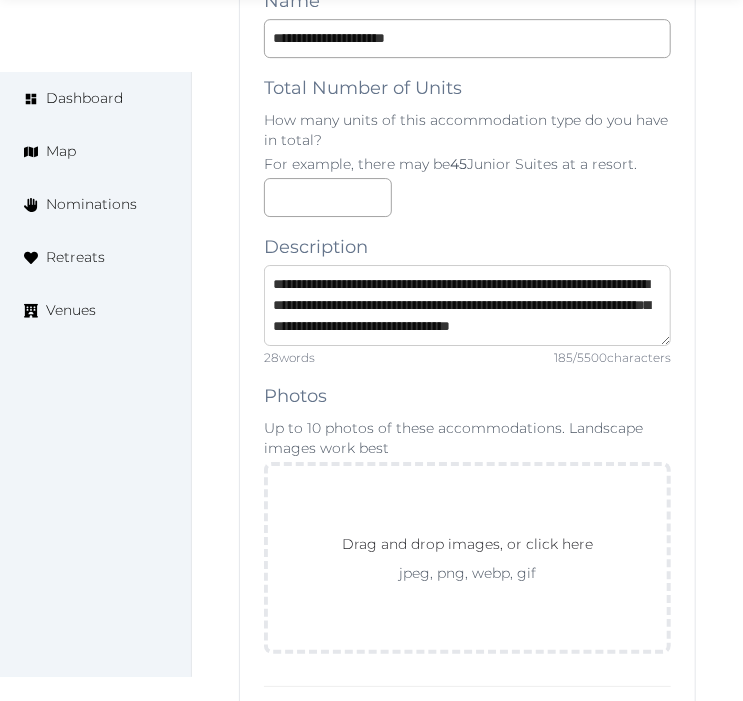 type on "**********" 